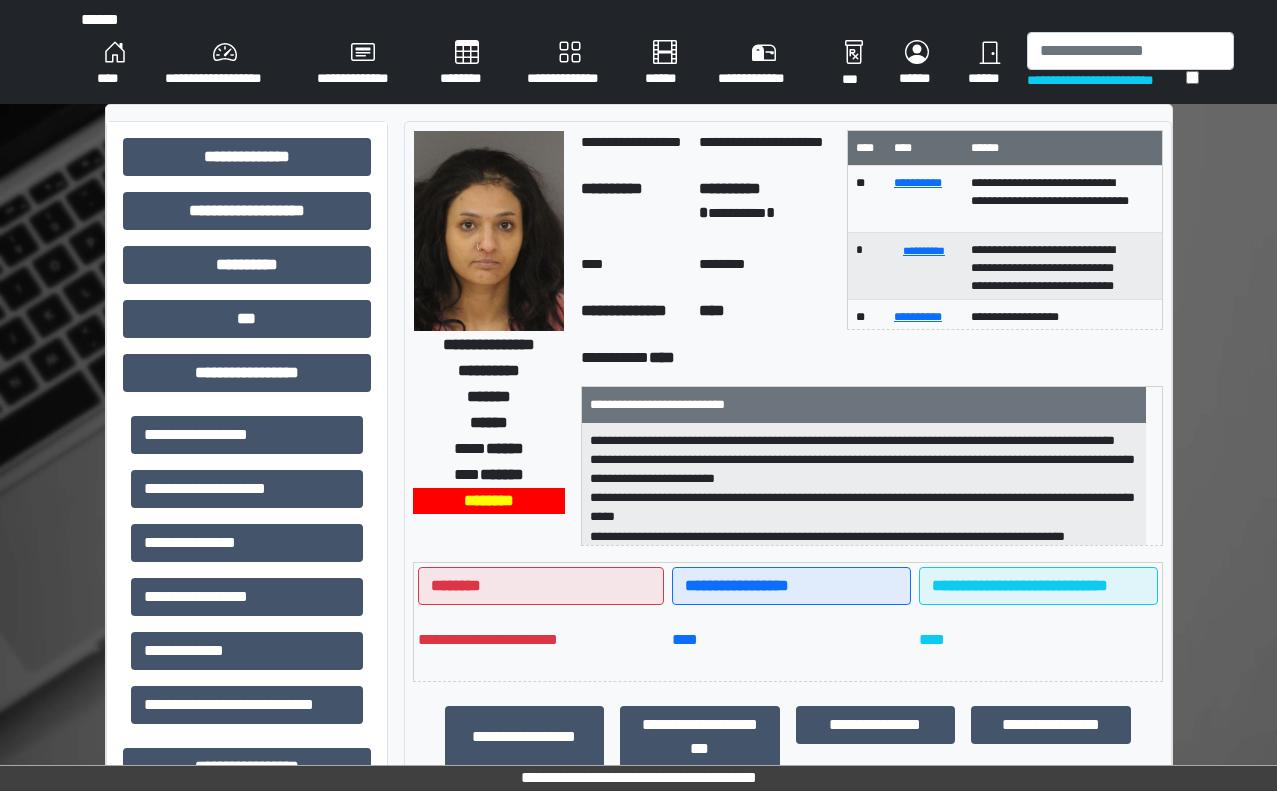 scroll, scrollTop: 0, scrollLeft: 0, axis: both 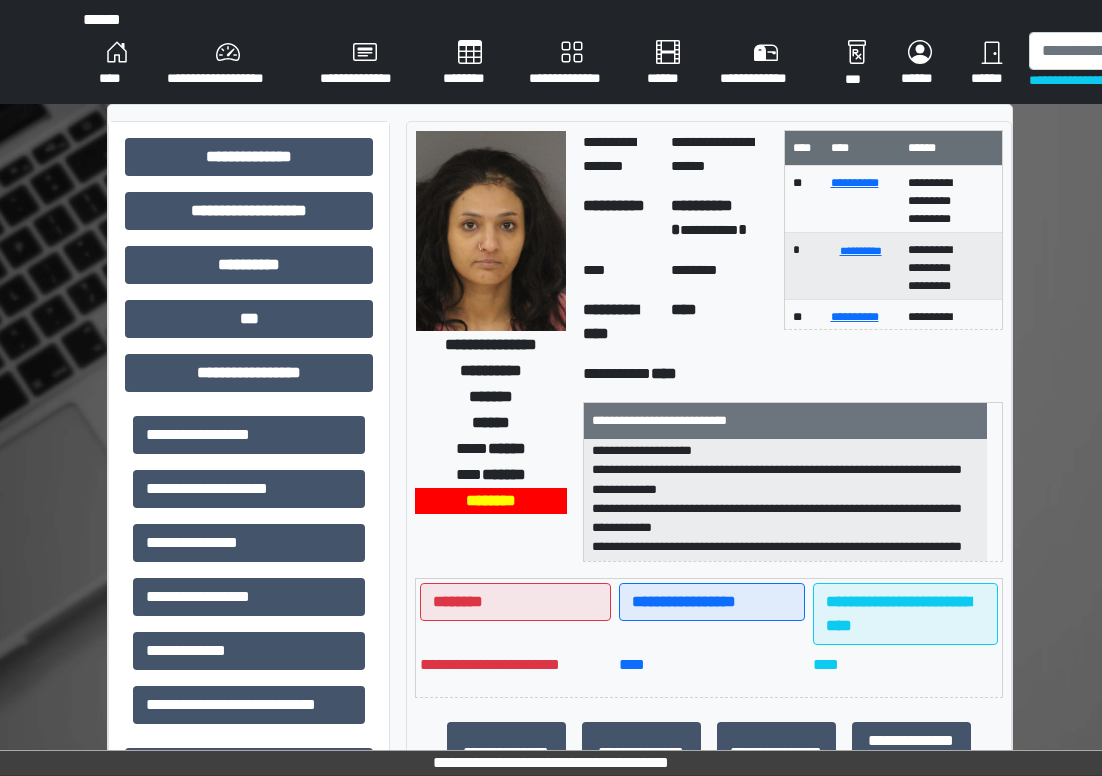 click on "**********" at bounding box center (227, 64) 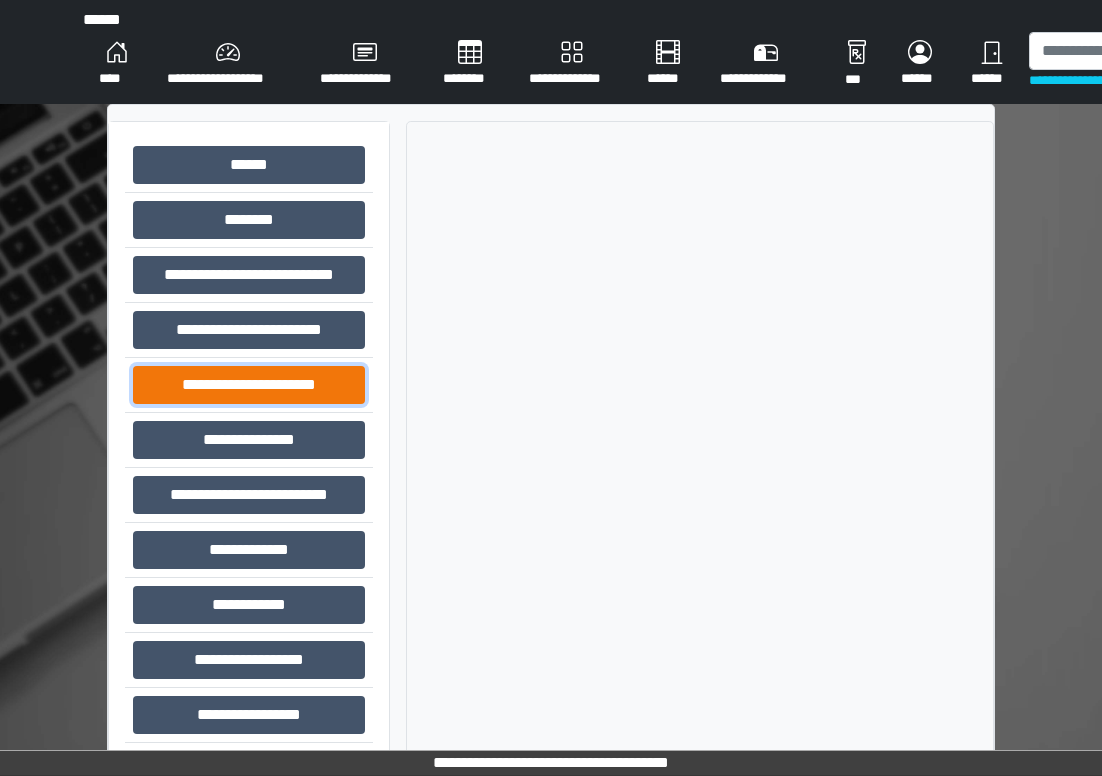 click on "**********" at bounding box center [249, 385] 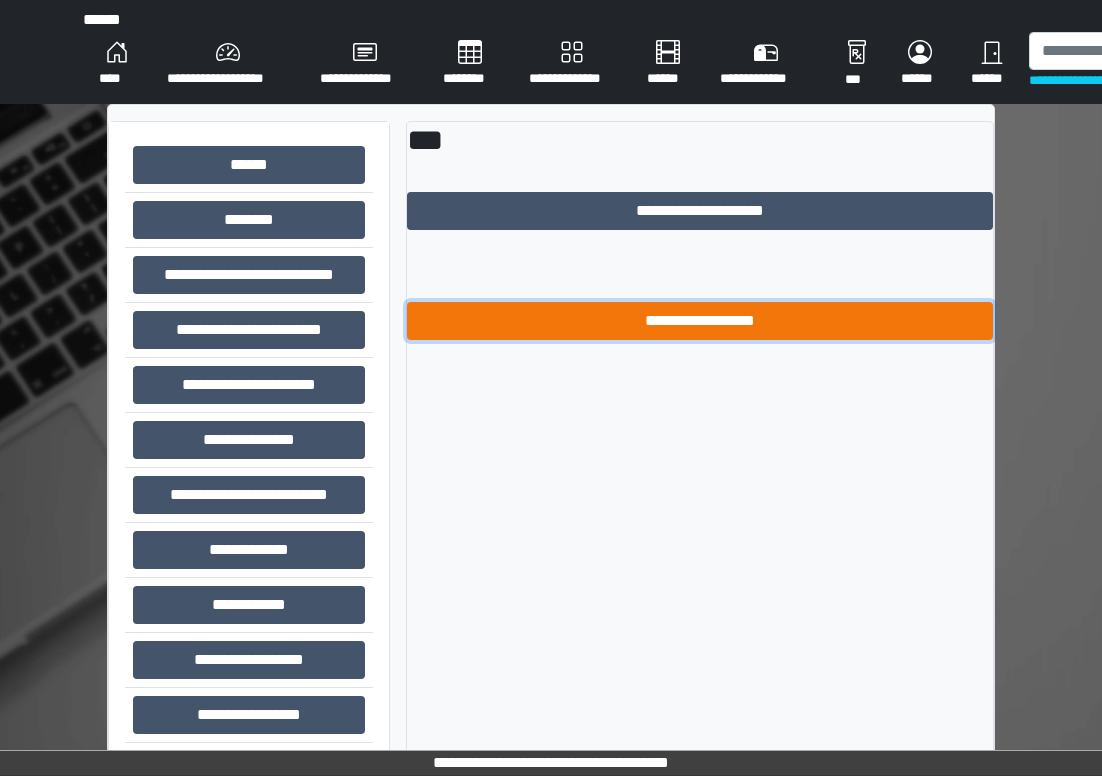 click on "**********" at bounding box center [700, 321] 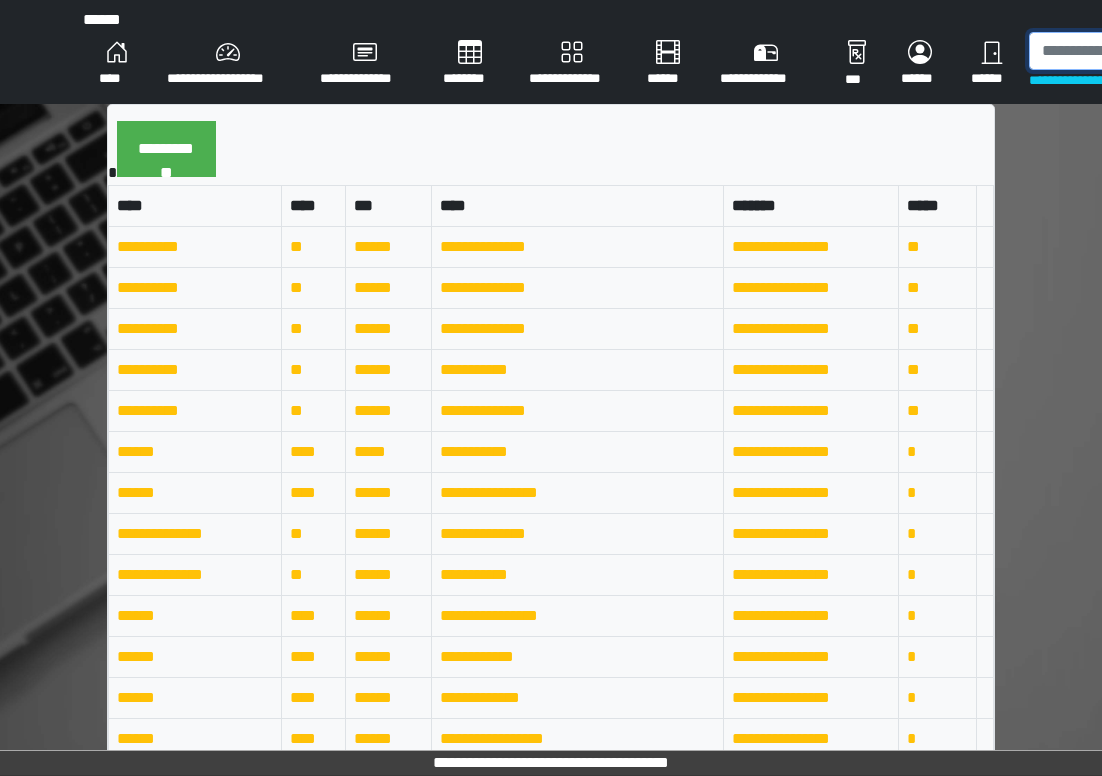 click at bounding box center (1132, 51) 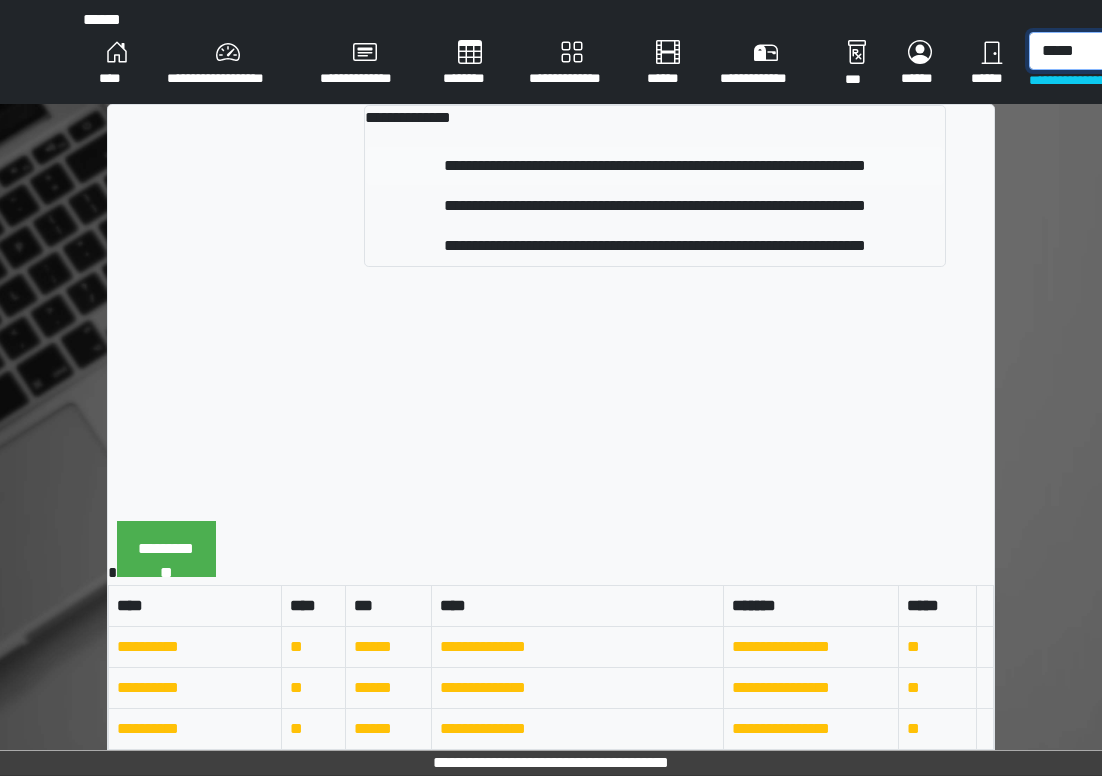 type on "*****" 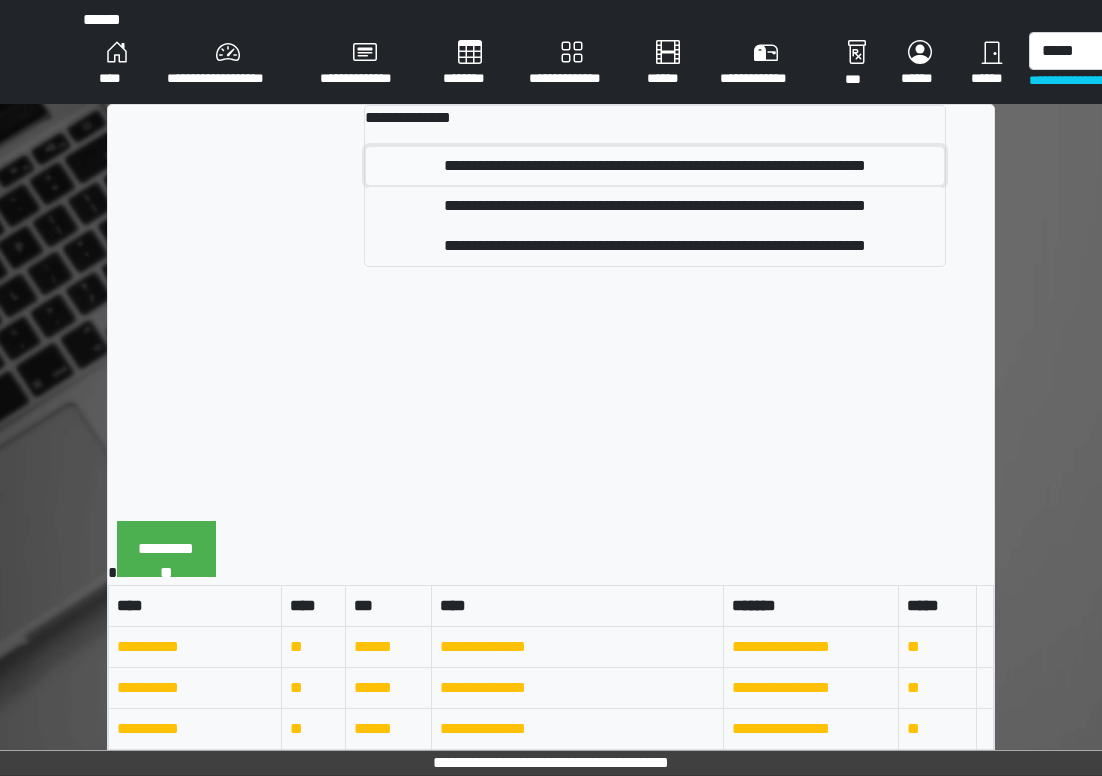 click on "**********" at bounding box center [655, 166] 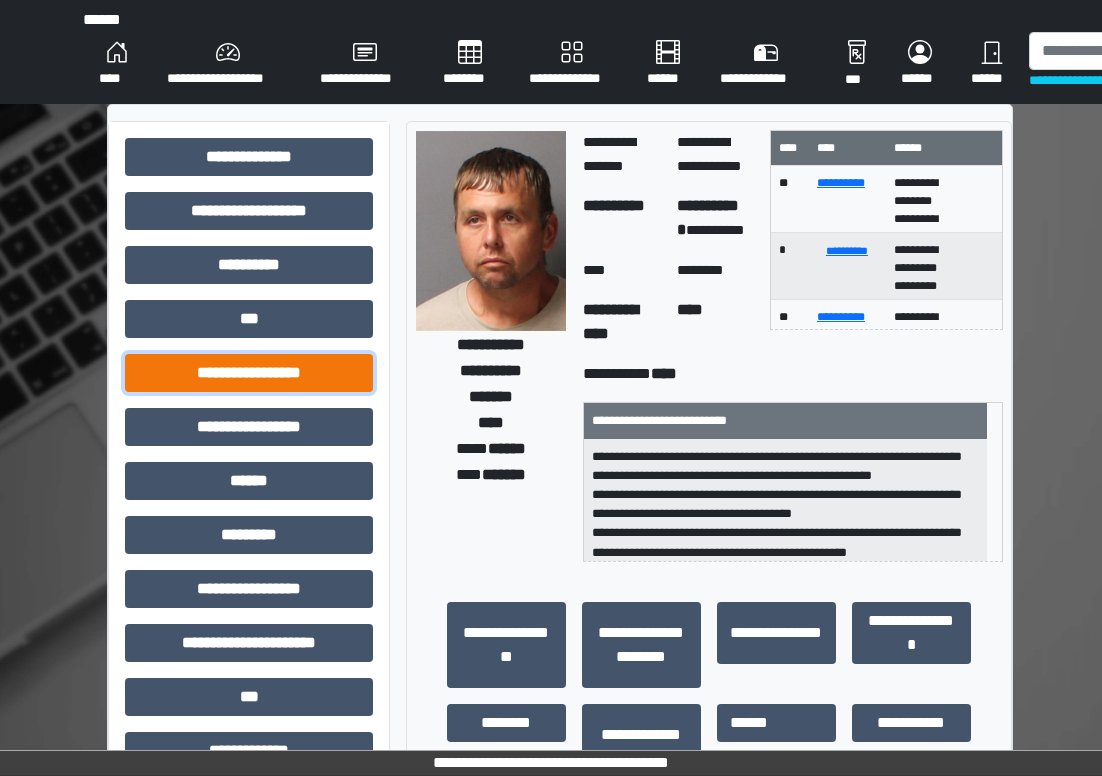 click on "**********" at bounding box center (249, 373) 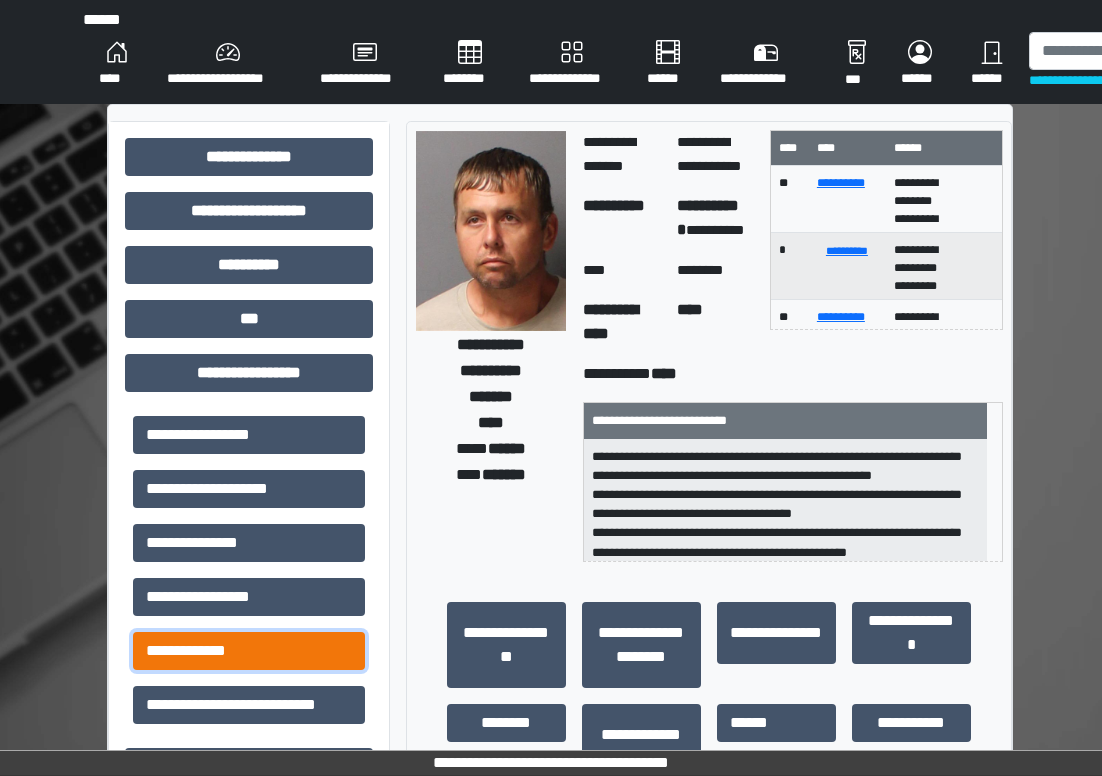click on "**********" at bounding box center (249, 651) 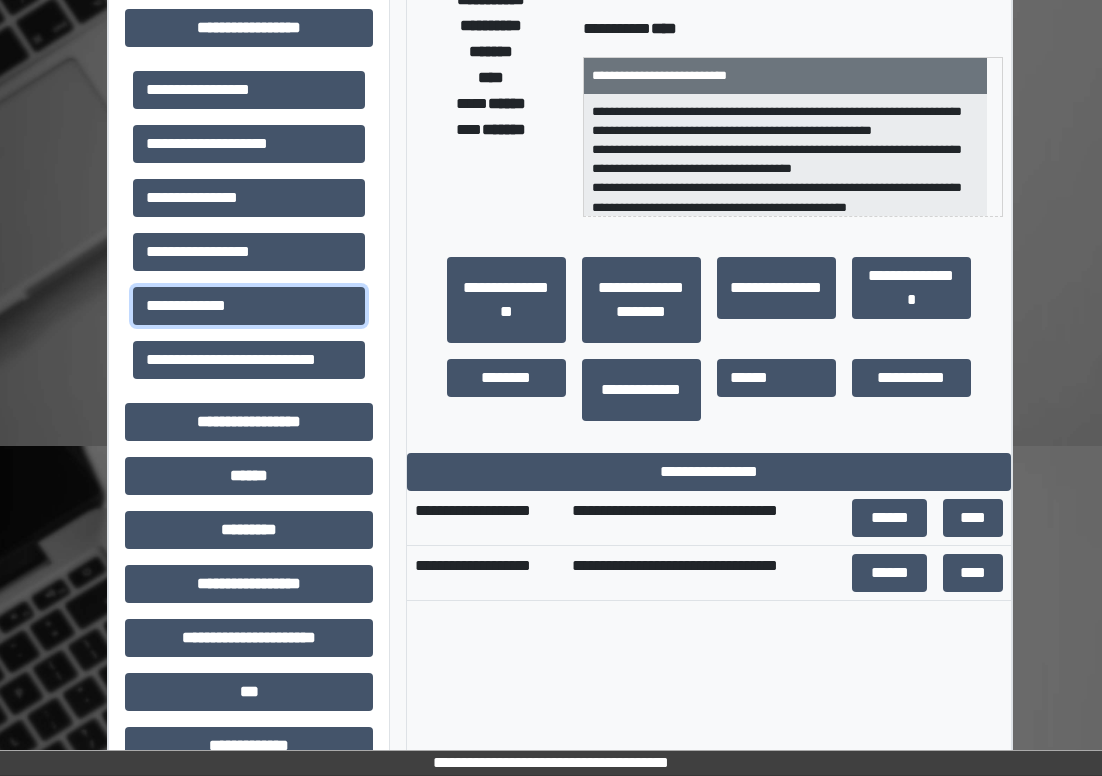 scroll, scrollTop: 500, scrollLeft: 0, axis: vertical 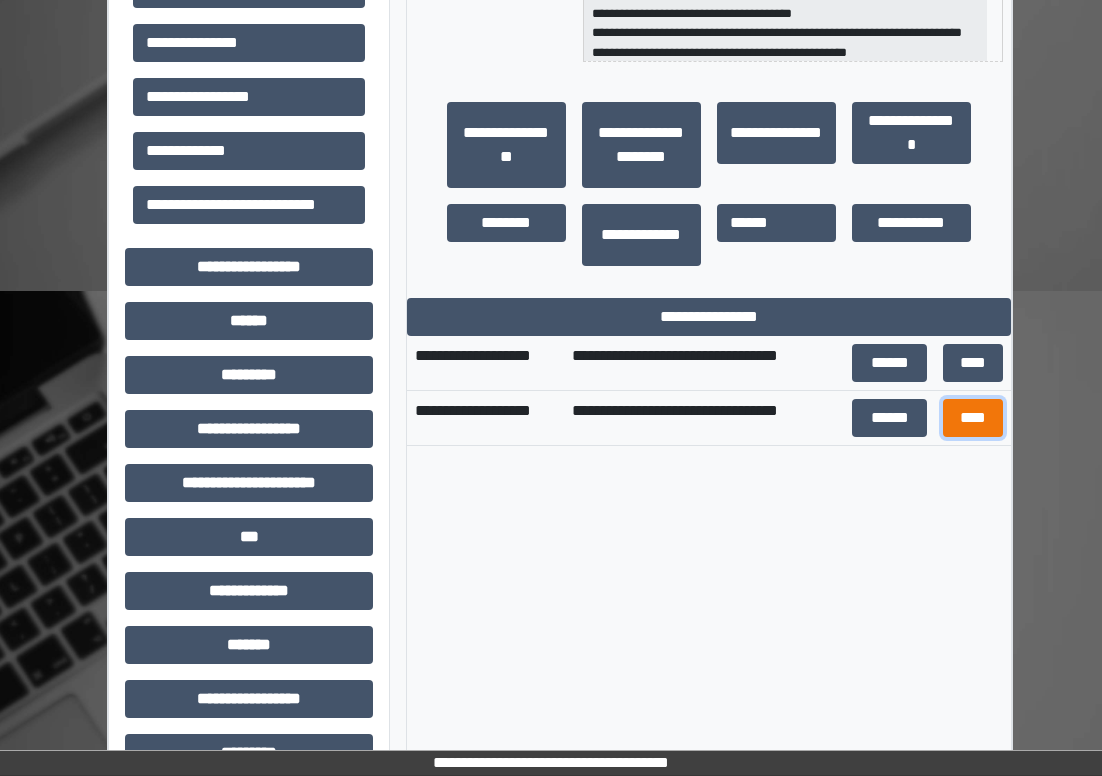 click on "****" at bounding box center (973, 418) 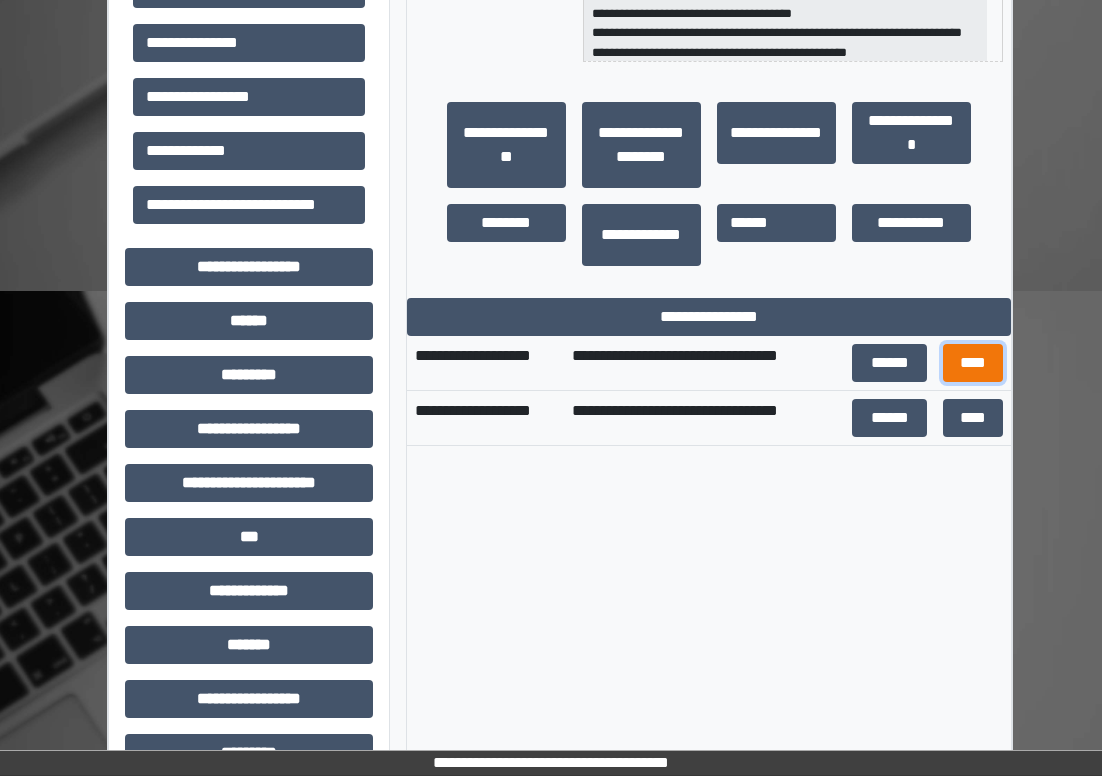 click on "****" at bounding box center [973, 363] 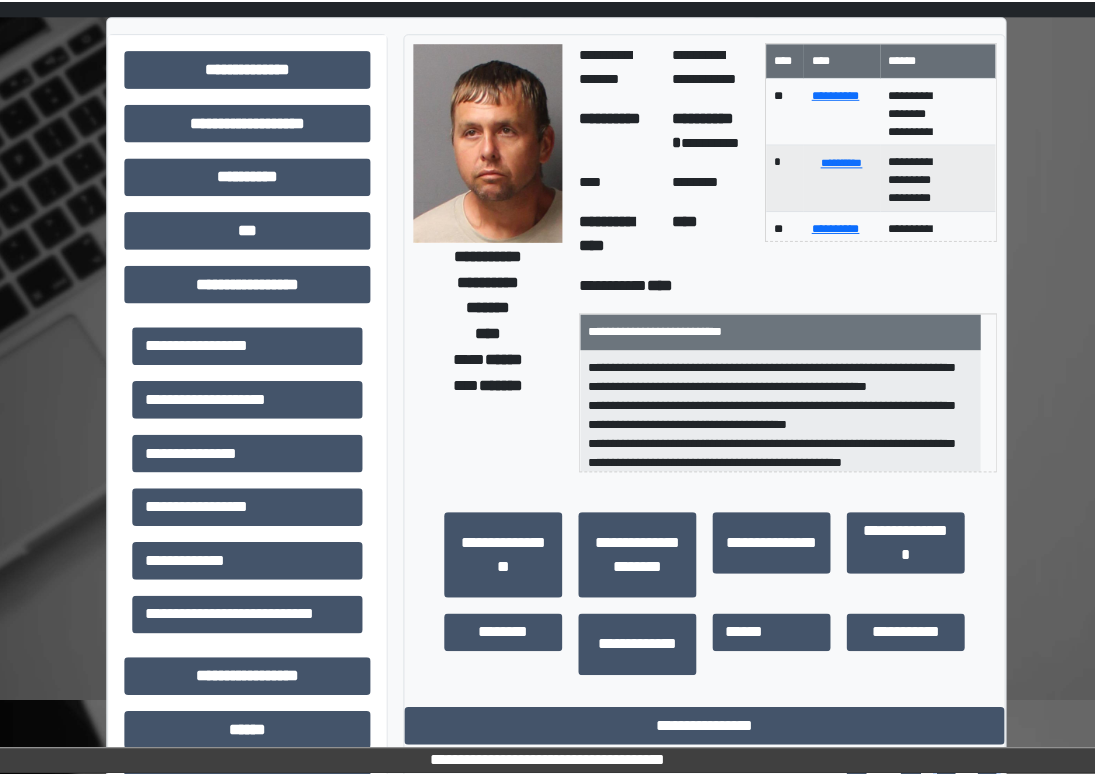 scroll, scrollTop: 0, scrollLeft: 0, axis: both 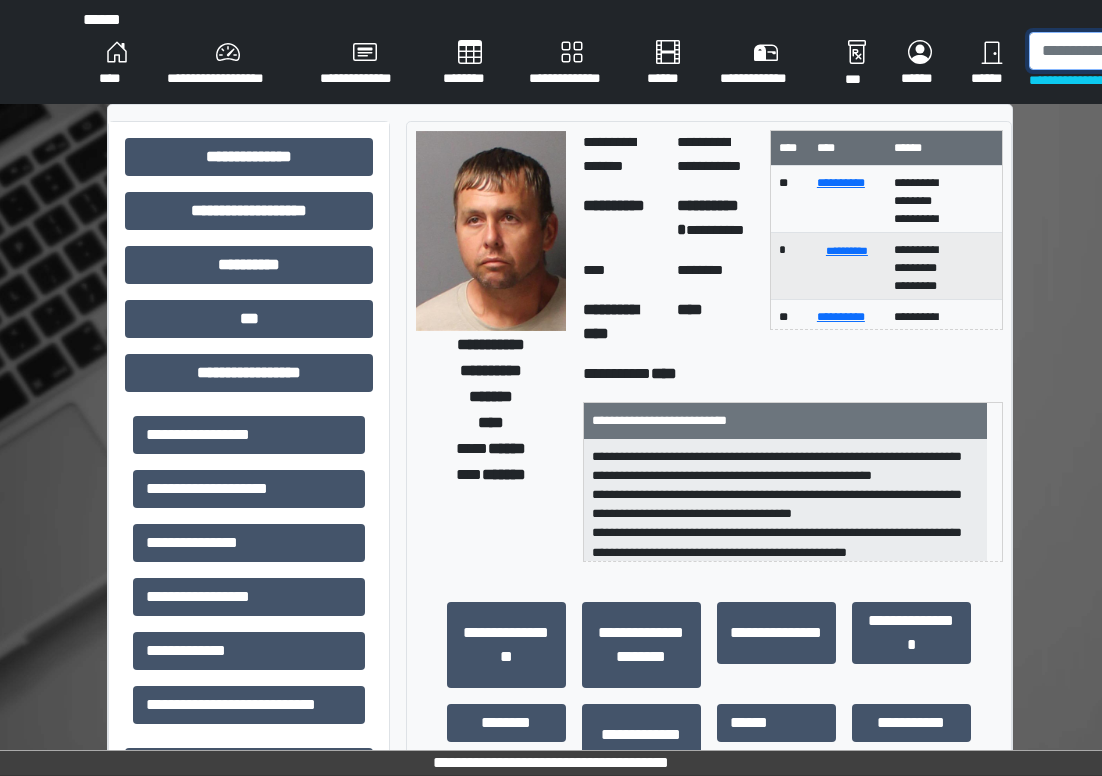 click at bounding box center (1132, 51) 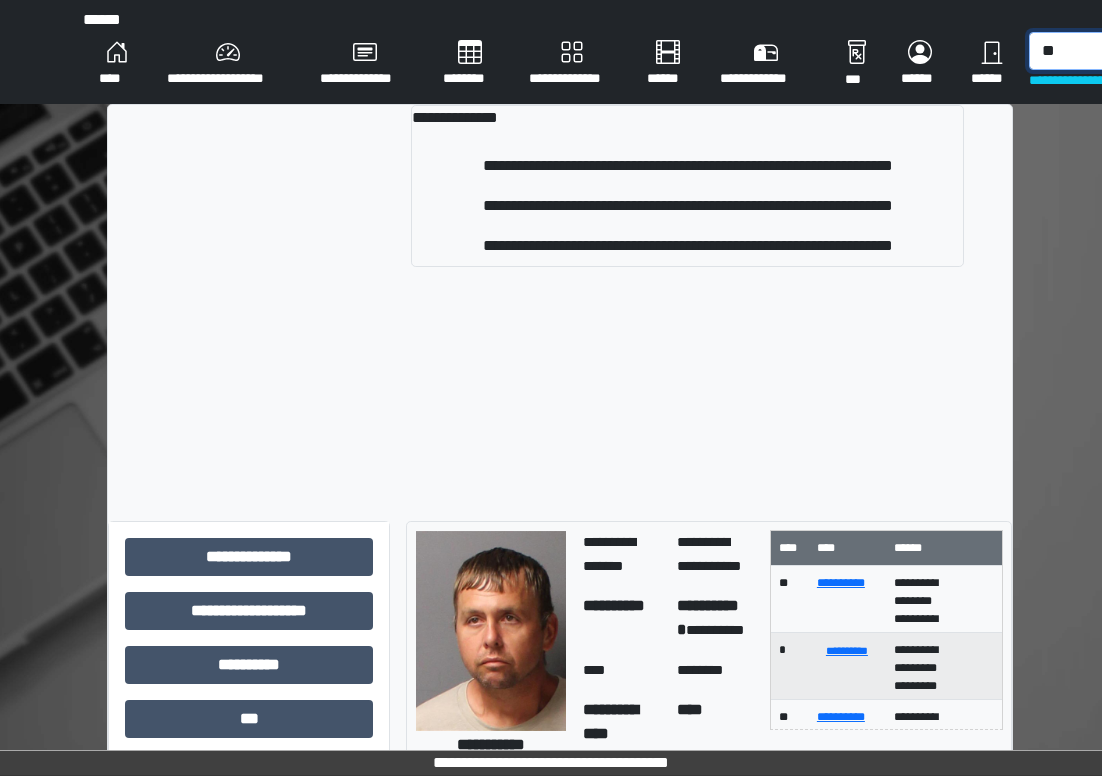 type on "*" 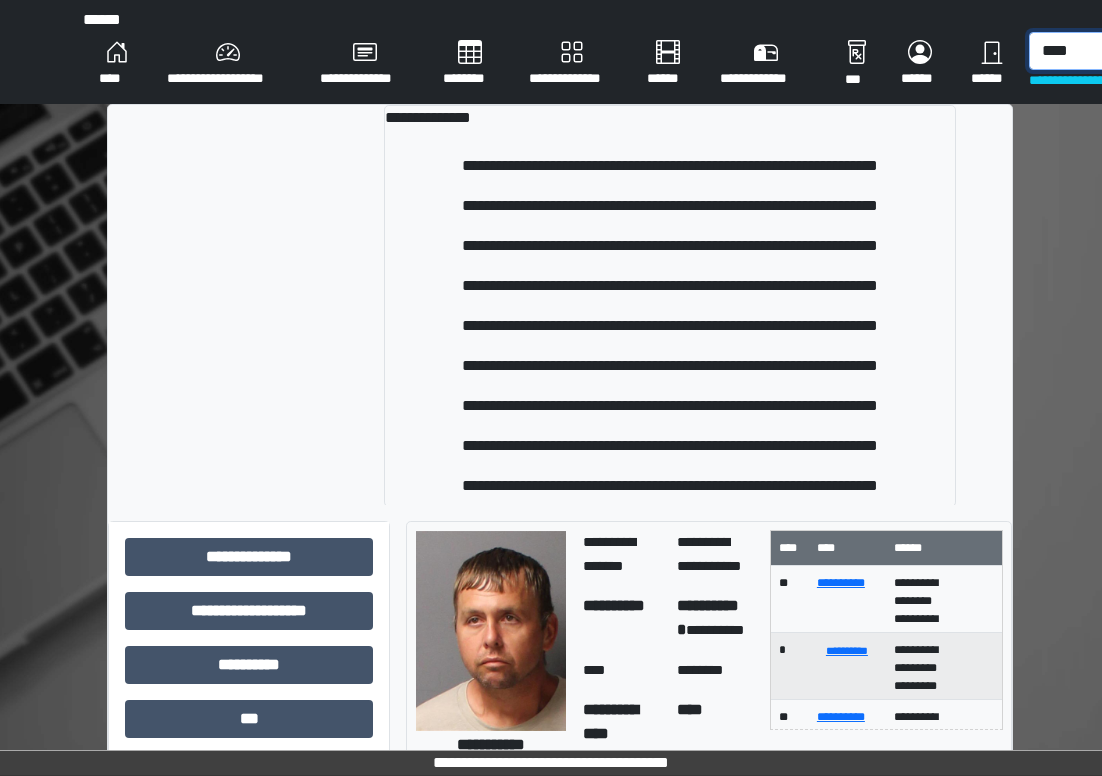 type on "****" 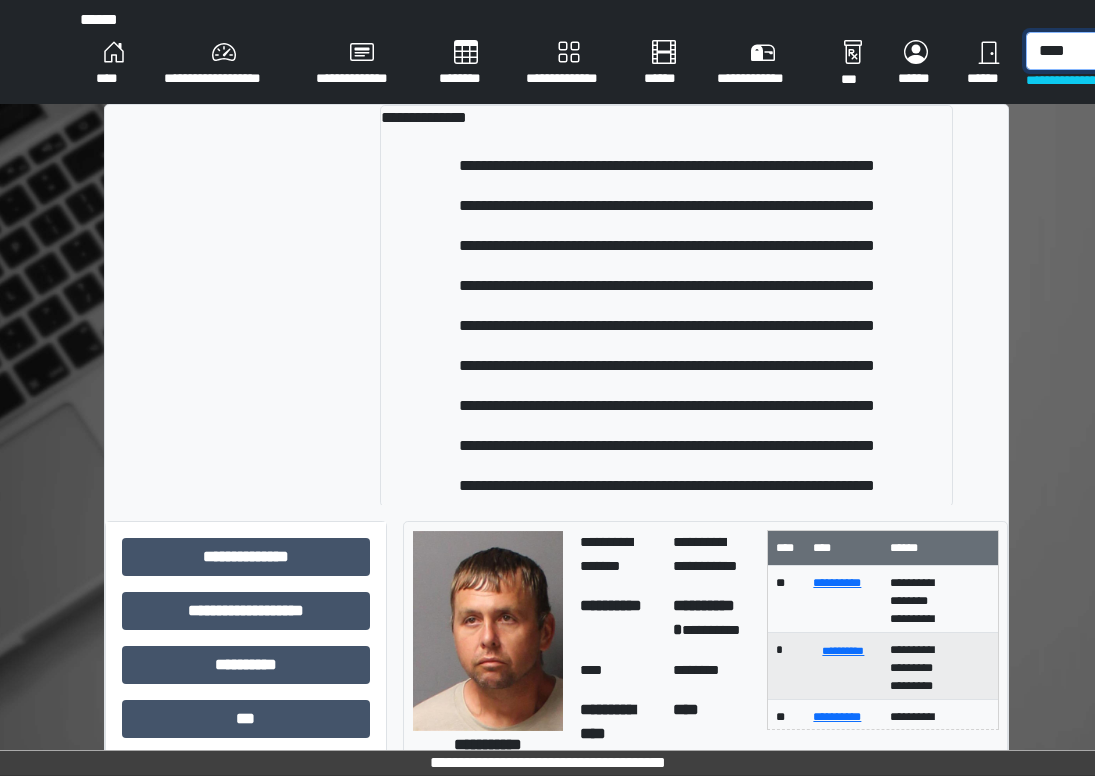 drag, startPoint x: 1083, startPoint y: 50, endPoint x: 998, endPoint y: 59, distance: 85.47514 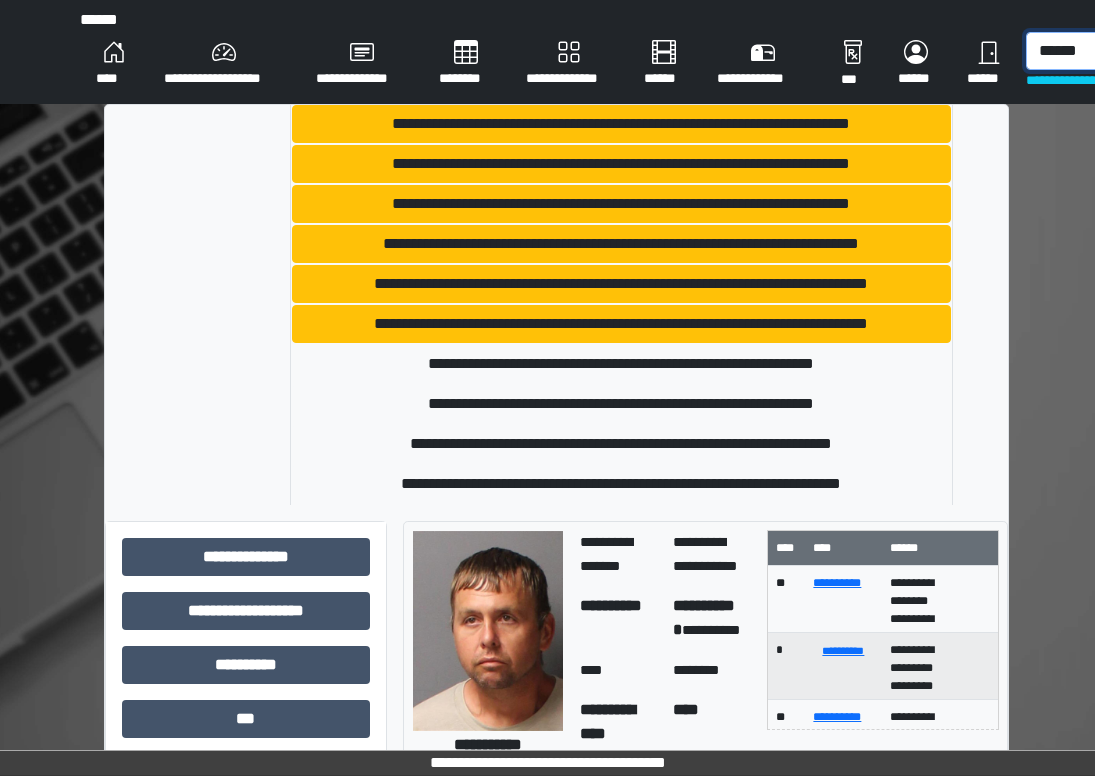 scroll, scrollTop: 898, scrollLeft: 0, axis: vertical 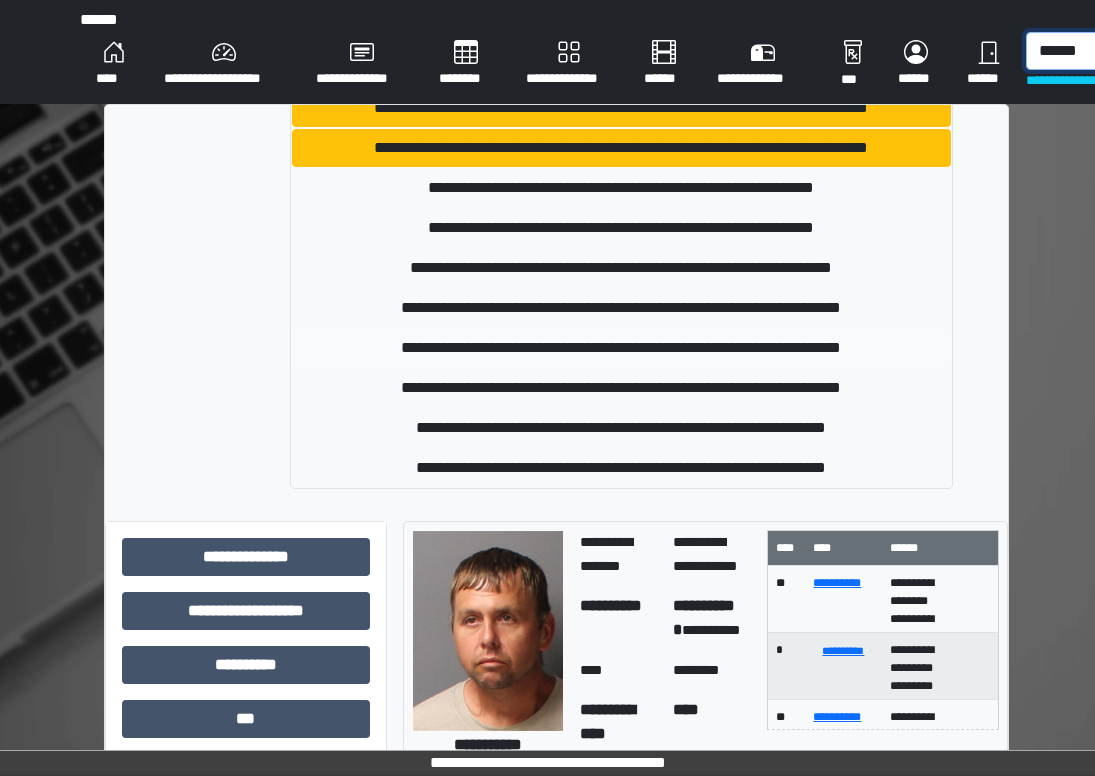 type on "******" 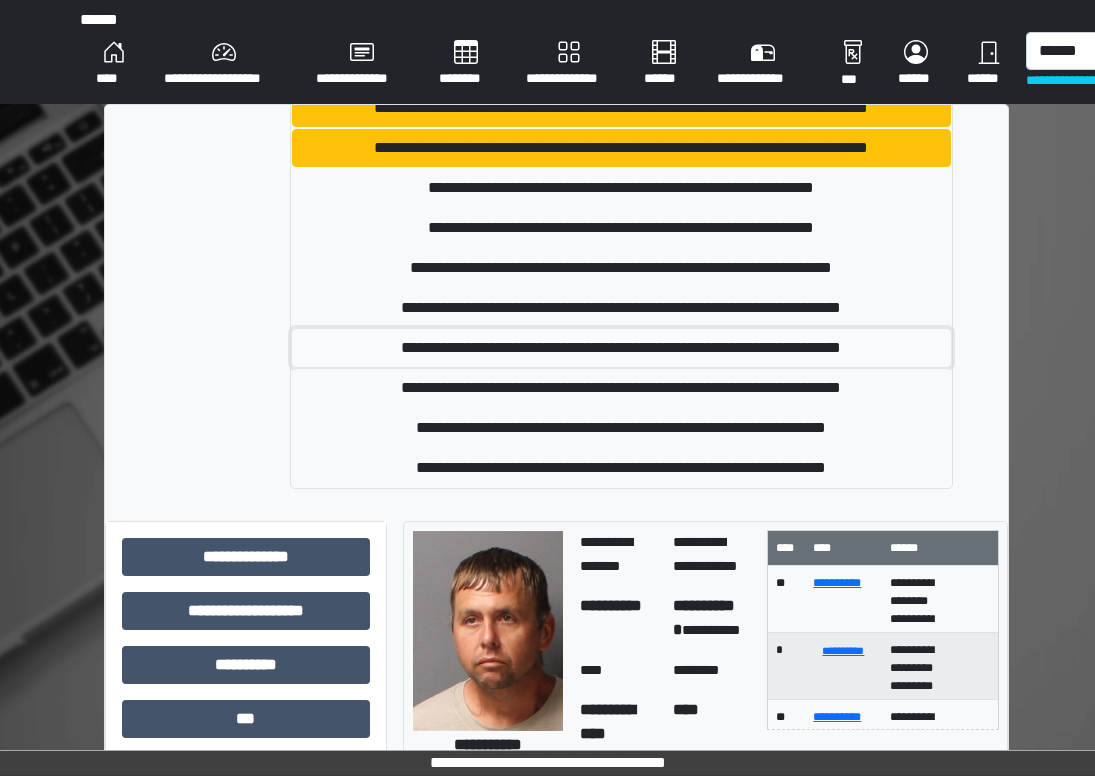 click on "**********" at bounding box center (621, 348) 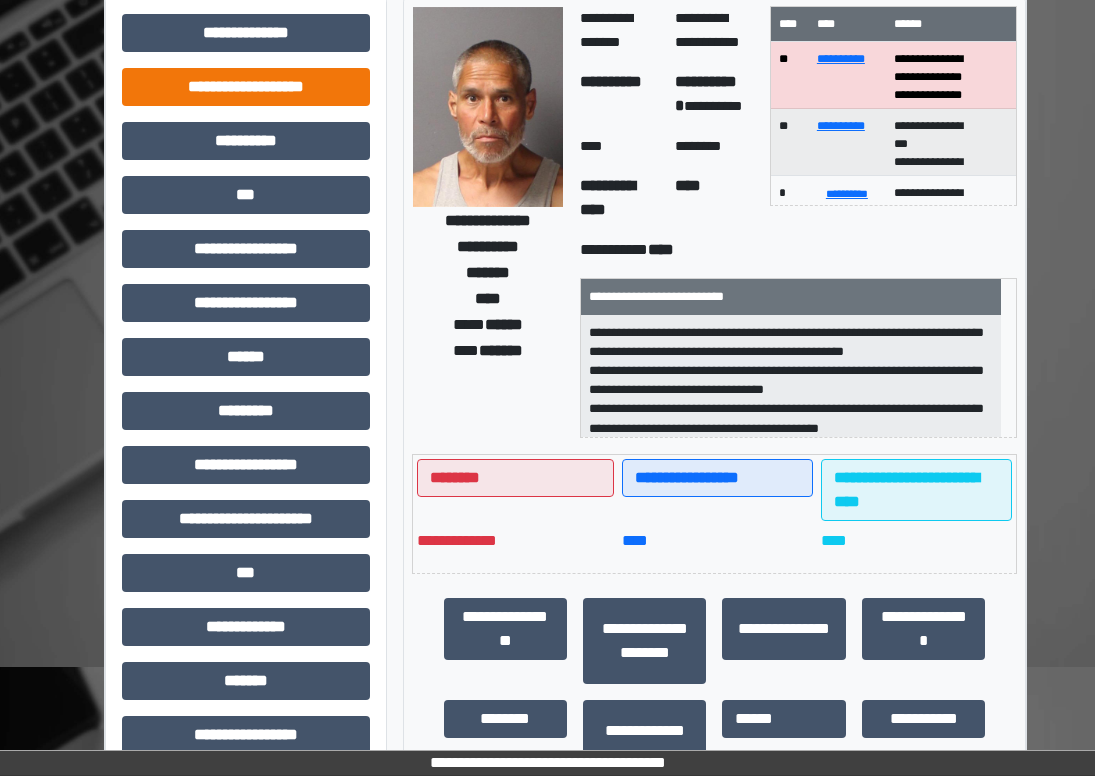 scroll, scrollTop: 100, scrollLeft: 0, axis: vertical 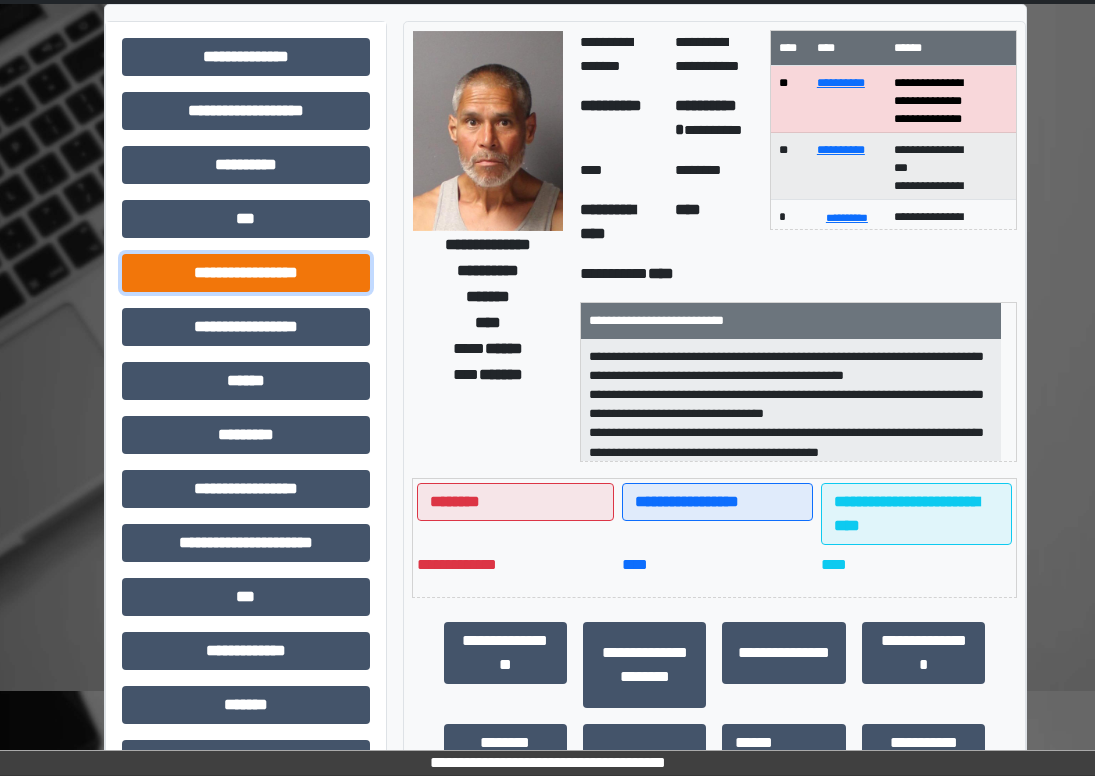 click on "**********" at bounding box center [246, 273] 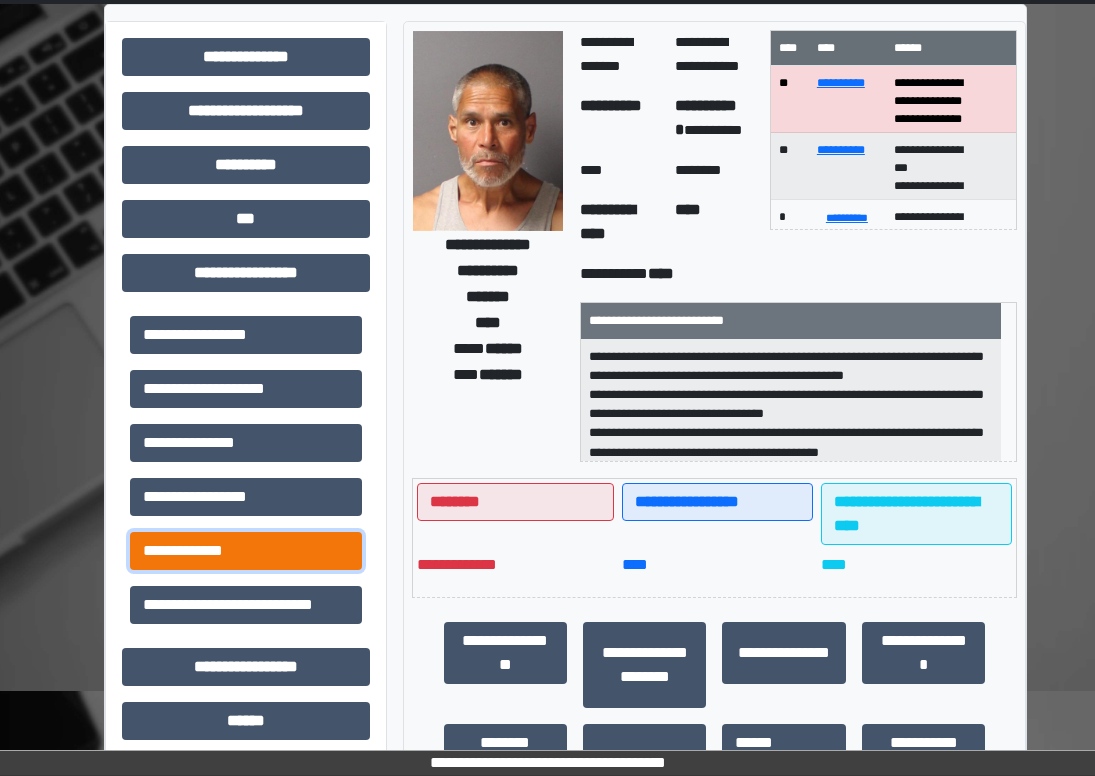 click on "**********" at bounding box center (246, 551) 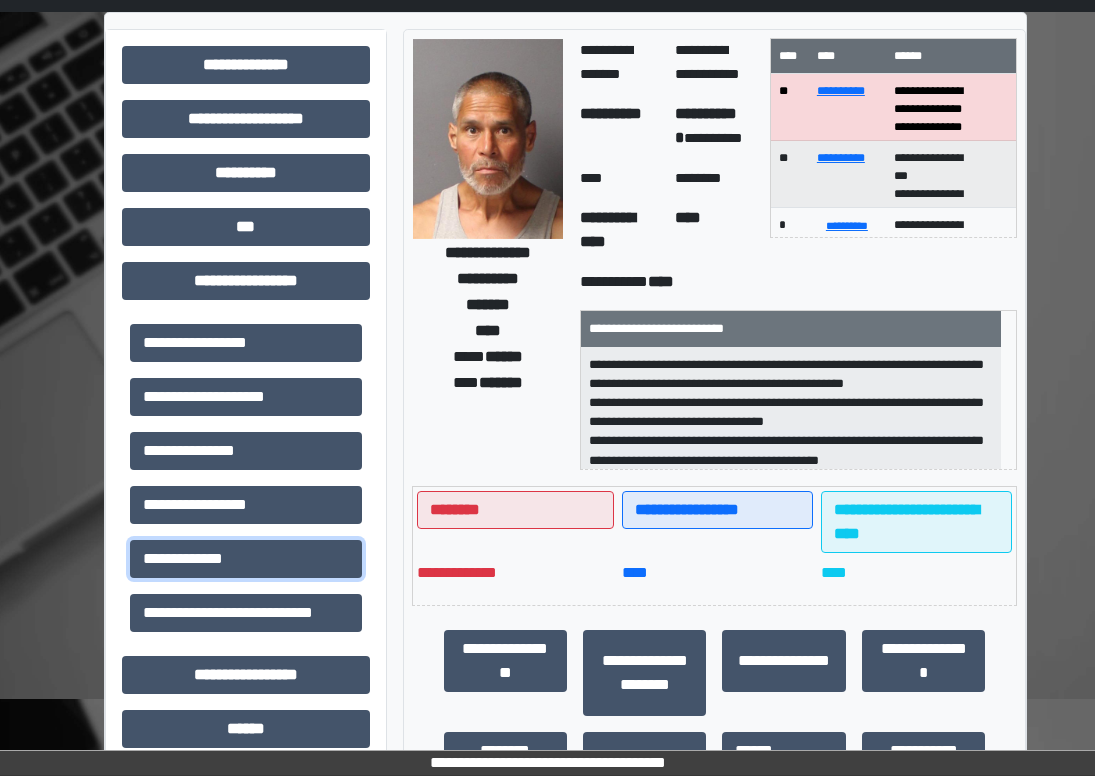 scroll, scrollTop: 0, scrollLeft: 0, axis: both 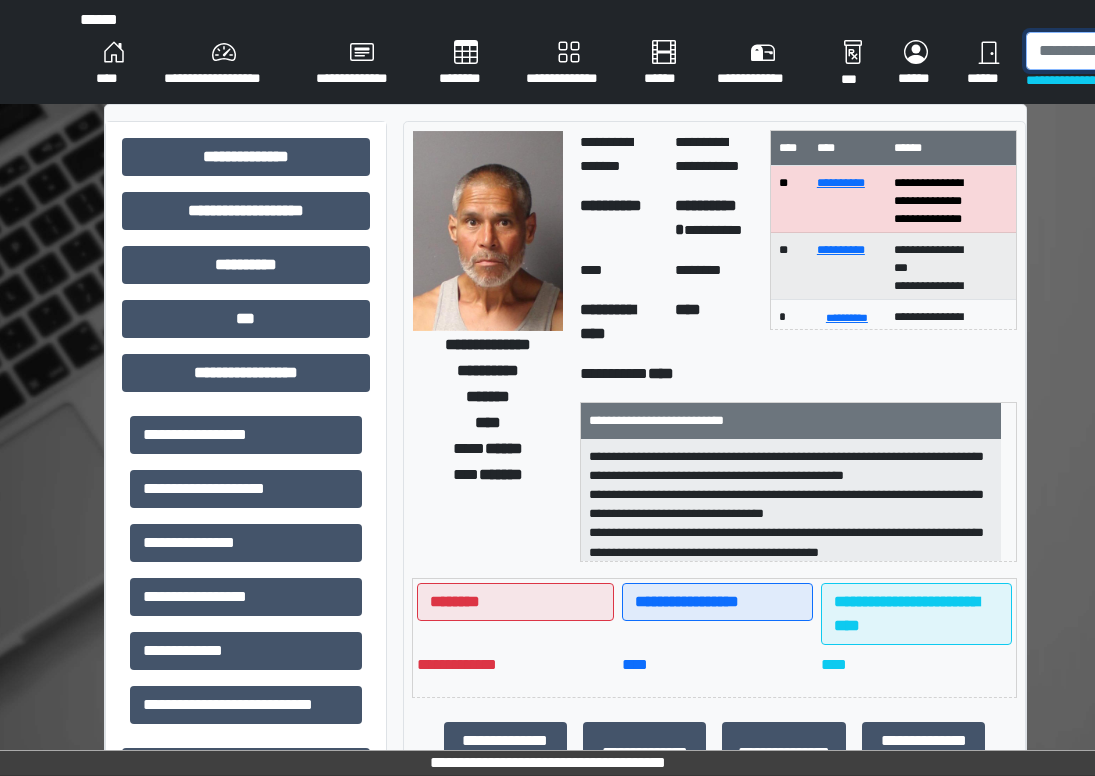 click at bounding box center (1129, 51) 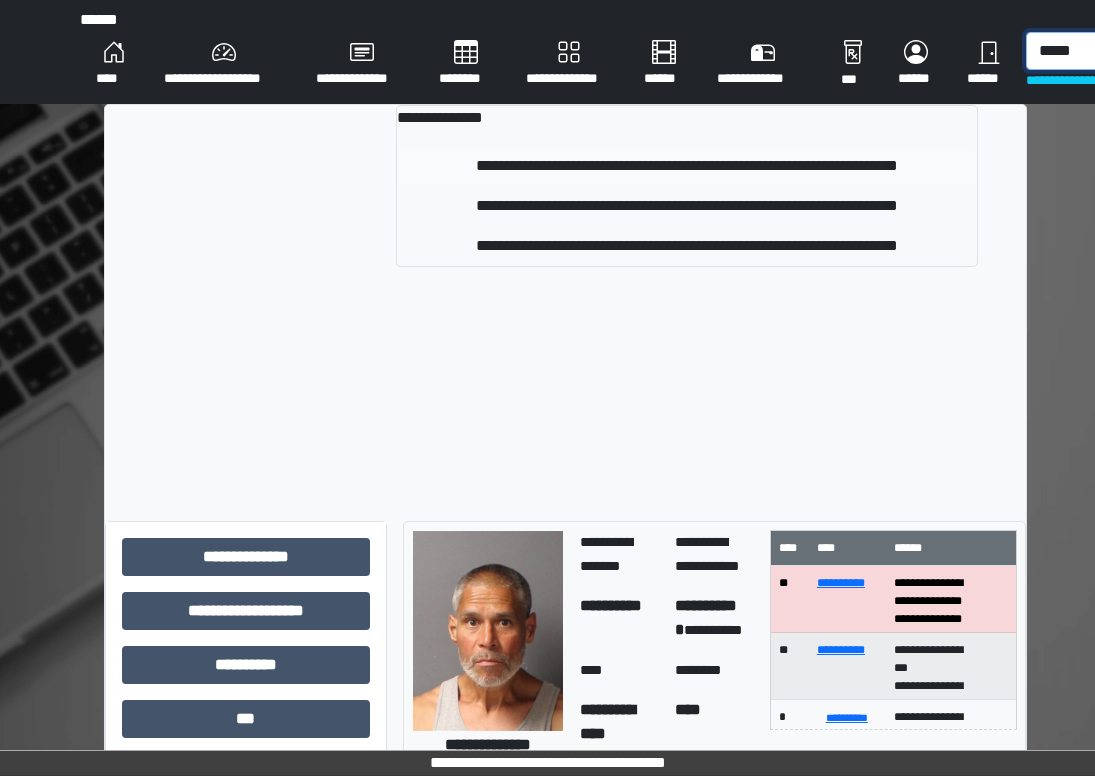 type on "*****" 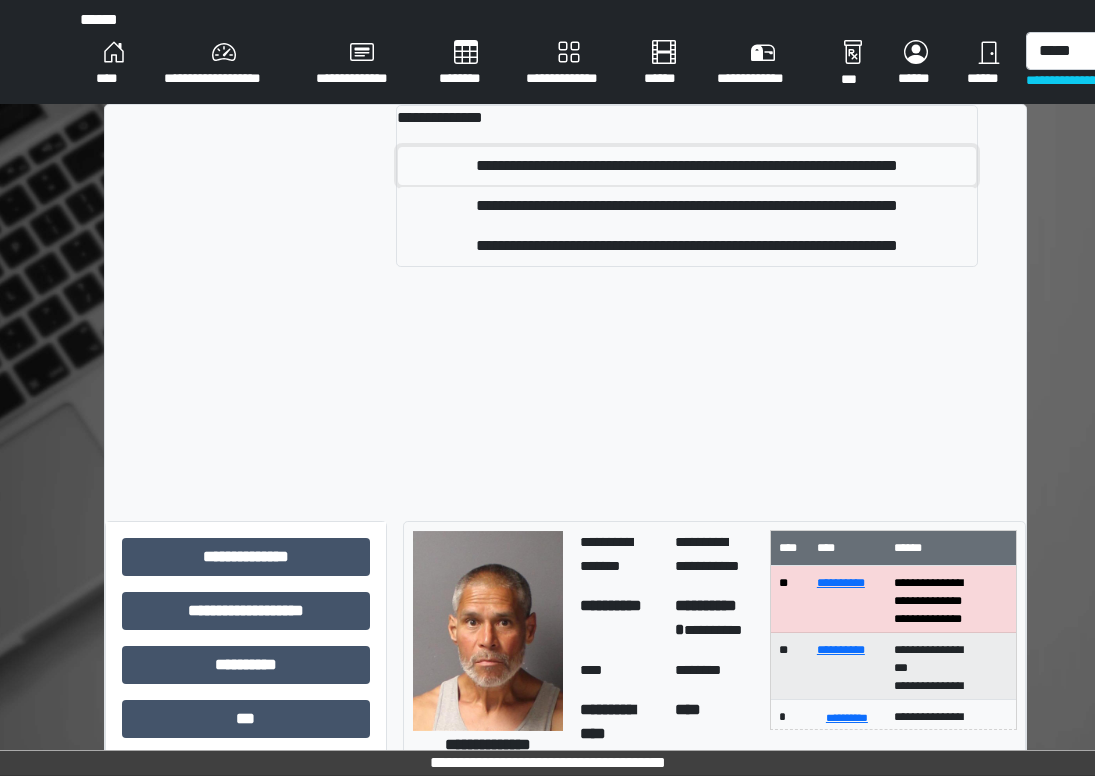click on "**********" at bounding box center (687, 166) 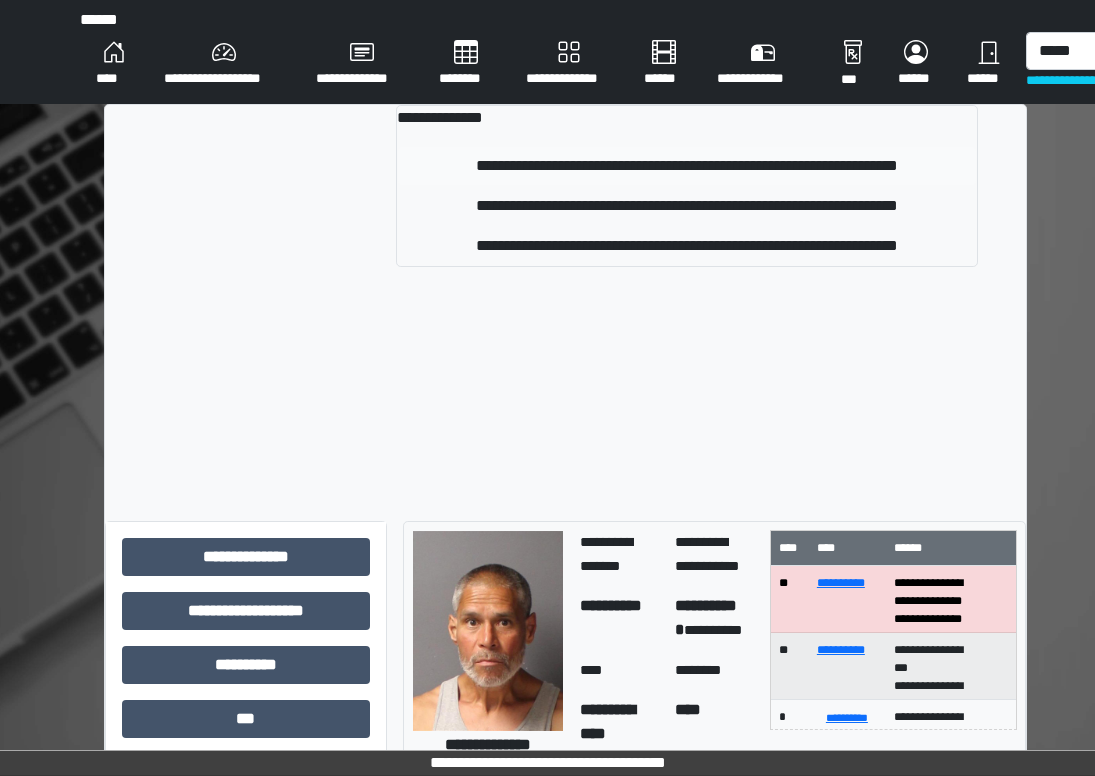 type 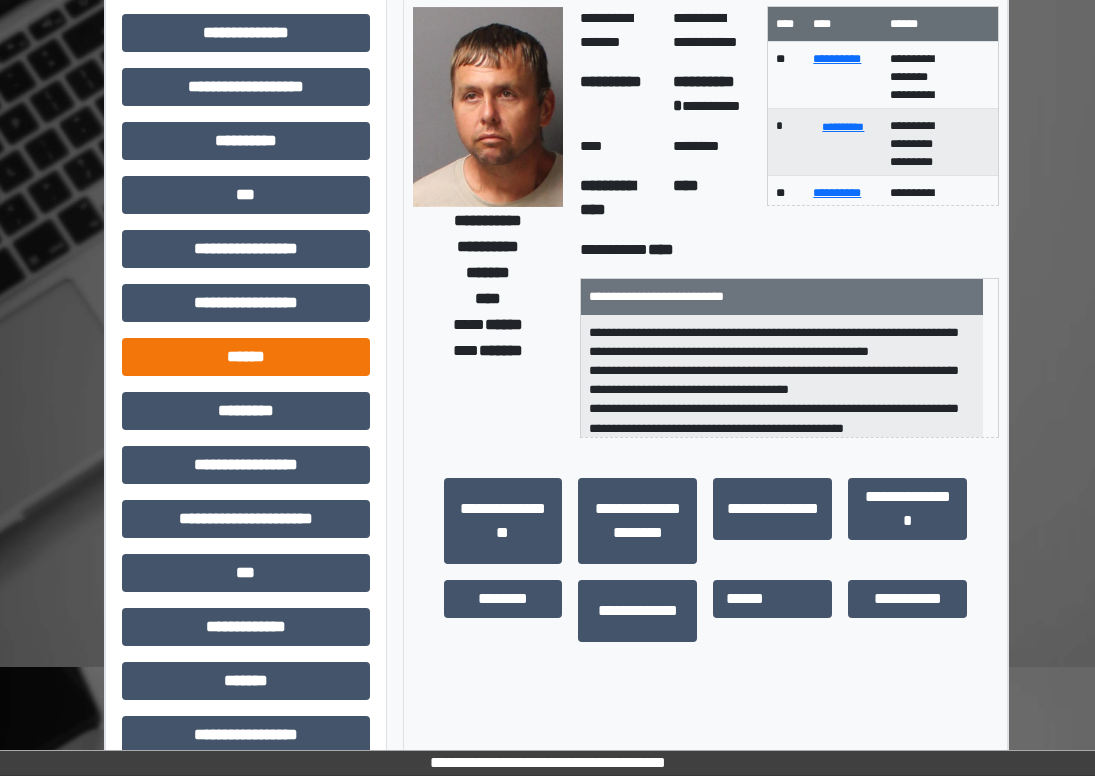 scroll, scrollTop: 122, scrollLeft: 0, axis: vertical 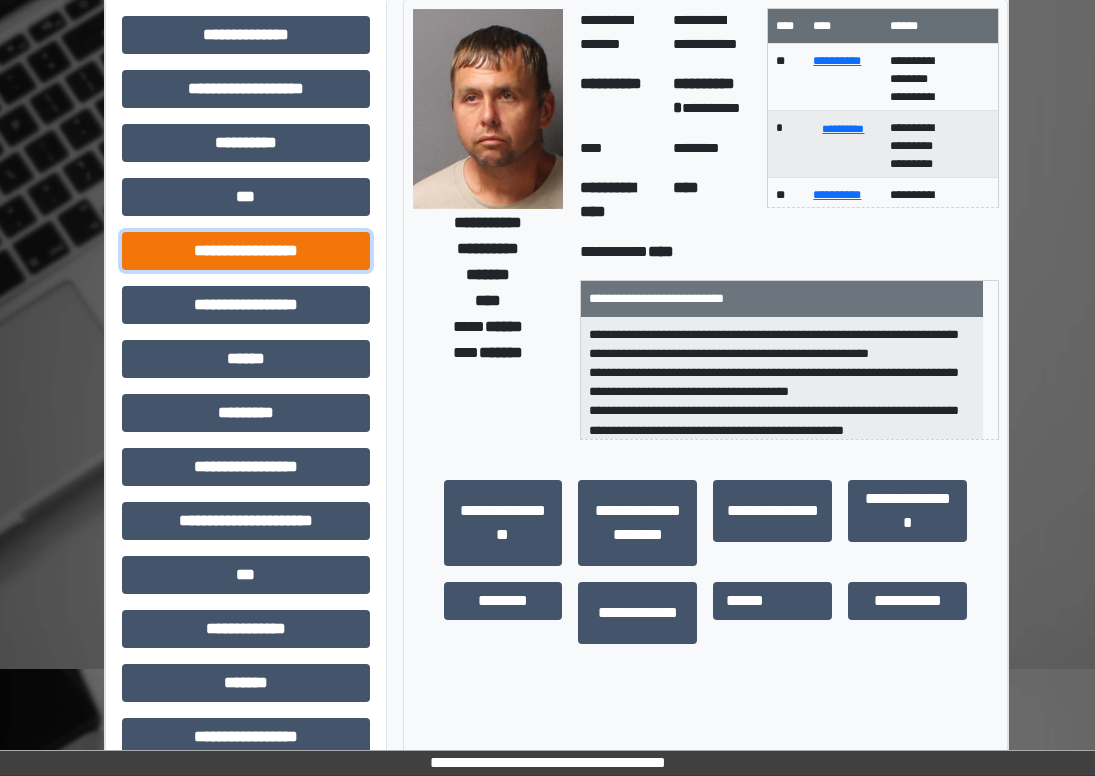 click on "**********" at bounding box center (246, 251) 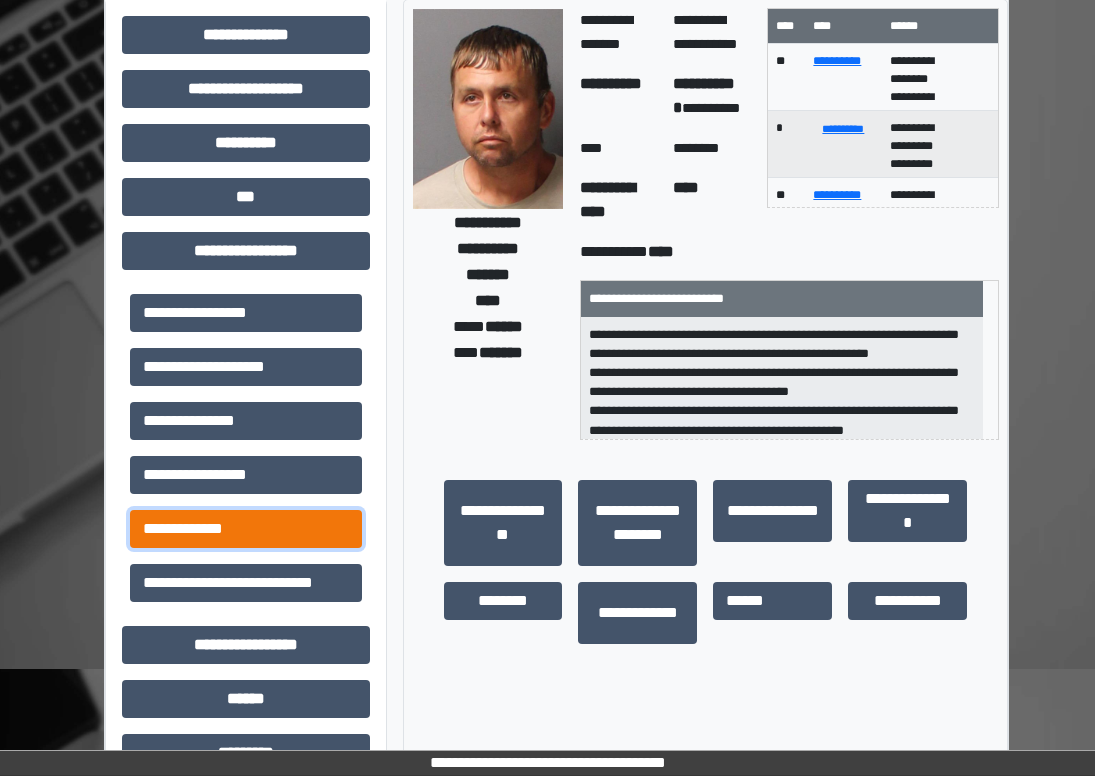 click on "**********" at bounding box center (246, 529) 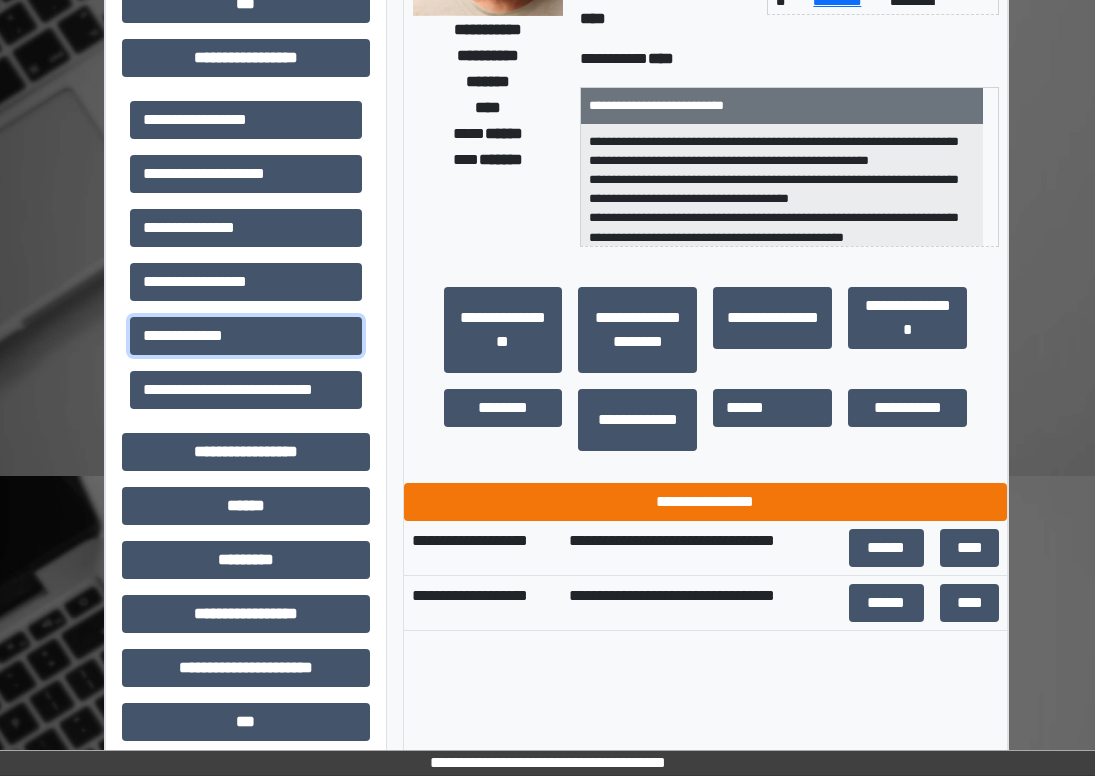 scroll, scrollTop: 422, scrollLeft: 0, axis: vertical 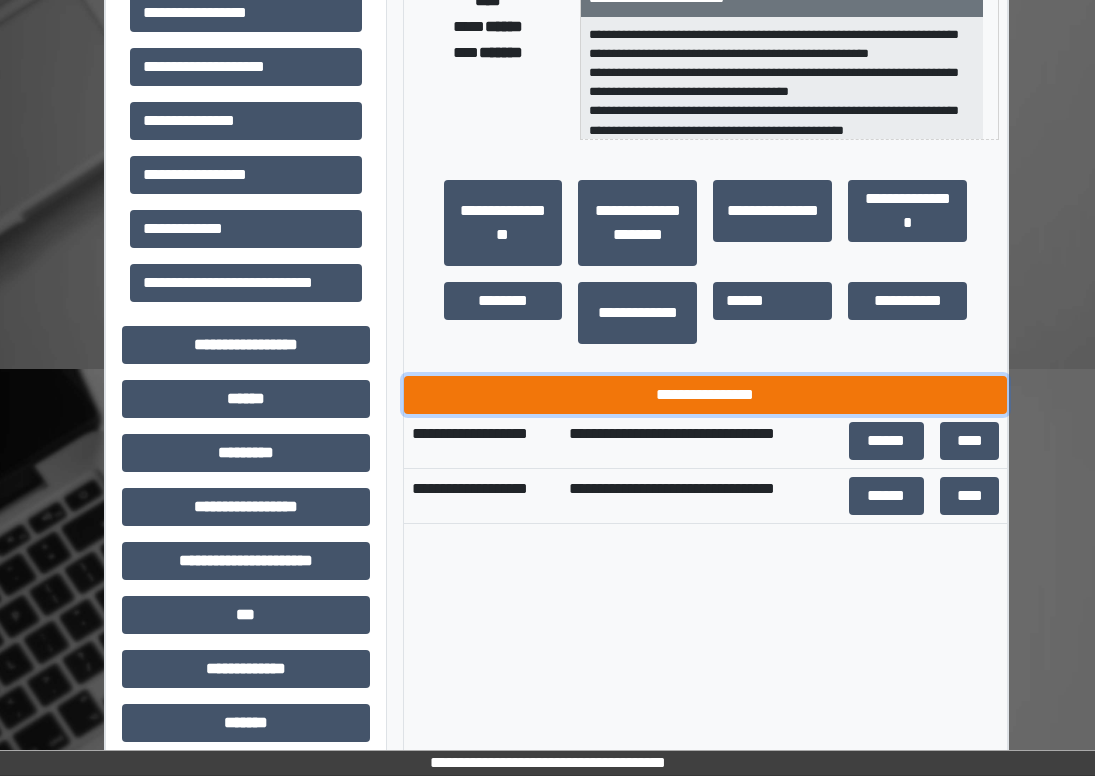 click on "**********" at bounding box center [706, 395] 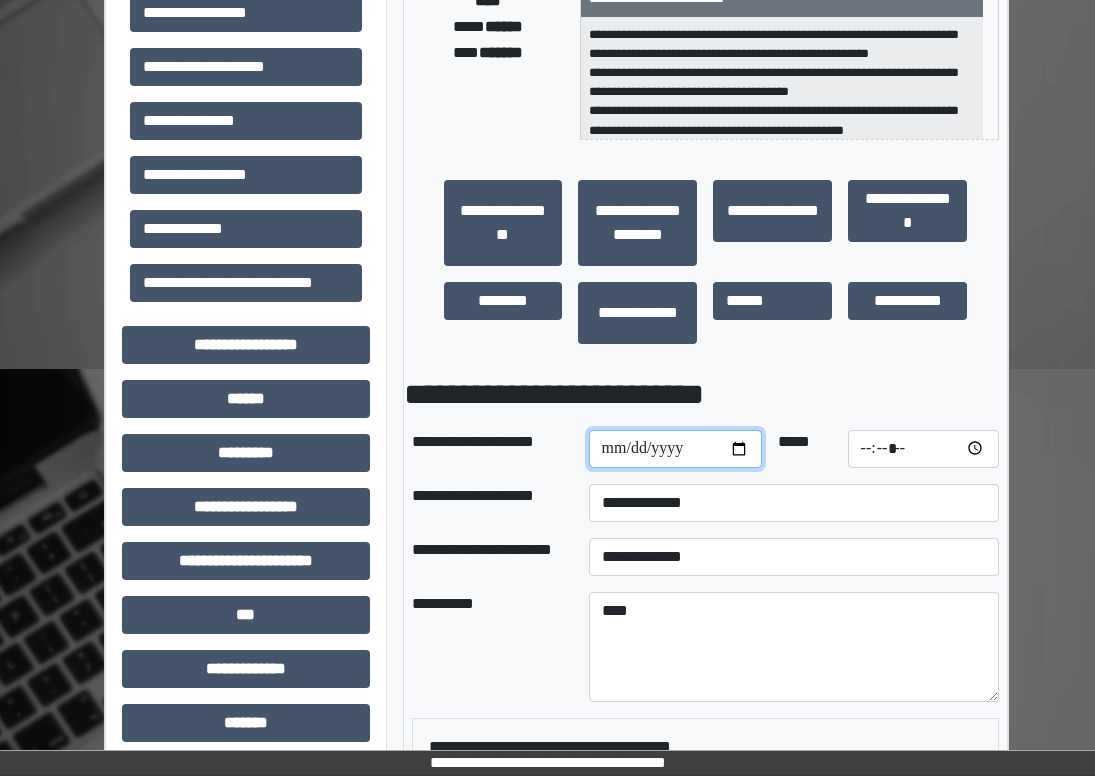 click at bounding box center (676, 449) 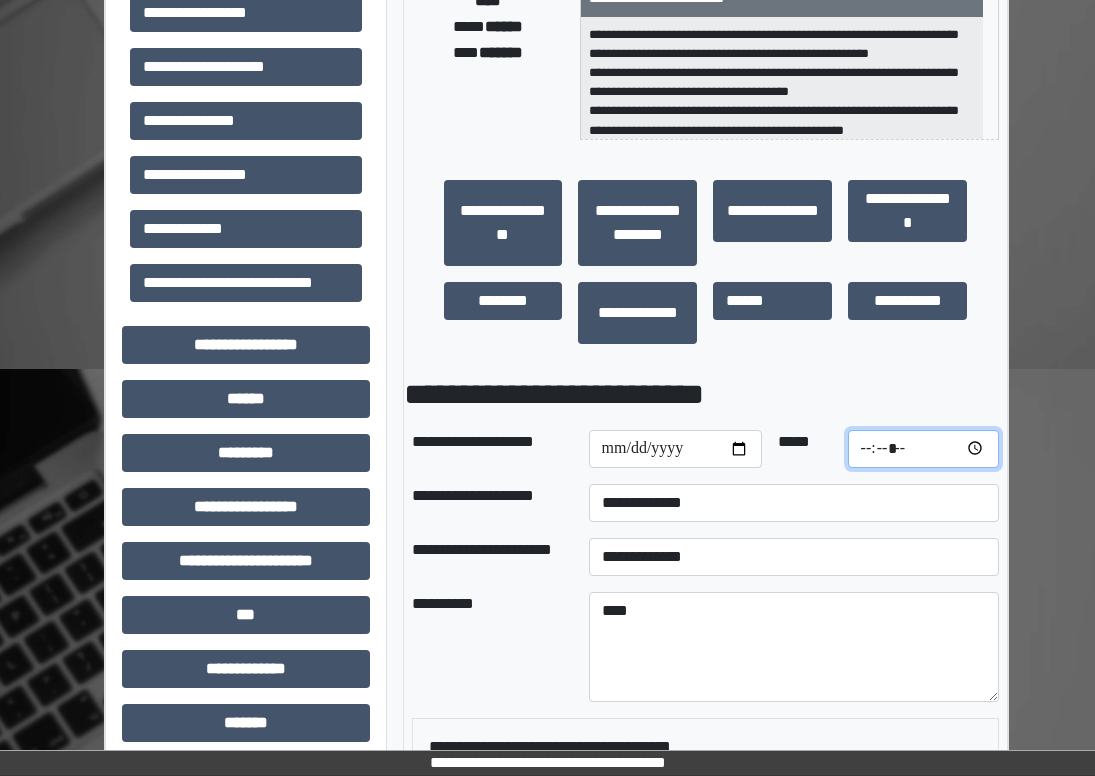 click at bounding box center [924, 449] 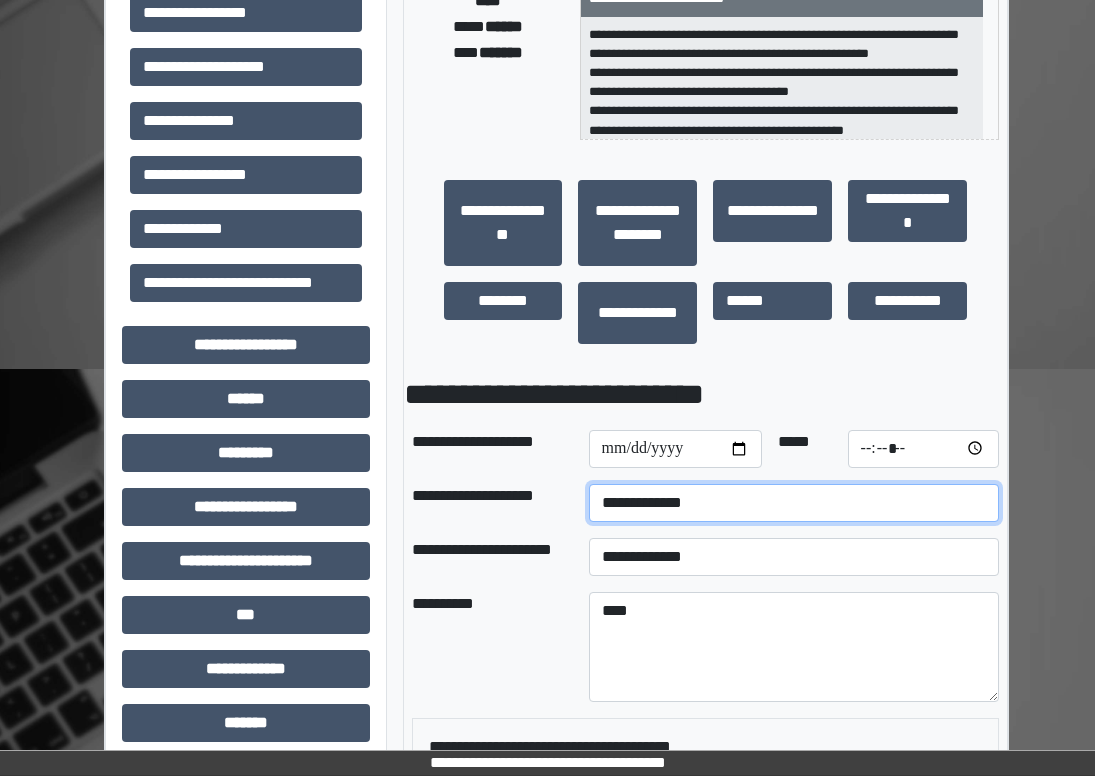 click on "**********" at bounding box center (794, 503) 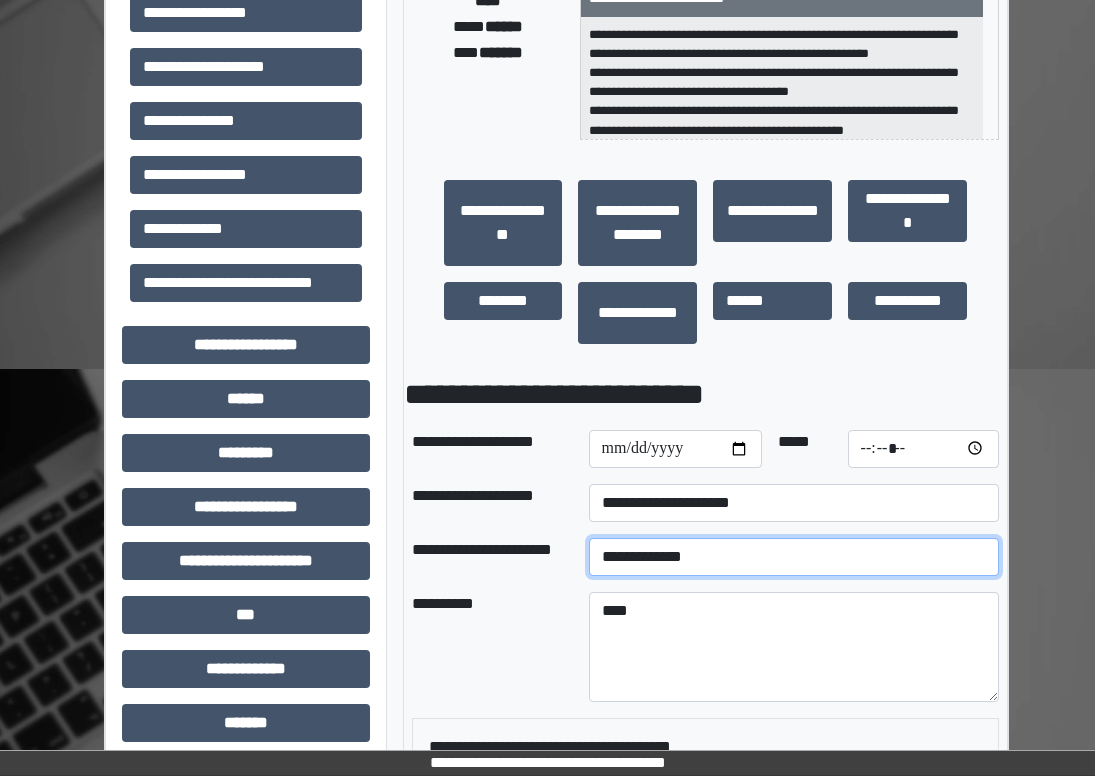 click on "**********" at bounding box center (794, 557) 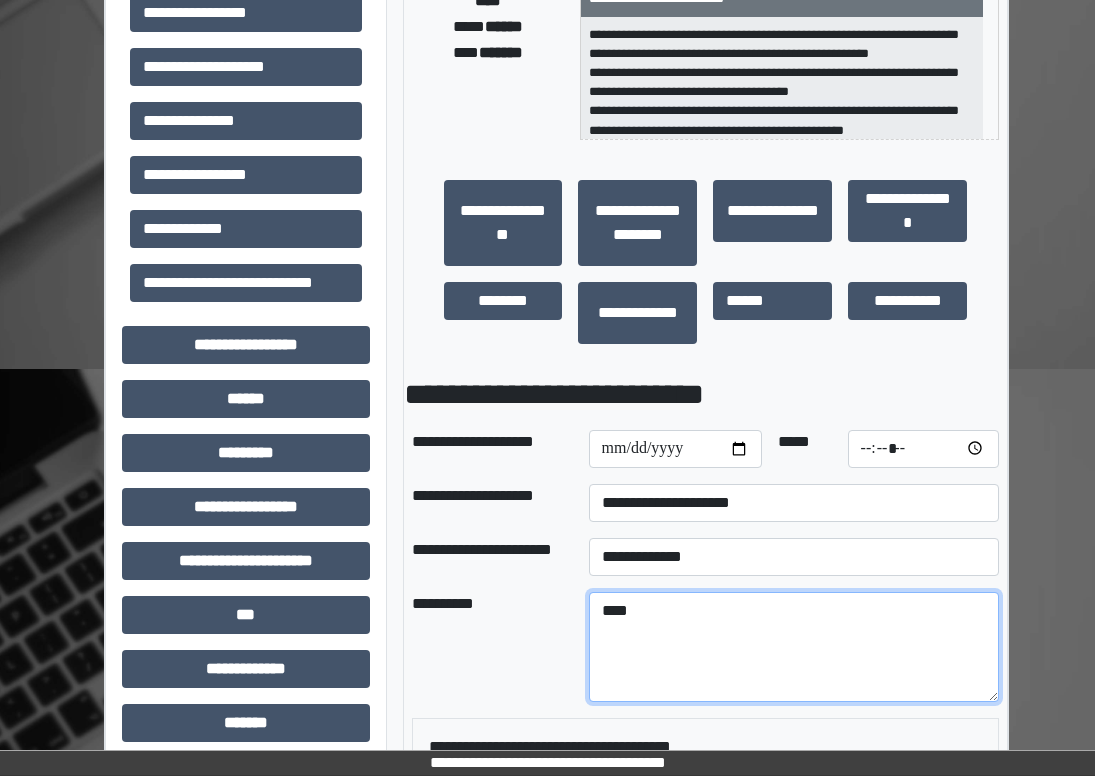 click on "****" at bounding box center (794, 647) 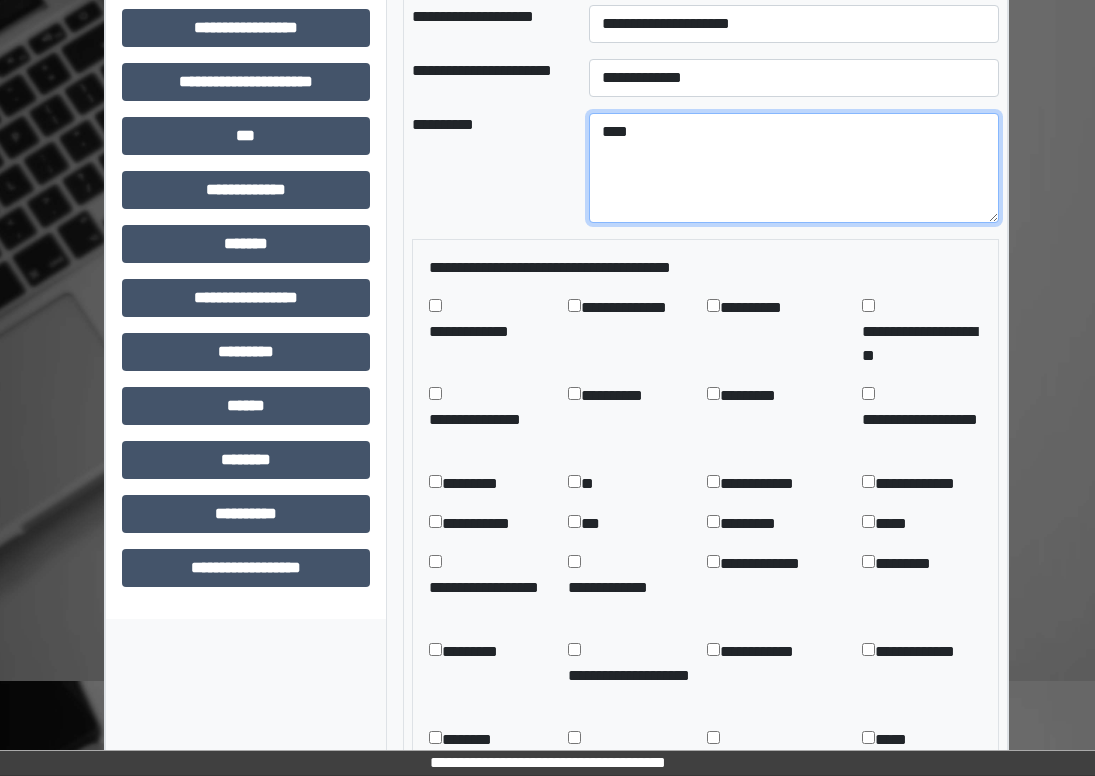 scroll, scrollTop: 922, scrollLeft: 0, axis: vertical 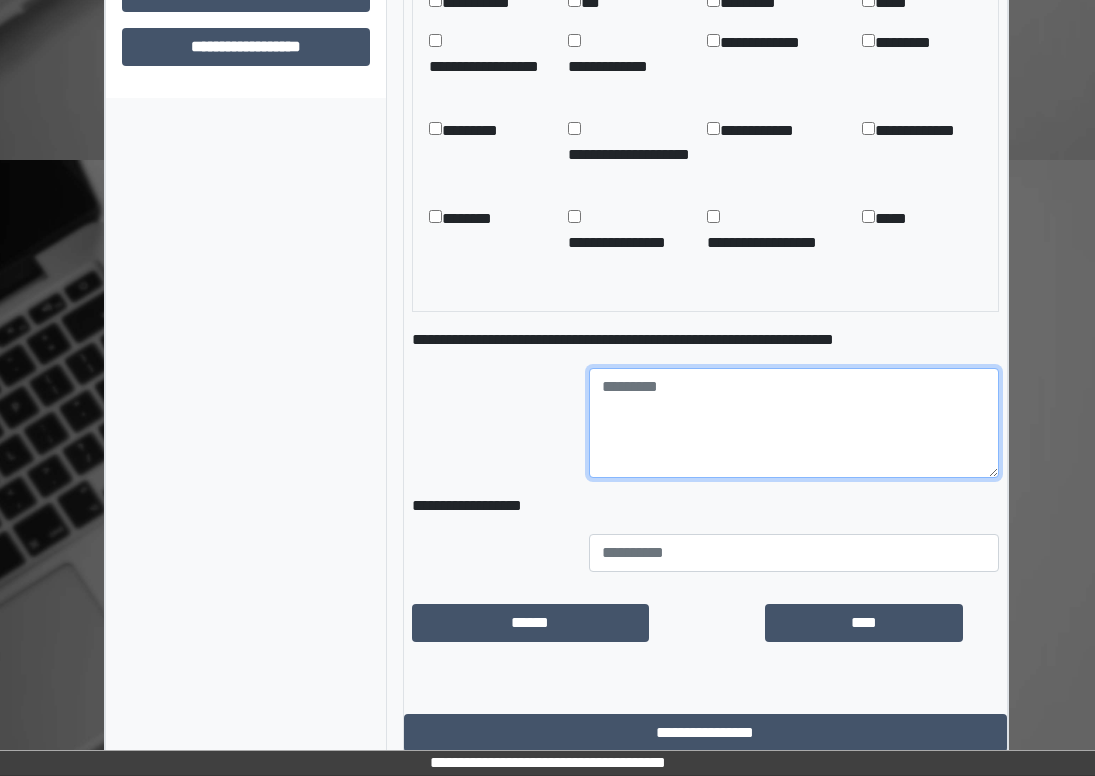 click at bounding box center [794, 423] 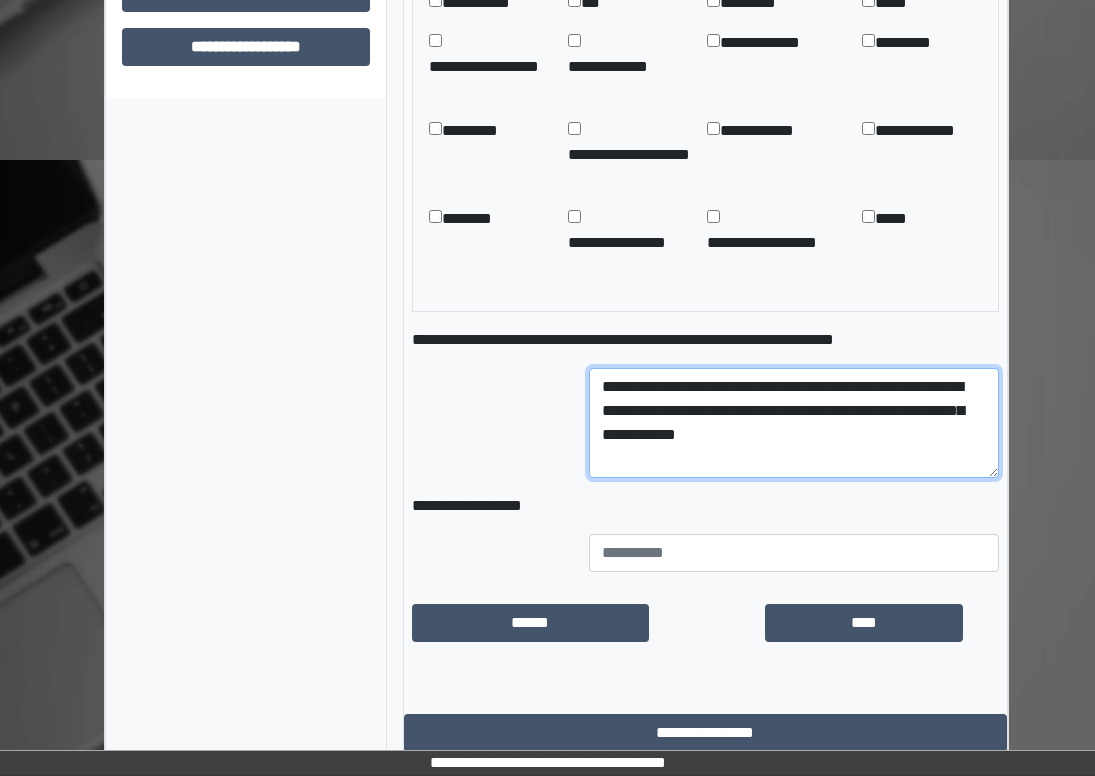 drag, startPoint x: 744, startPoint y: 444, endPoint x: 667, endPoint y: 455, distance: 77.781746 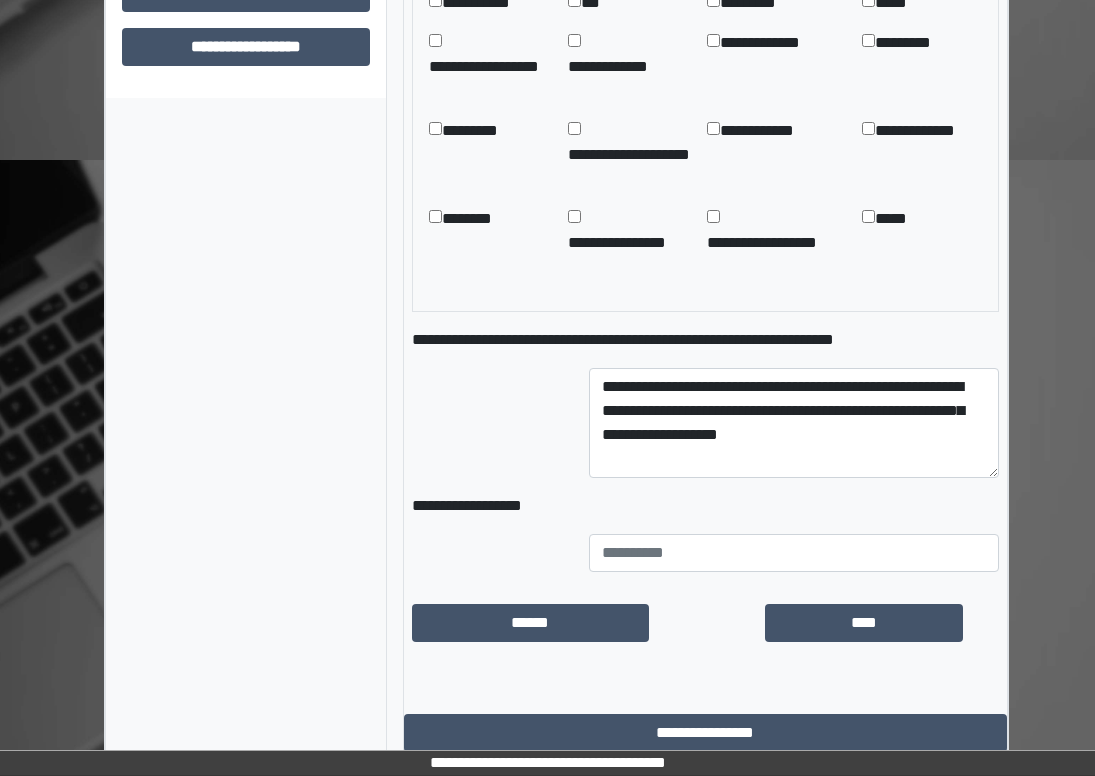 click on "**********" at bounding box center [794, 423] 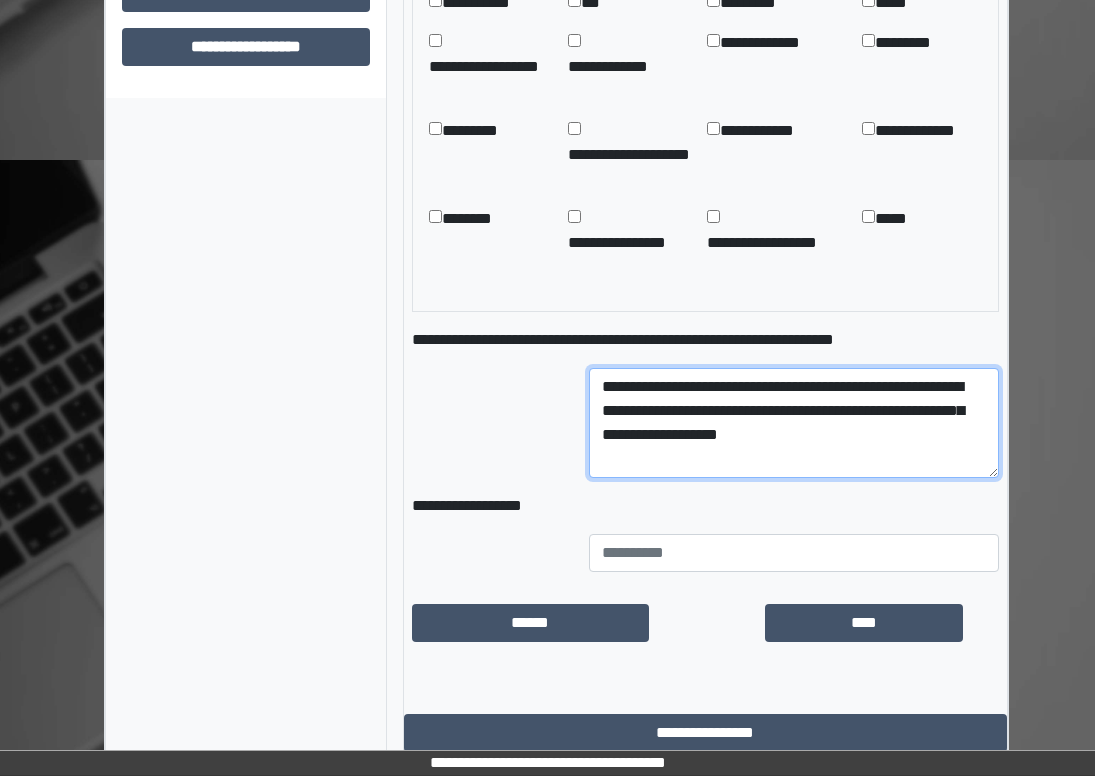 click on "**********" at bounding box center [794, 423] 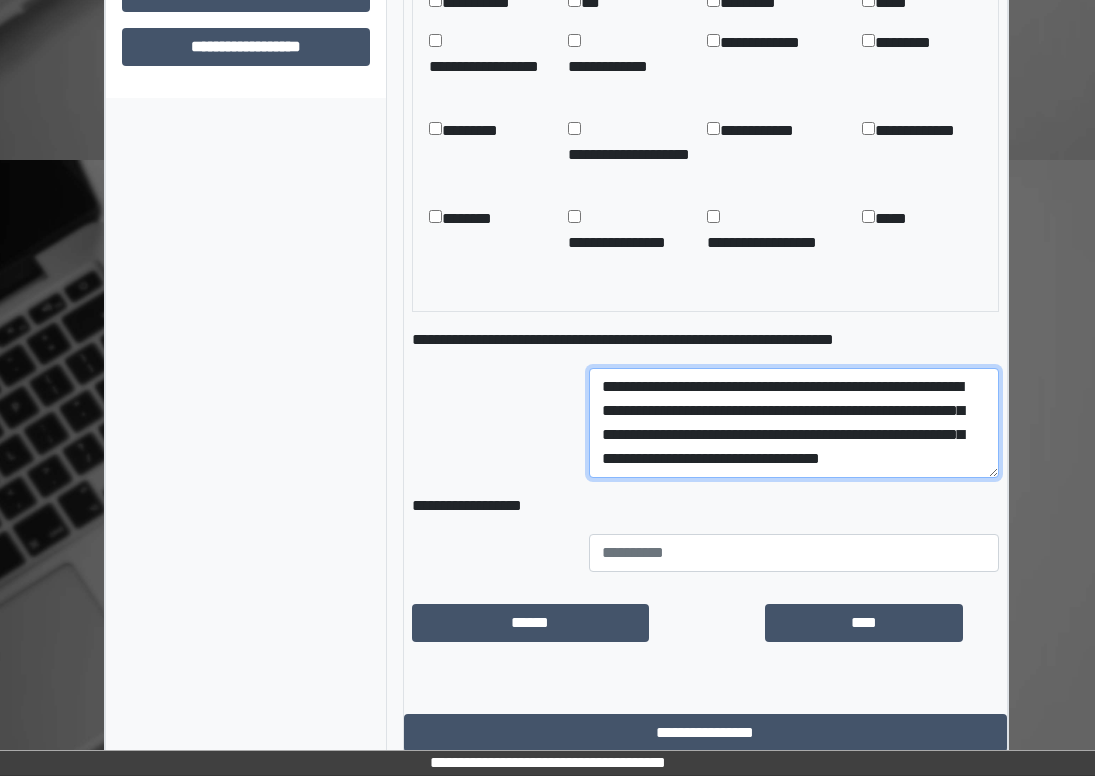 scroll, scrollTop: 16, scrollLeft: 0, axis: vertical 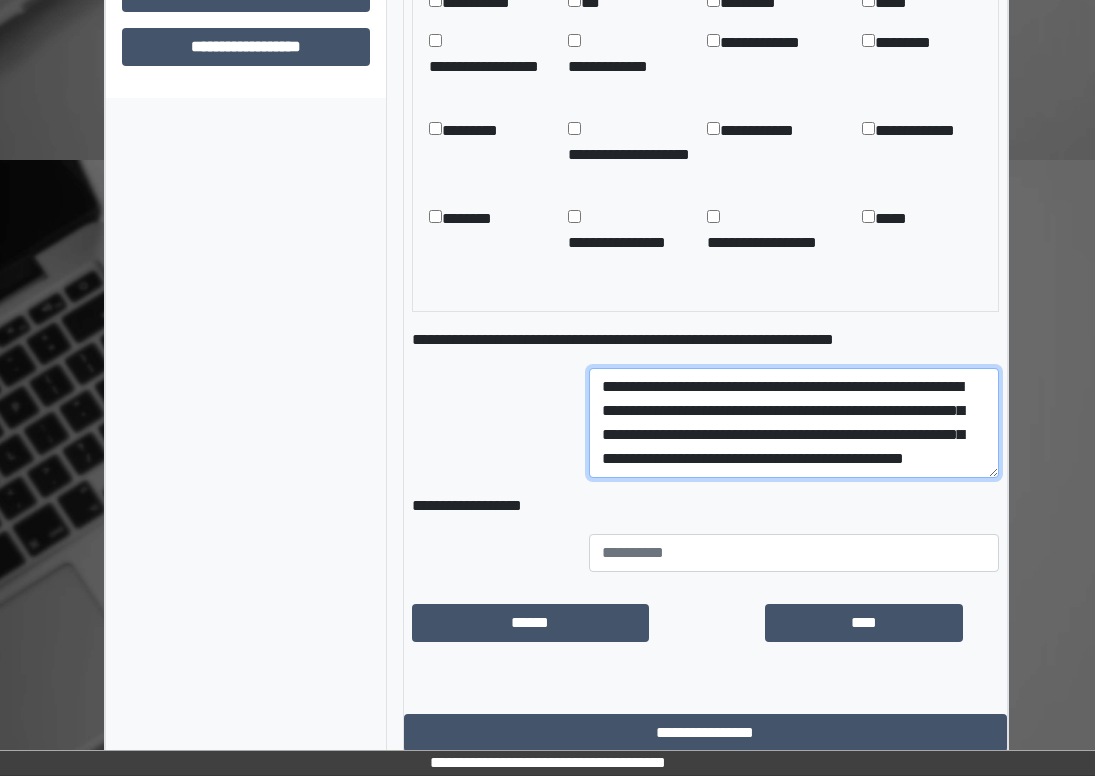 type on "**********" 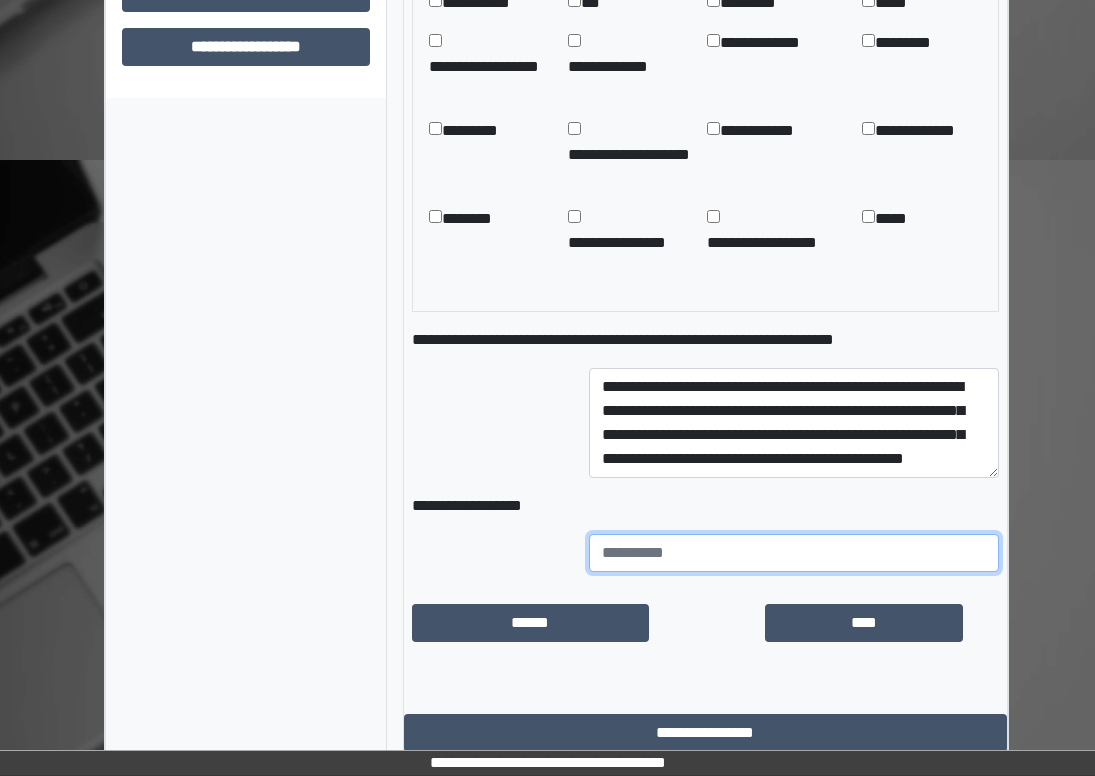 click at bounding box center [794, 553] 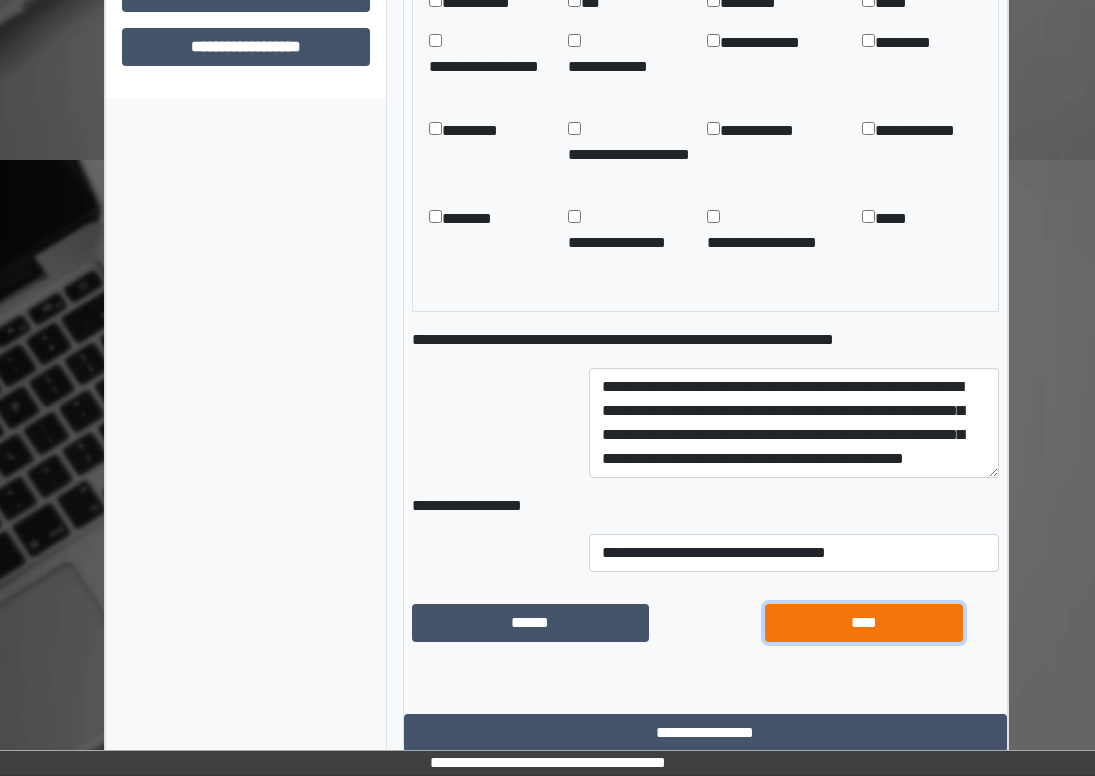 click on "****" at bounding box center [863, 623] 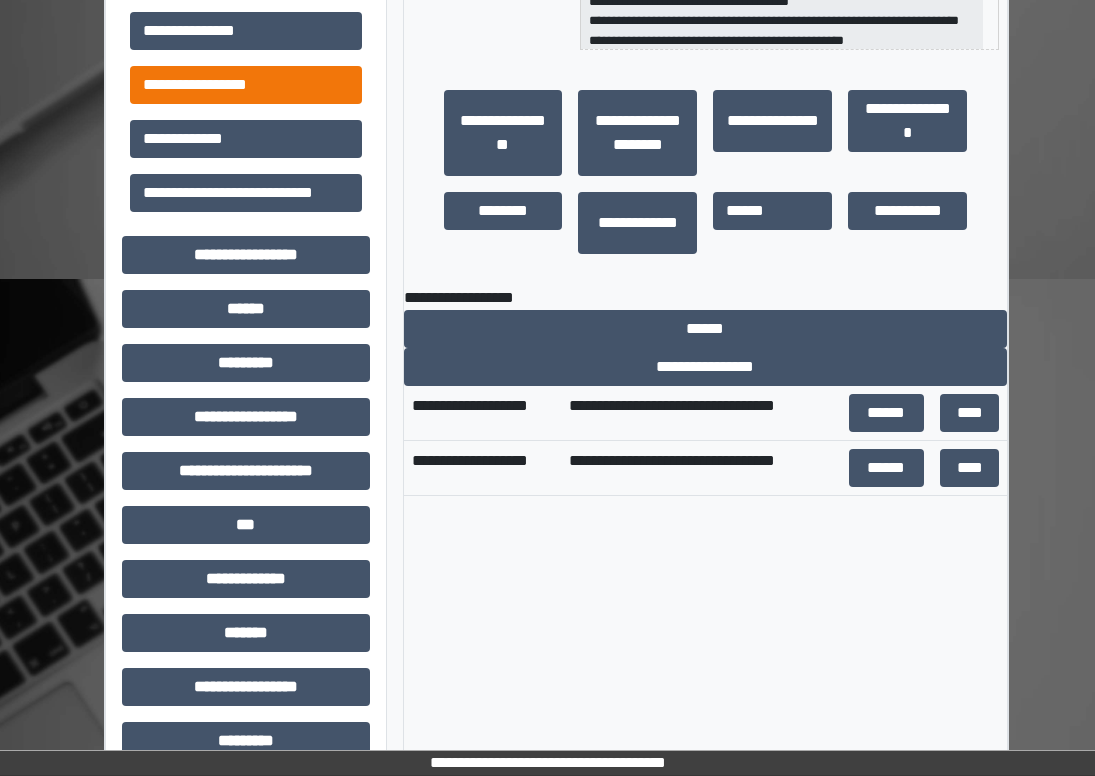 scroll, scrollTop: 462, scrollLeft: 0, axis: vertical 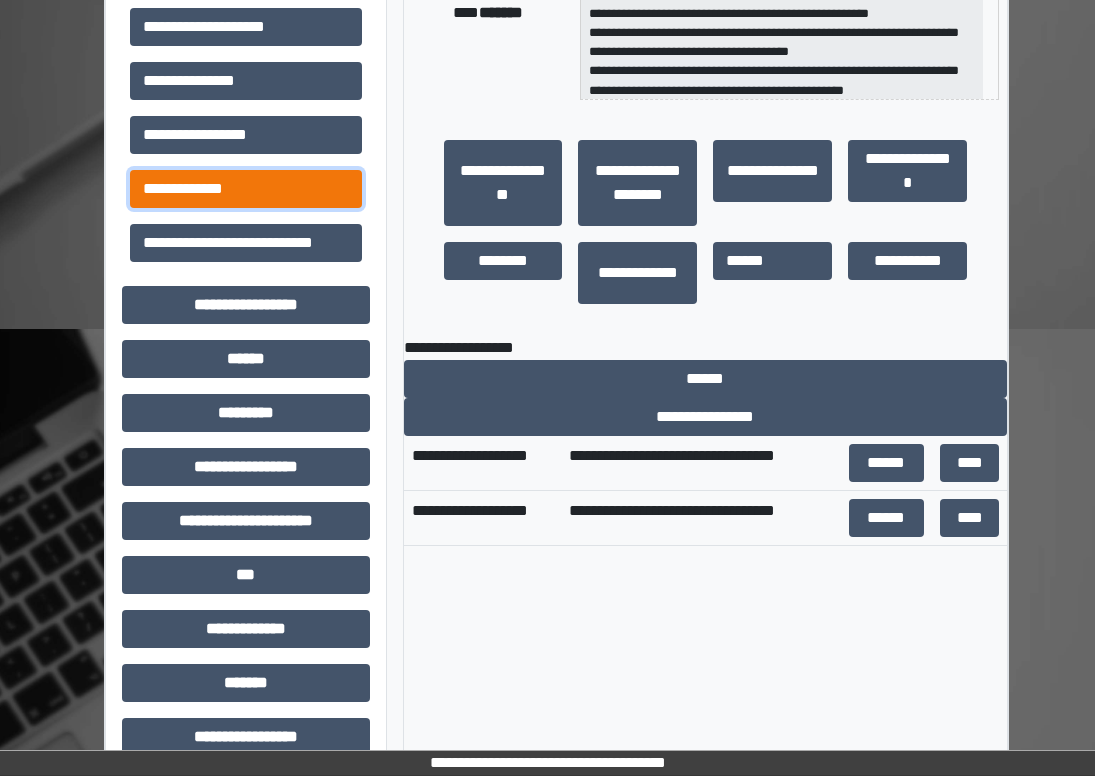 drag, startPoint x: 296, startPoint y: 183, endPoint x: 282, endPoint y: 184, distance: 14.035668 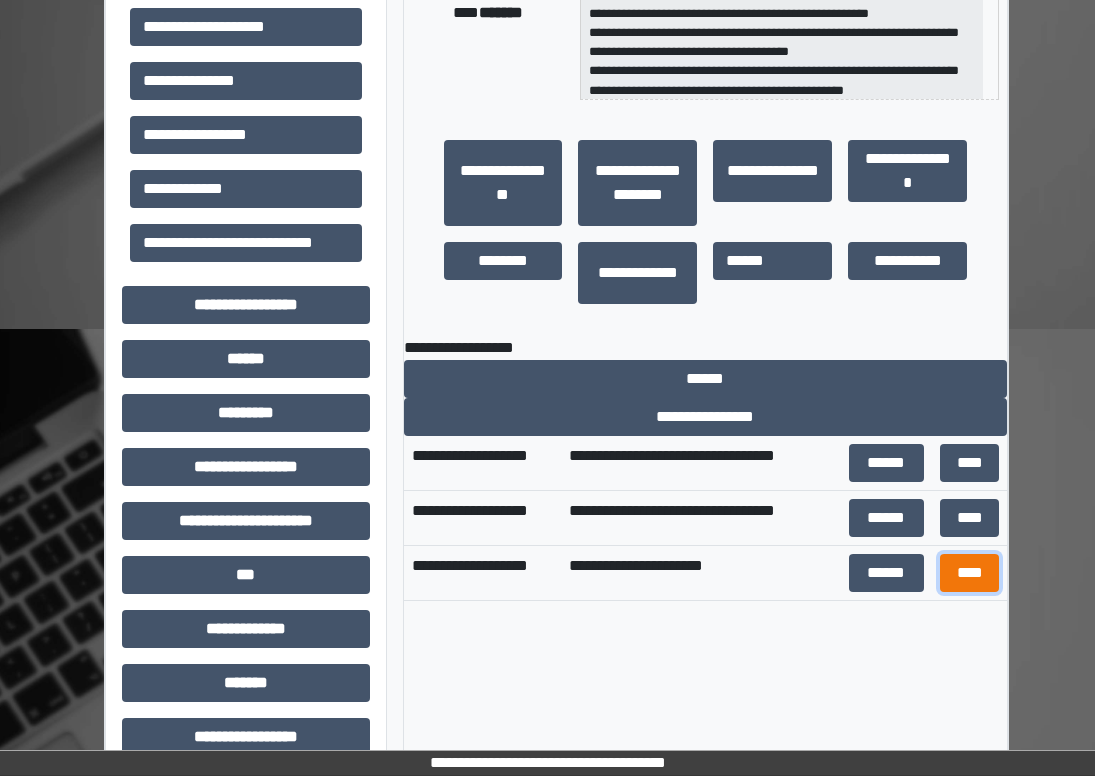 click on "****" at bounding box center (970, 573) 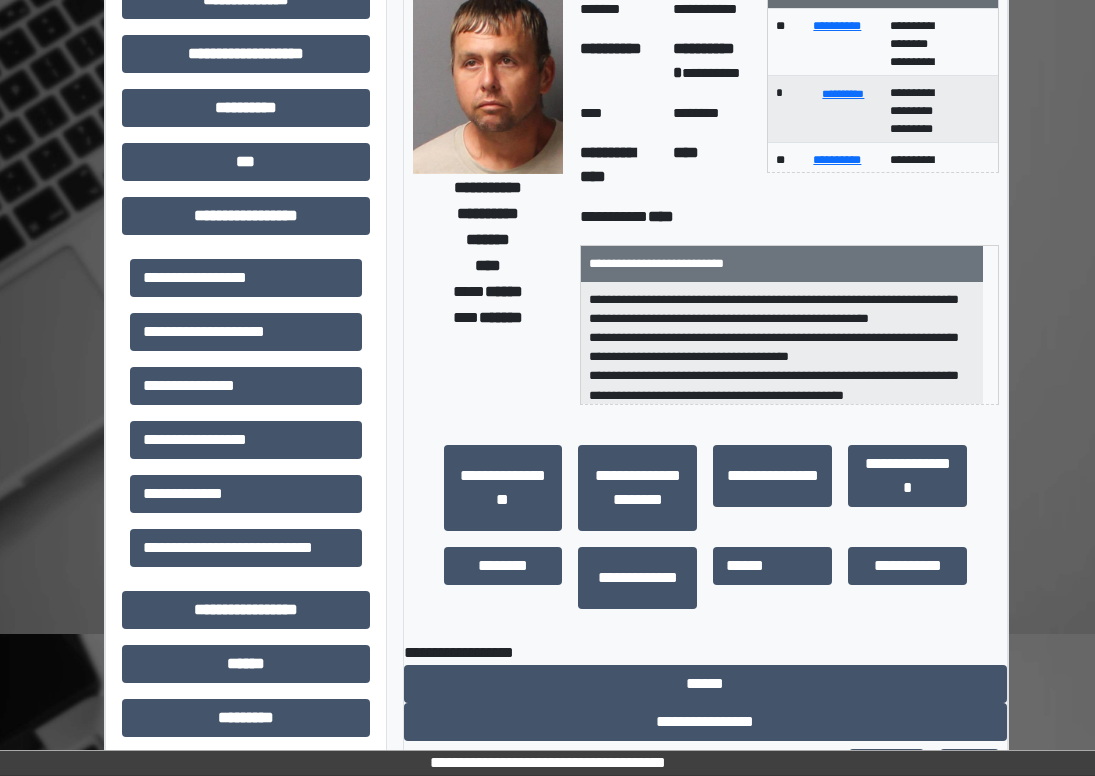 scroll, scrollTop: 0, scrollLeft: 0, axis: both 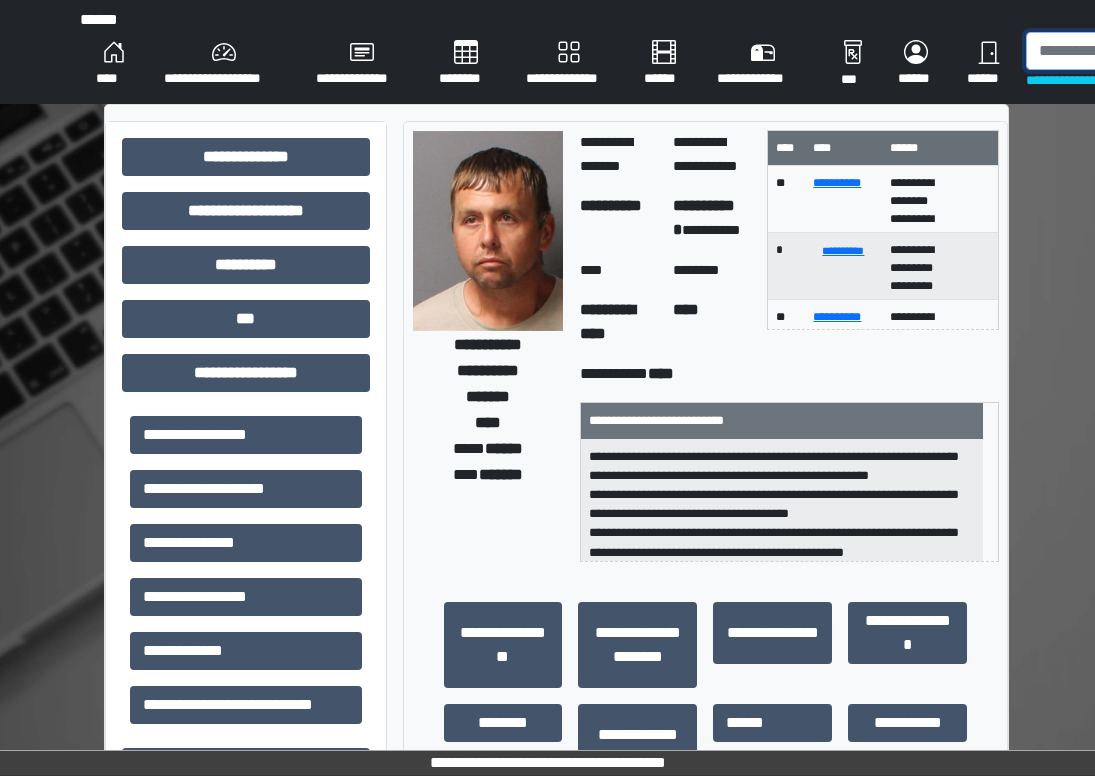 click at bounding box center [1129, 51] 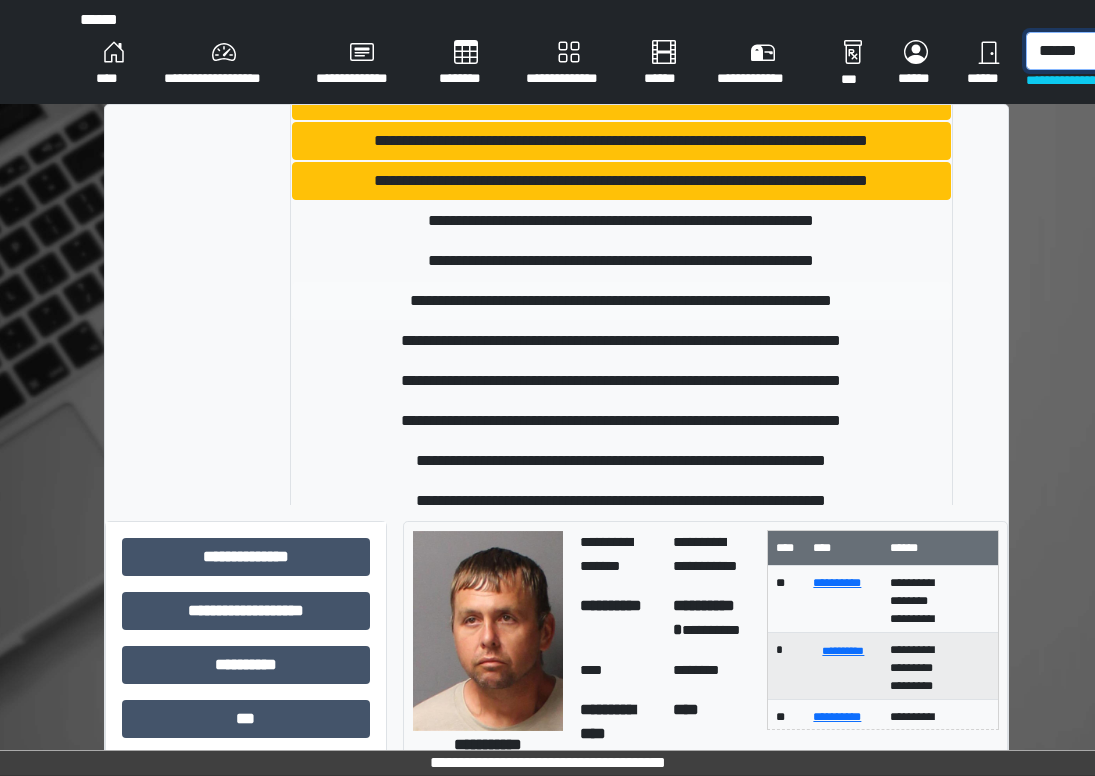 scroll, scrollTop: 898, scrollLeft: 0, axis: vertical 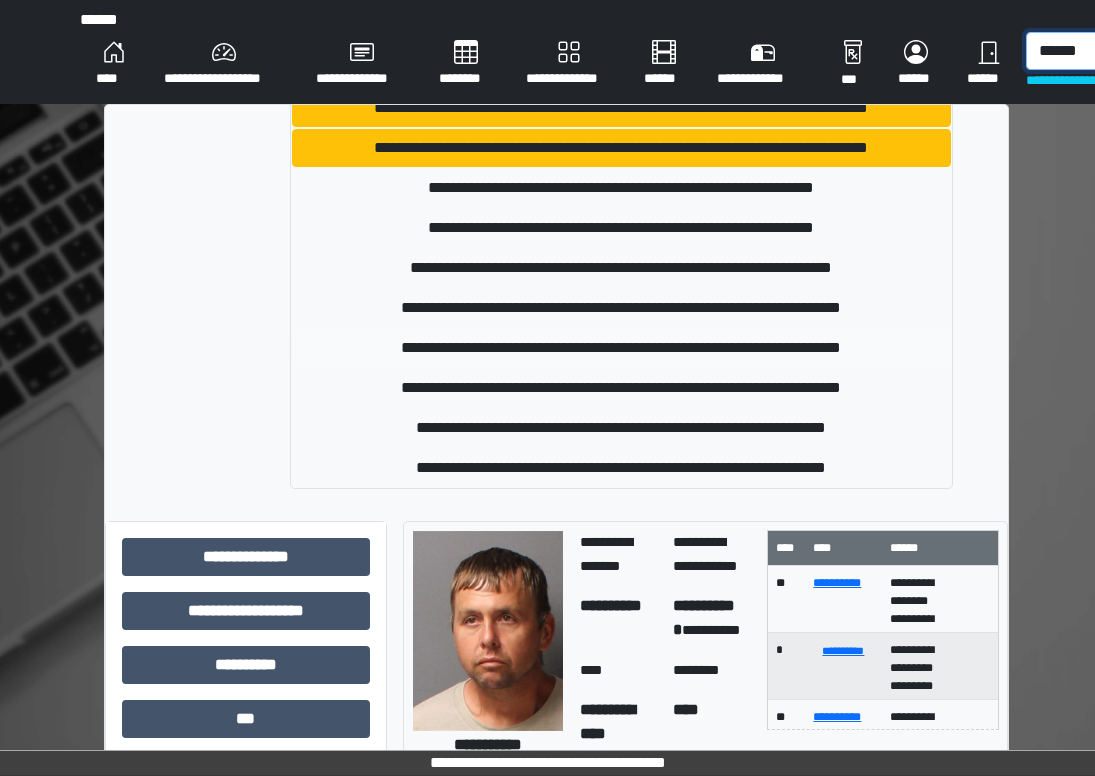 type on "******" 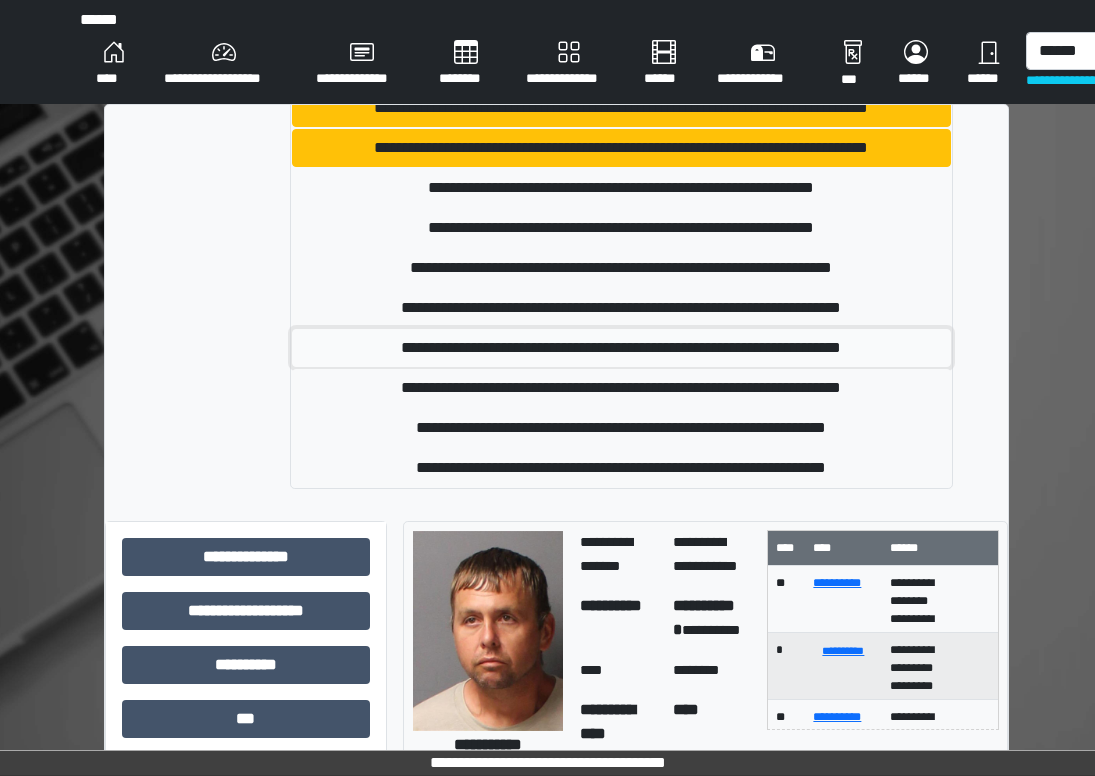 click on "**********" at bounding box center (621, 348) 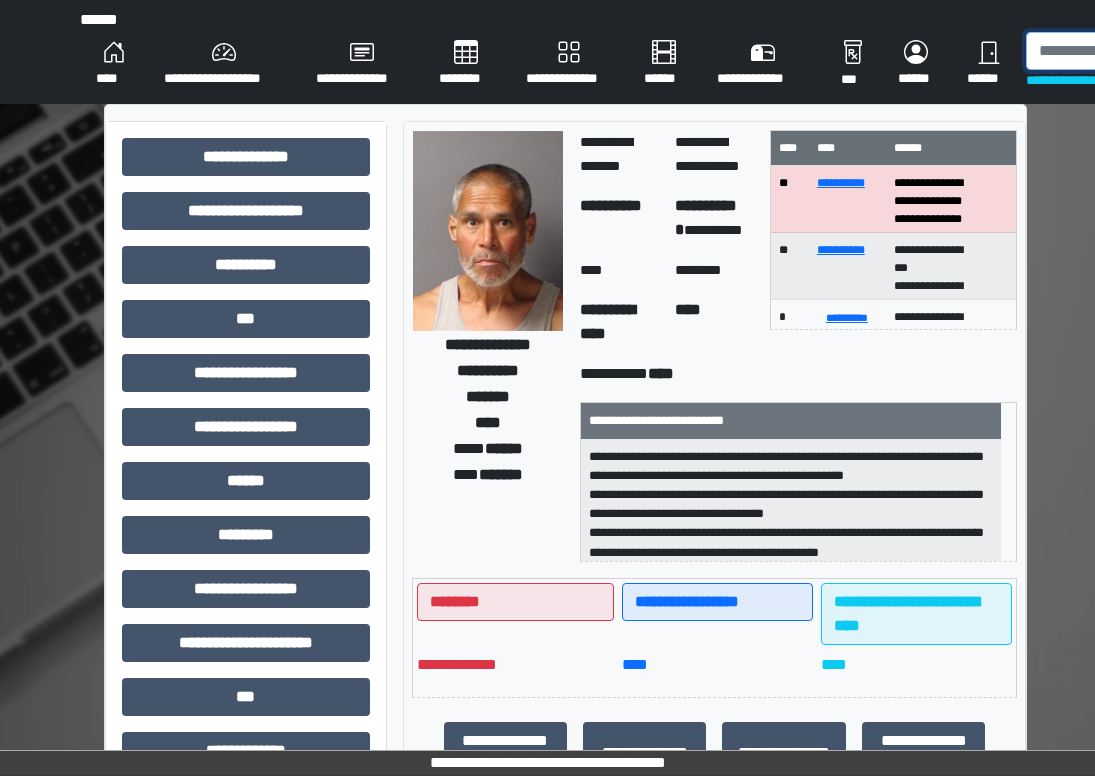 click at bounding box center (1129, 51) 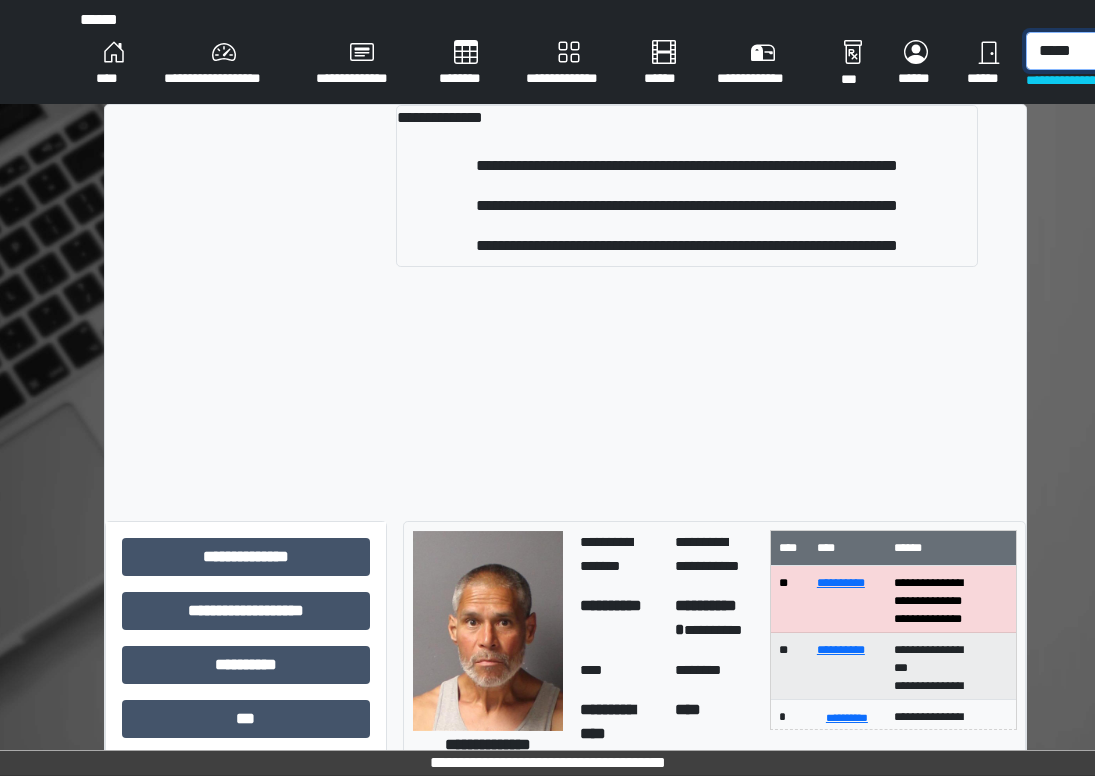 type on "*****" 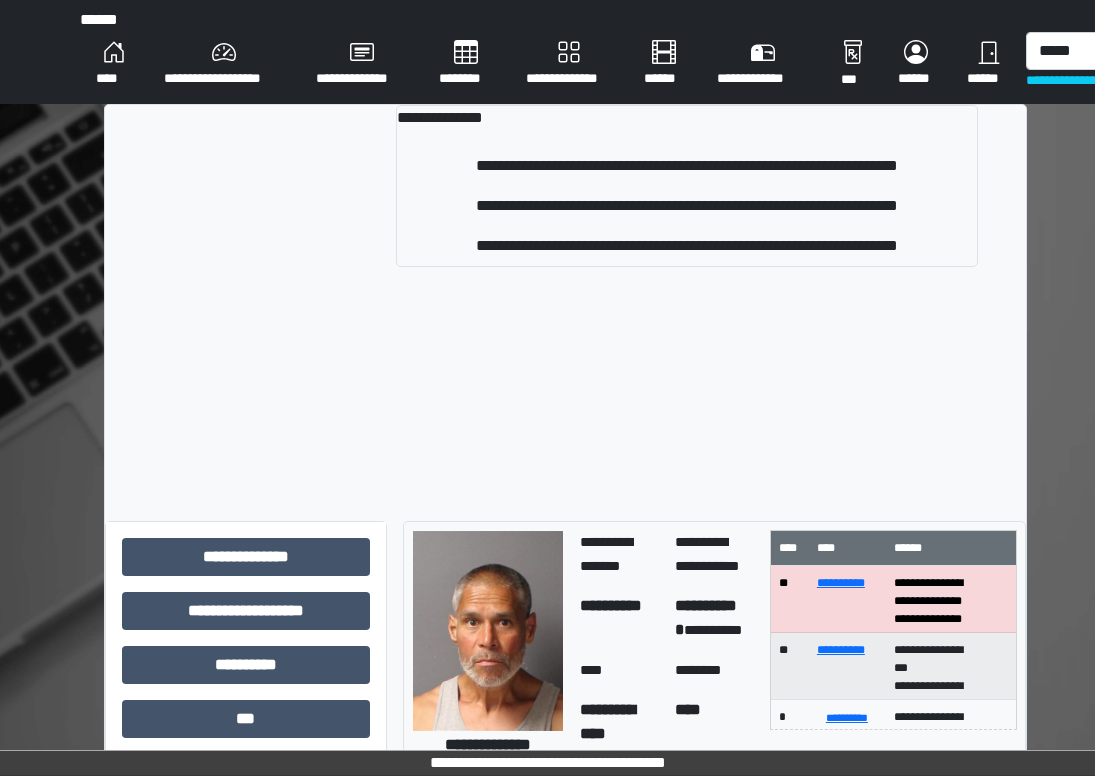 click on "**********" at bounding box center (566, 194) 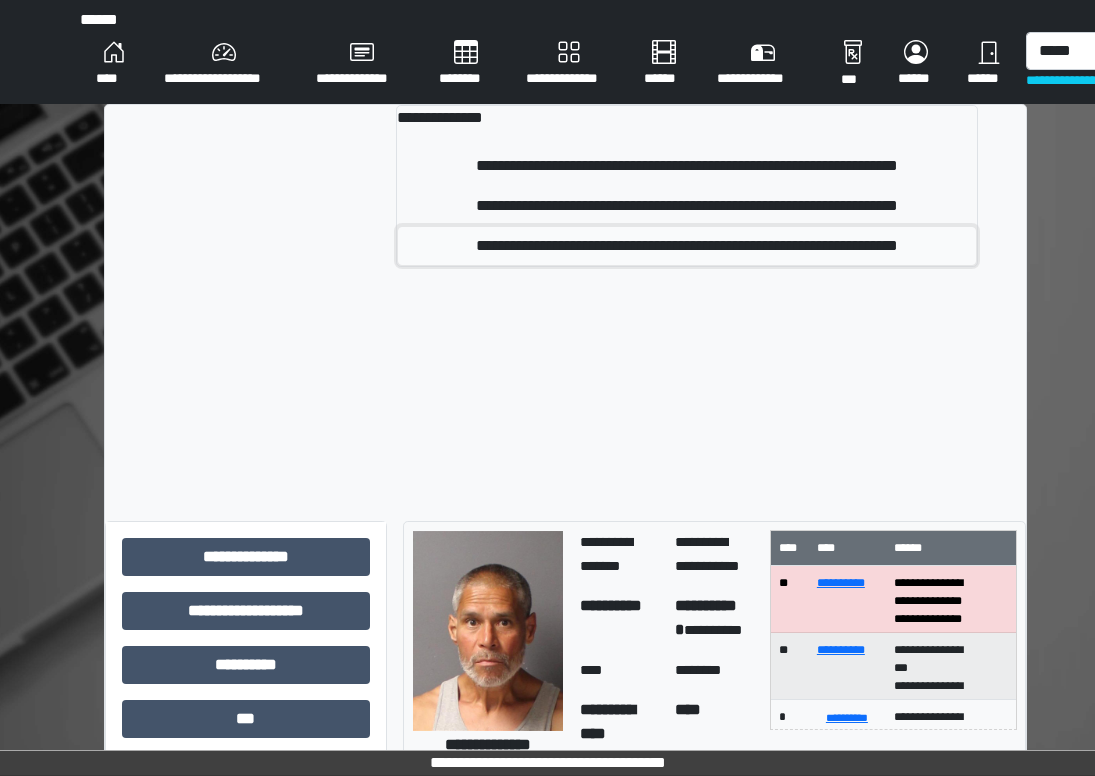 click on "**********" at bounding box center (687, 246) 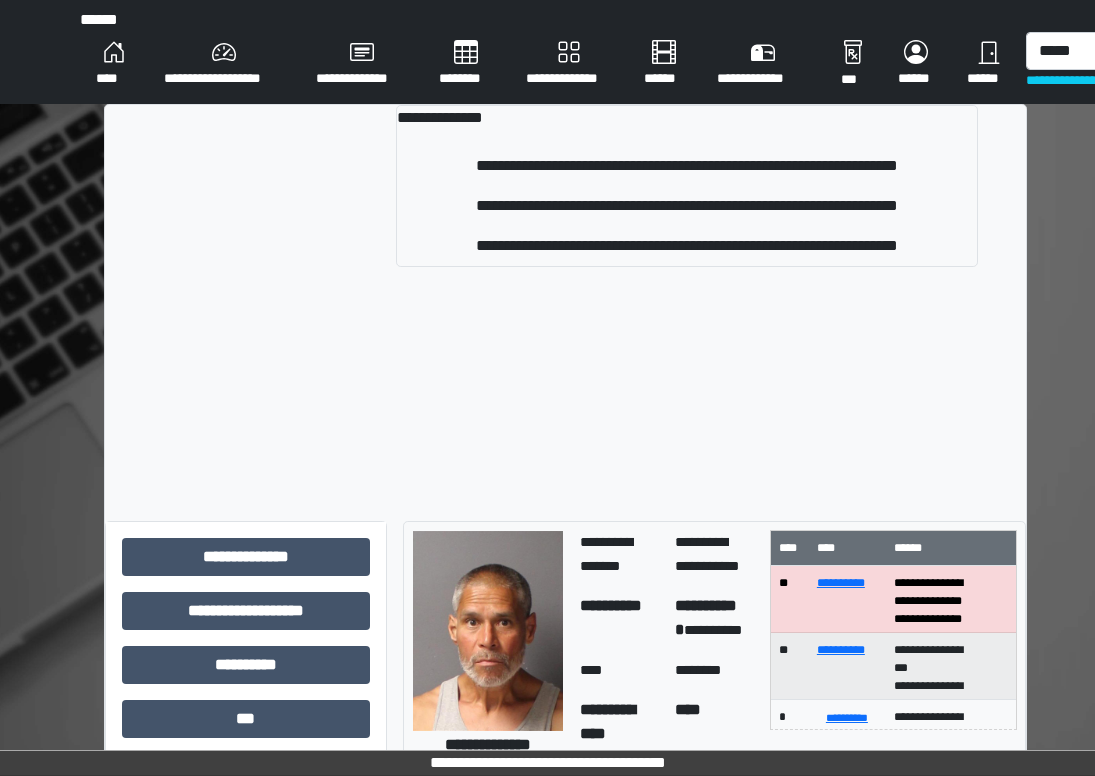 type 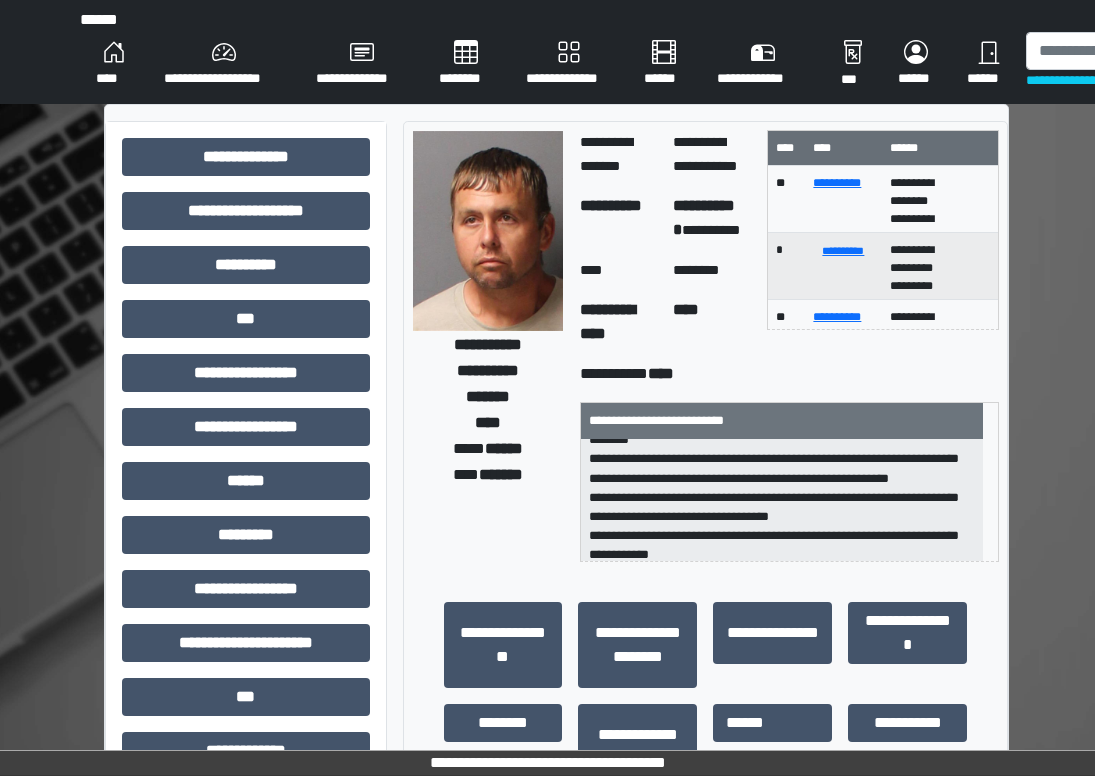 scroll, scrollTop: 300, scrollLeft: 0, axis: vertical 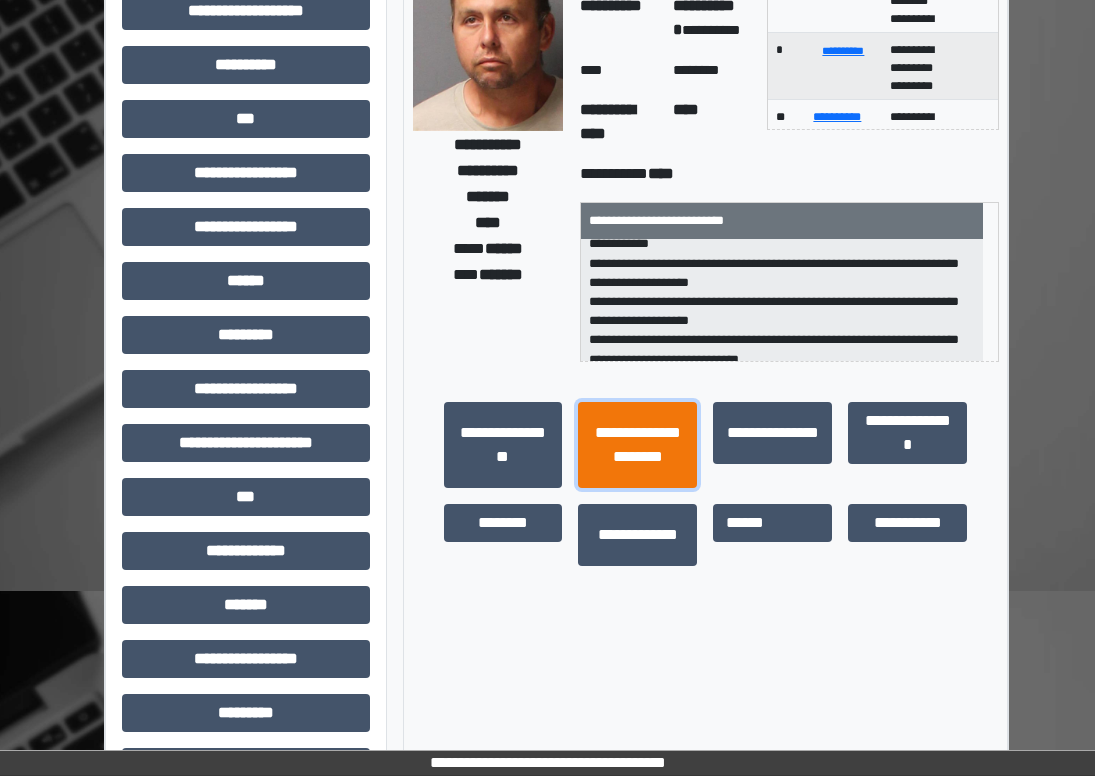 click on "**********" at bounding box center (637, 445) 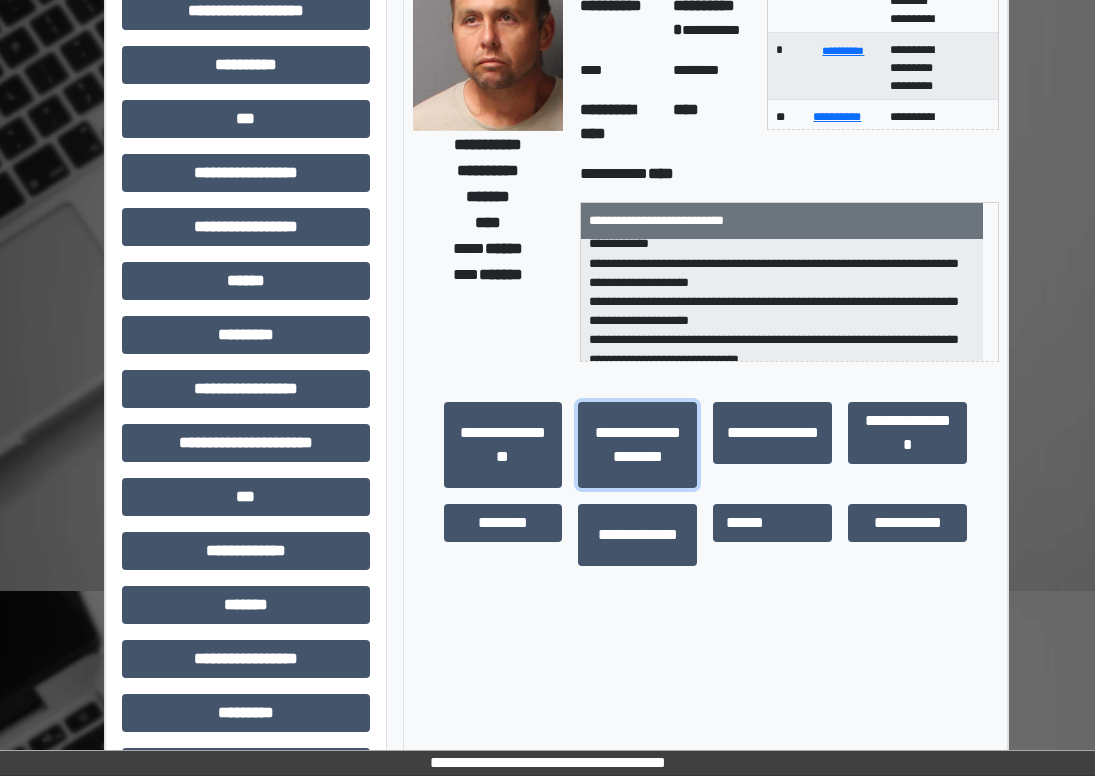 scroll, scrollTop: 223, scrollLeft: 0, axis: vertical 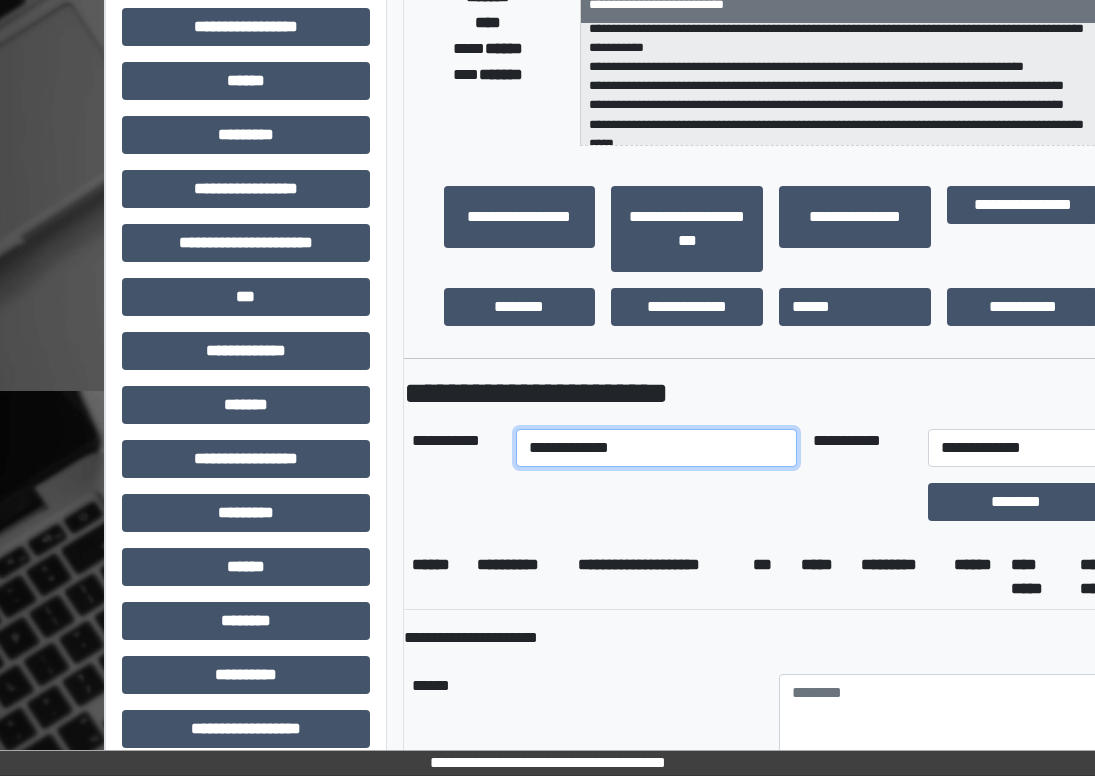 click on "**********" at bounding box center [656, 448] 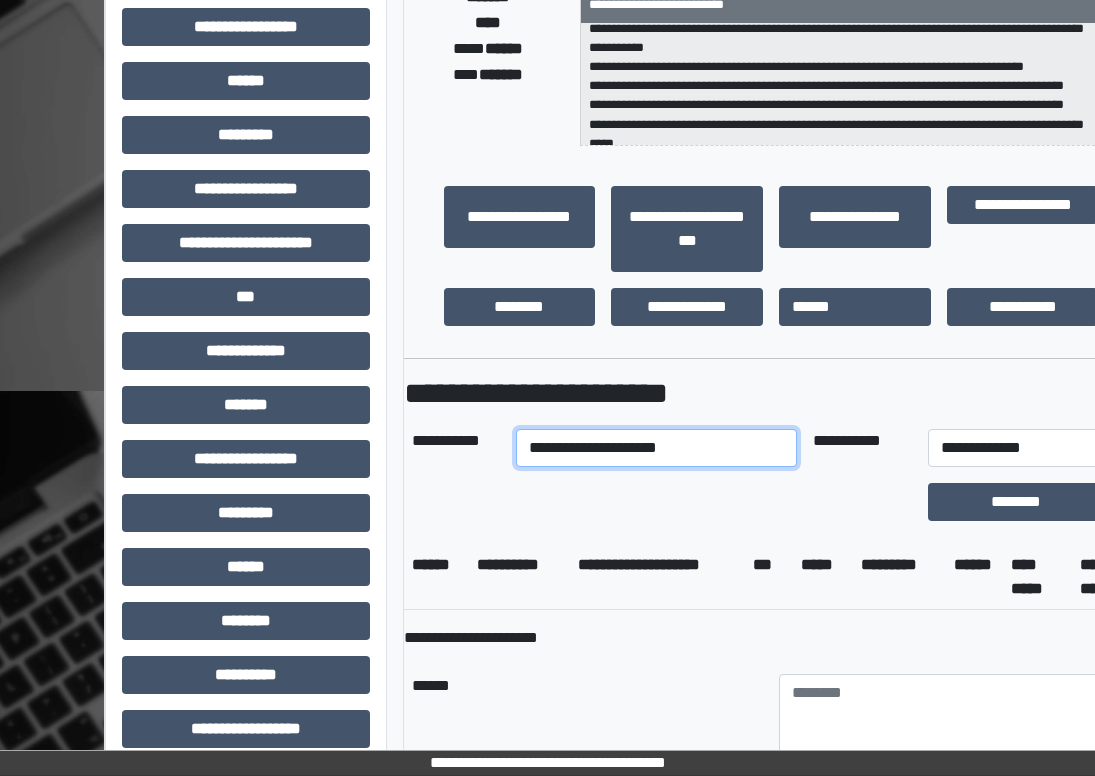 click on "**********" at bounding box center [656, 448] 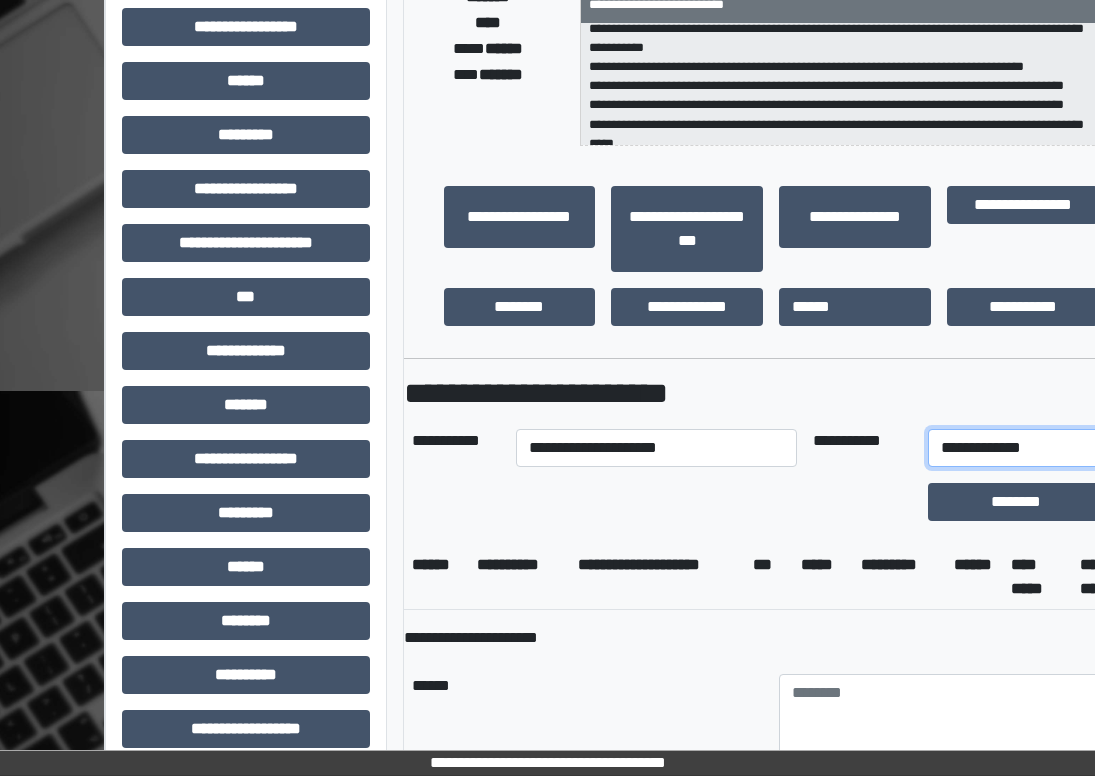 drag, startPoint x: 1019, startPoint y: 468, endPoint x: 1024, endPoint y: 480, distance: 13 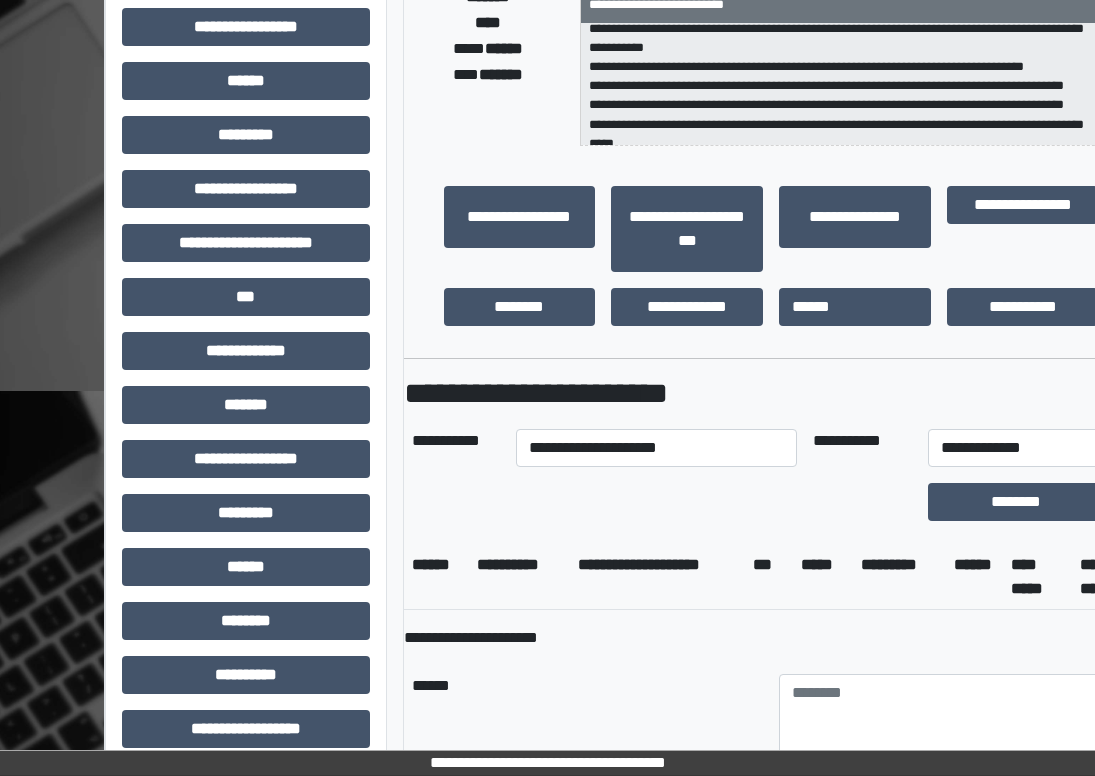 click on "**********" at bounding box center [771, 638] 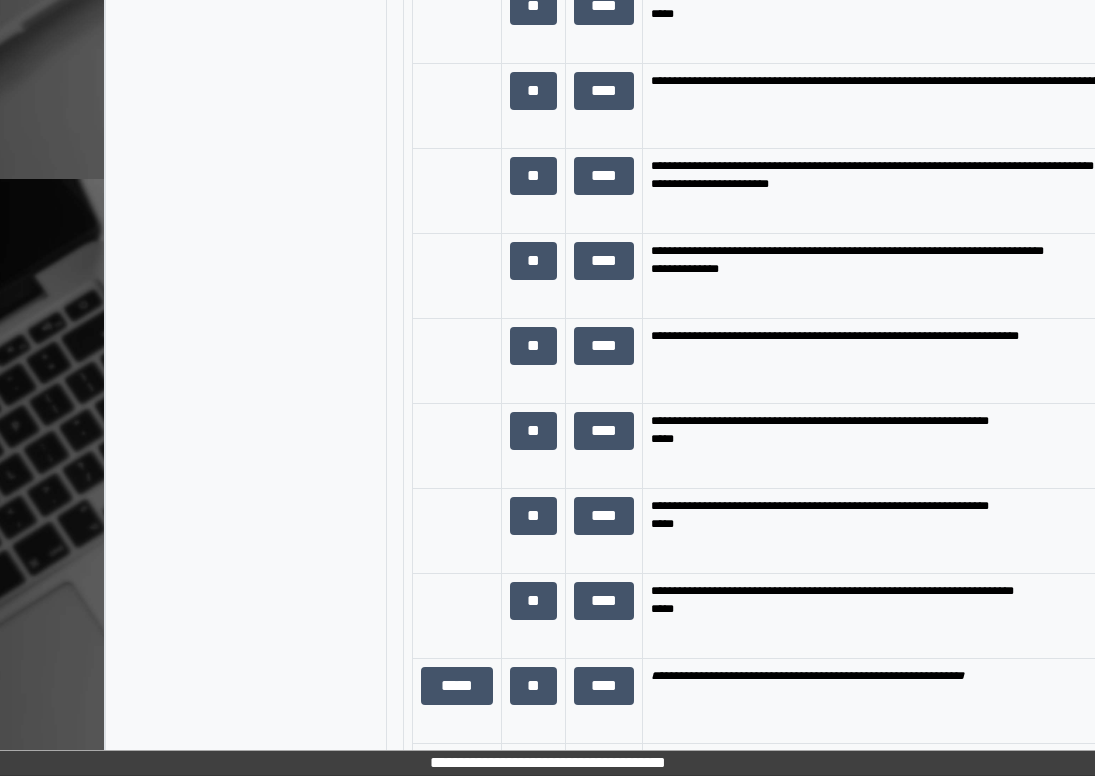 scroll, scrollTop: 2300, scrollLeft: 0, axis: vertical 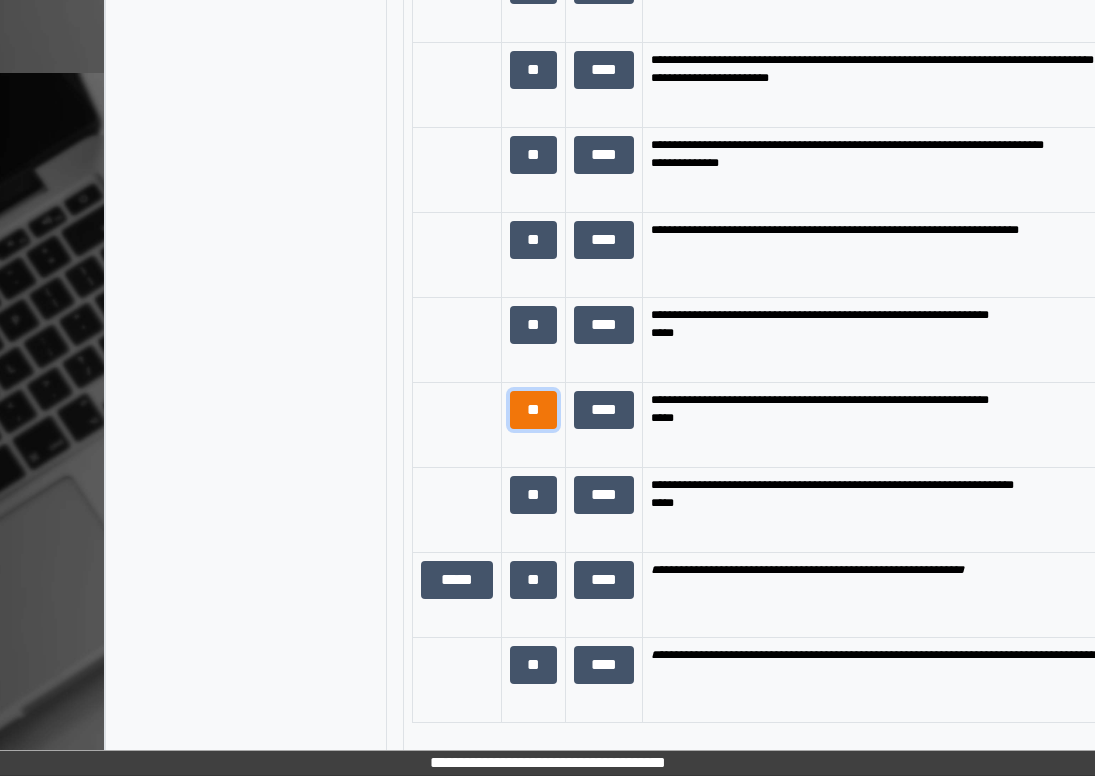 click on "**" at bounding box center (533, 410) 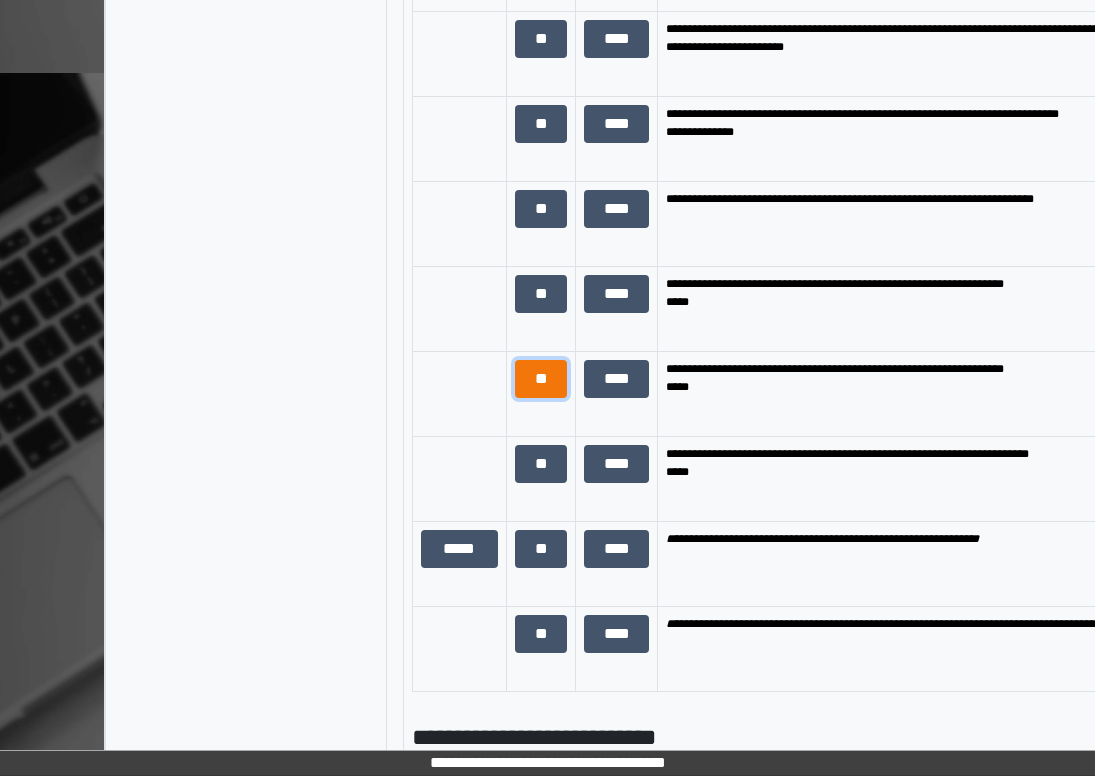 click on "**" at bounding box center (541, 379) 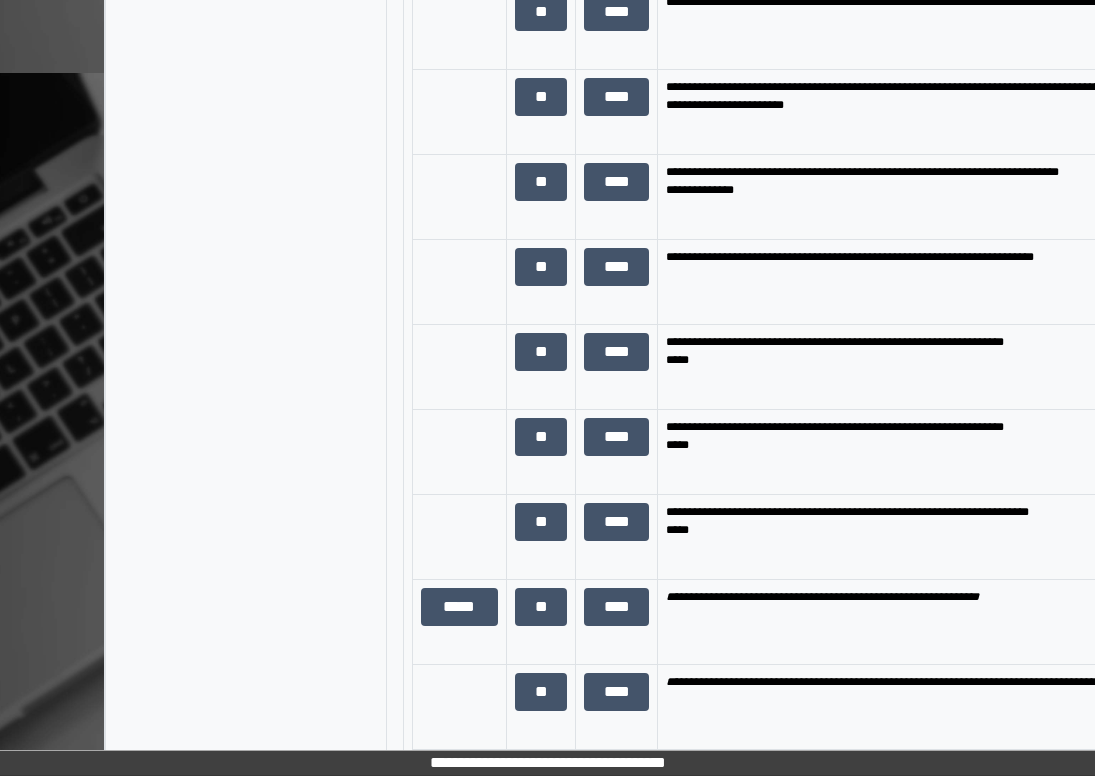 click on "**********" at bounding box center (246, -258) 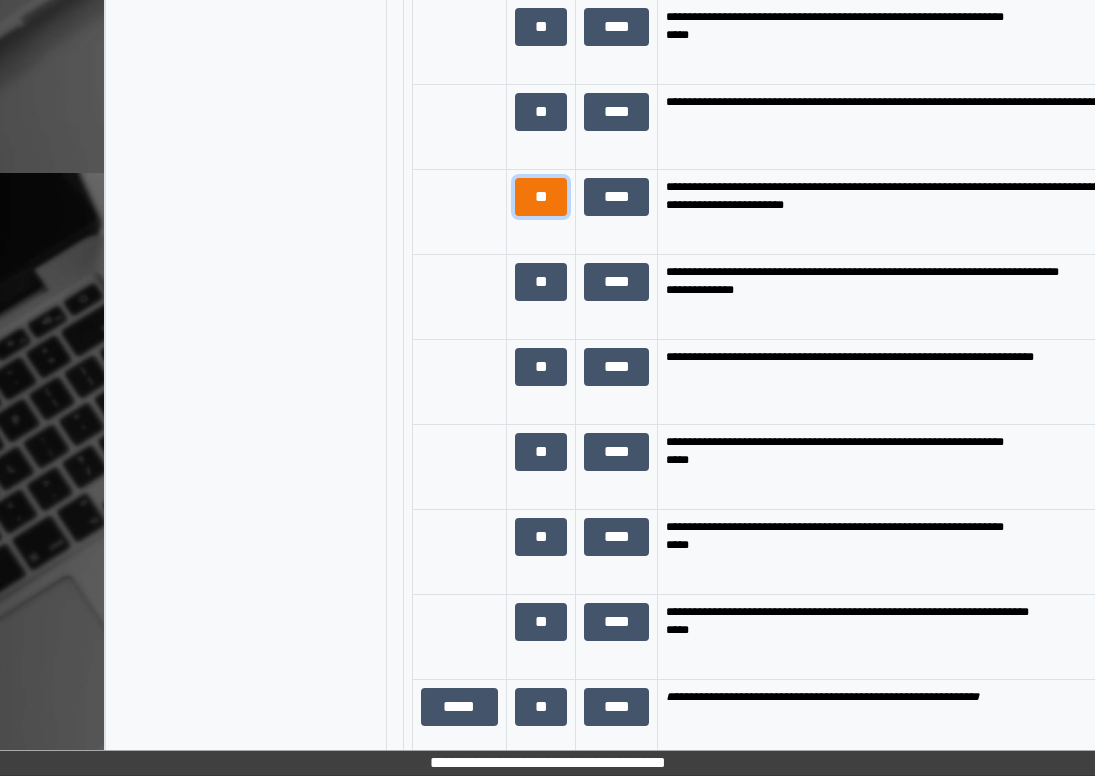 click on "**" at bounding box center (541, 197) 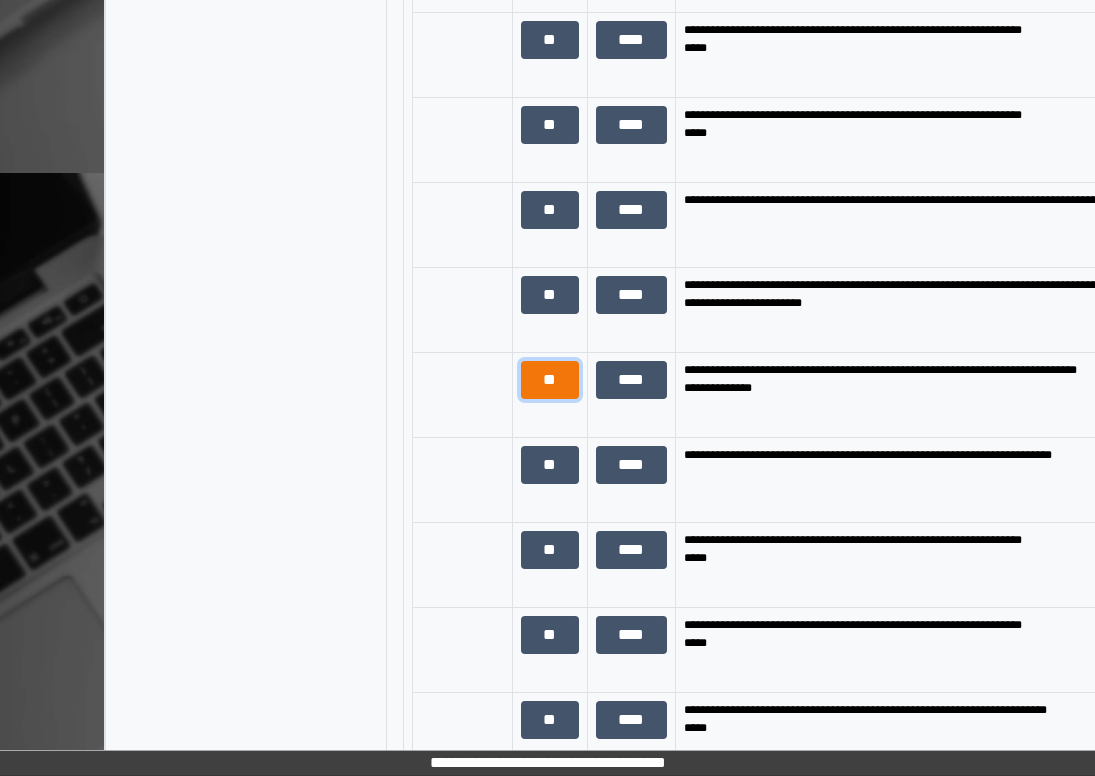 click on "**" at bounding box center (550, 380) 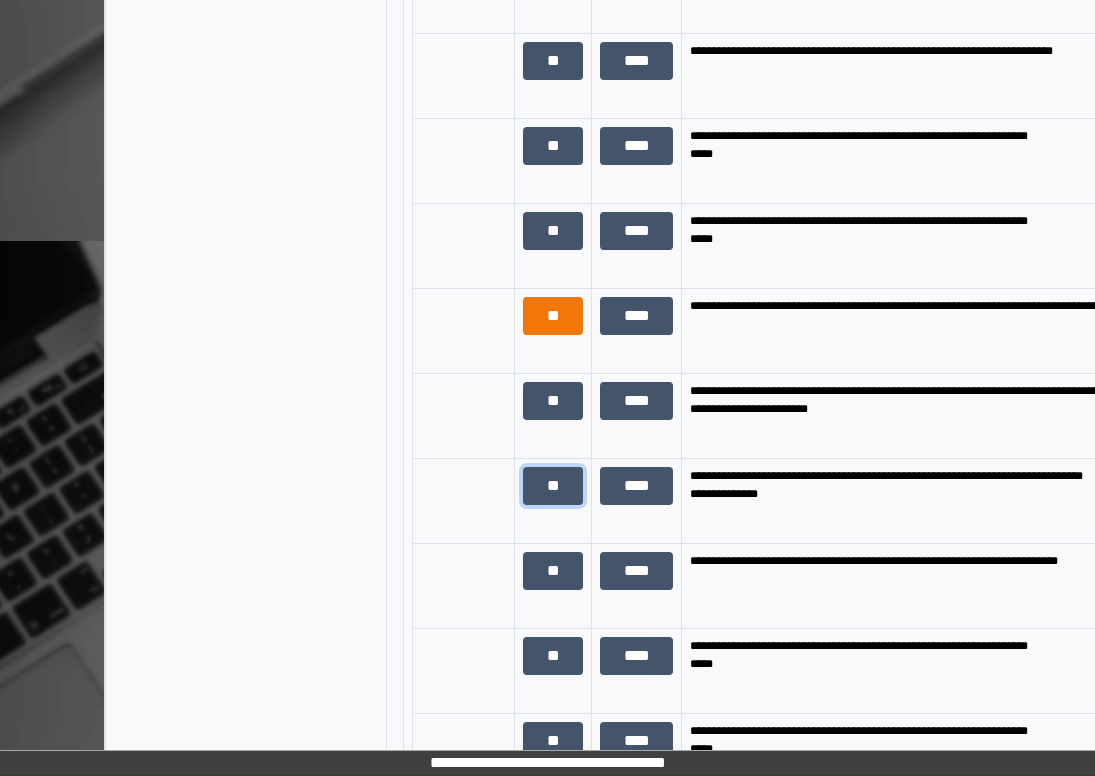 scroll, scrollTop: 2000, scrollLeft: 0, axis: vertical 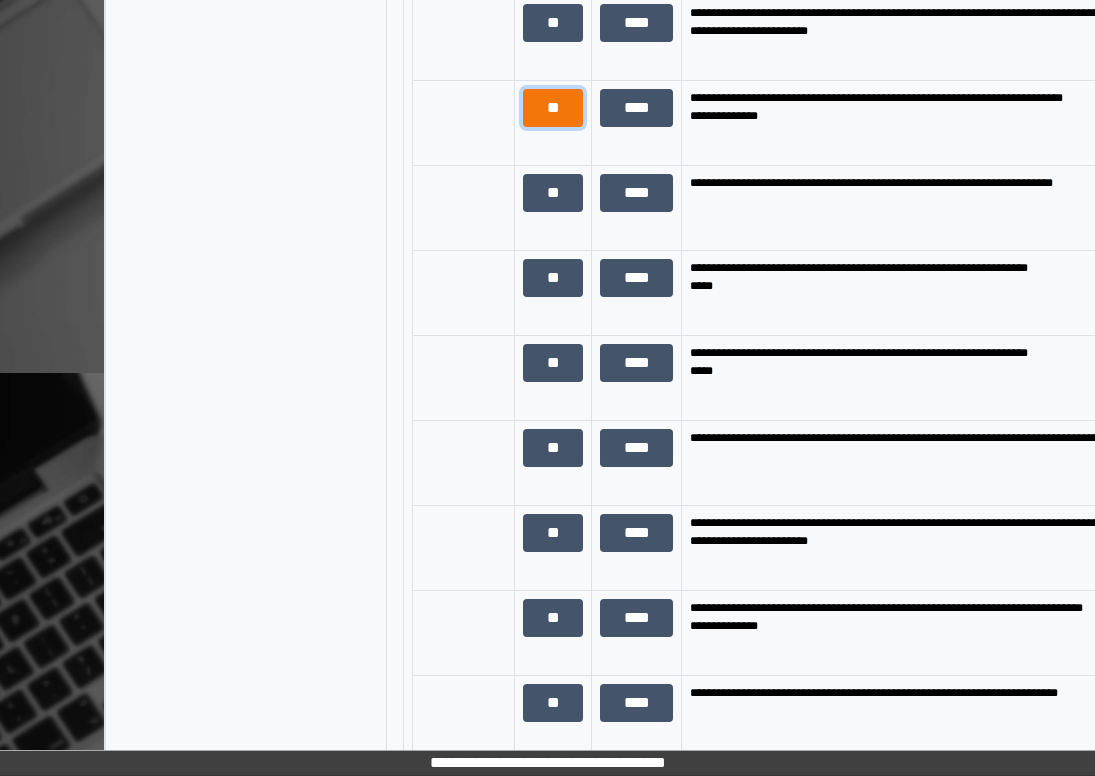 click on "**" at bounding box center [553, 108] 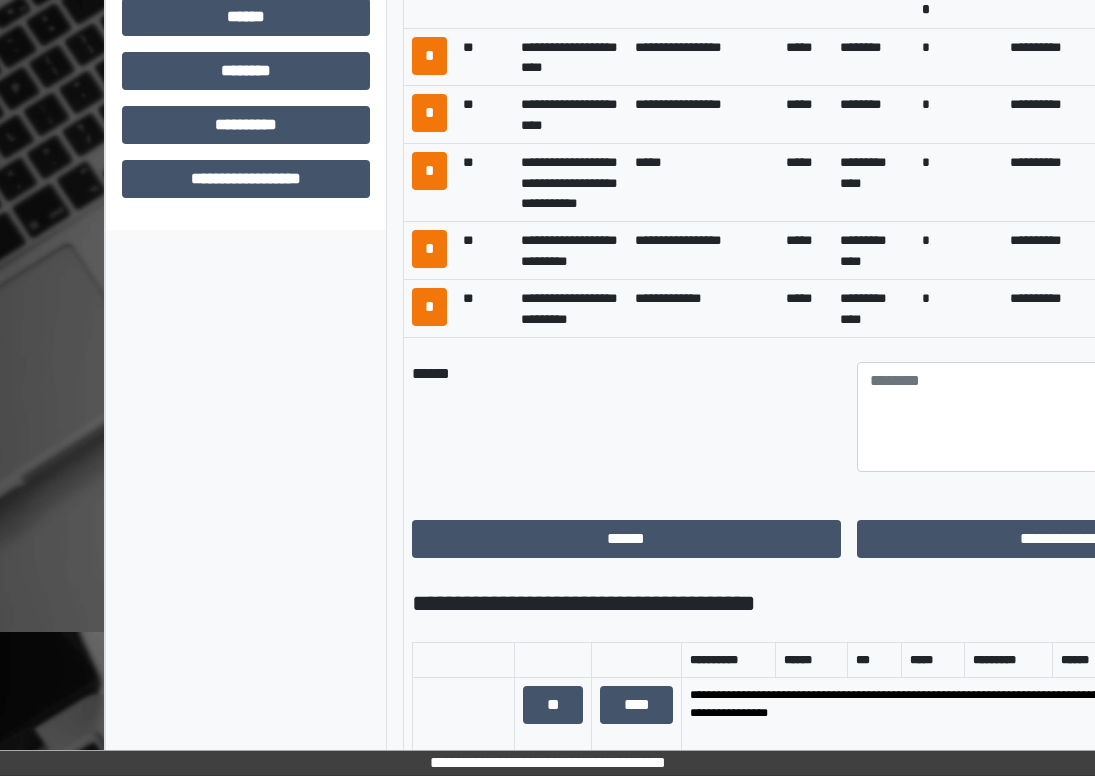 scroll, scrollTop: 1300, scrollLeft: 0, axis: vertical 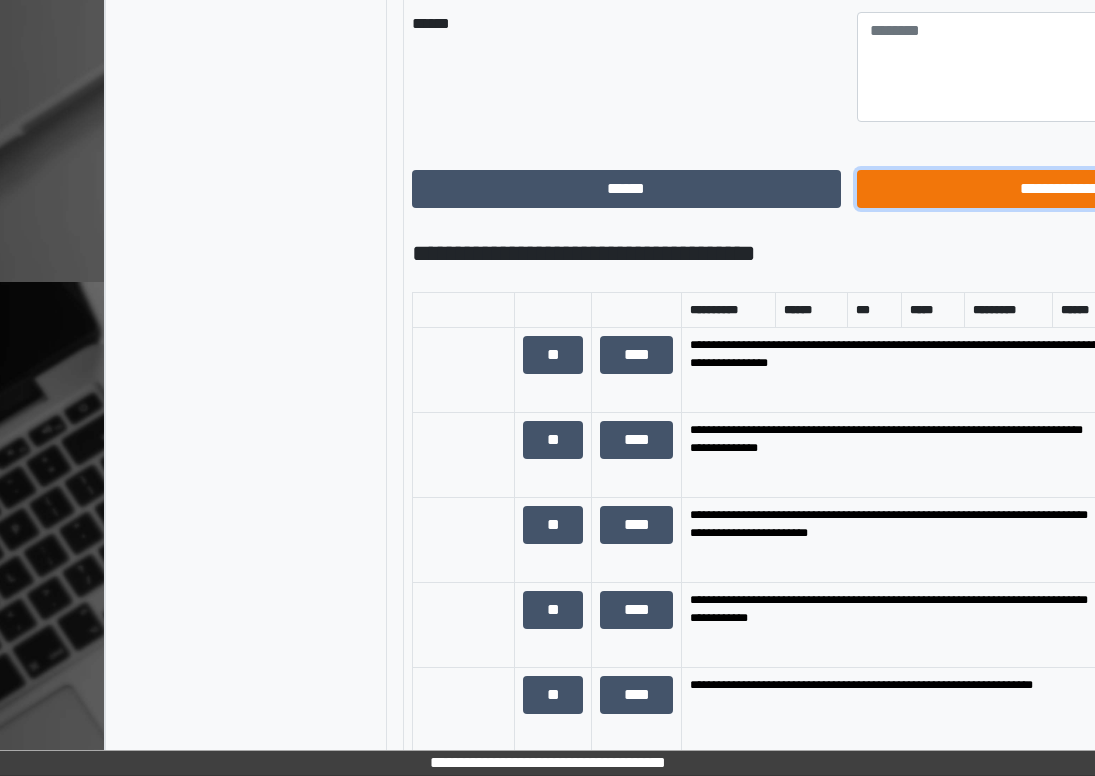 click on "**********" at bounding box center (1072, 189) 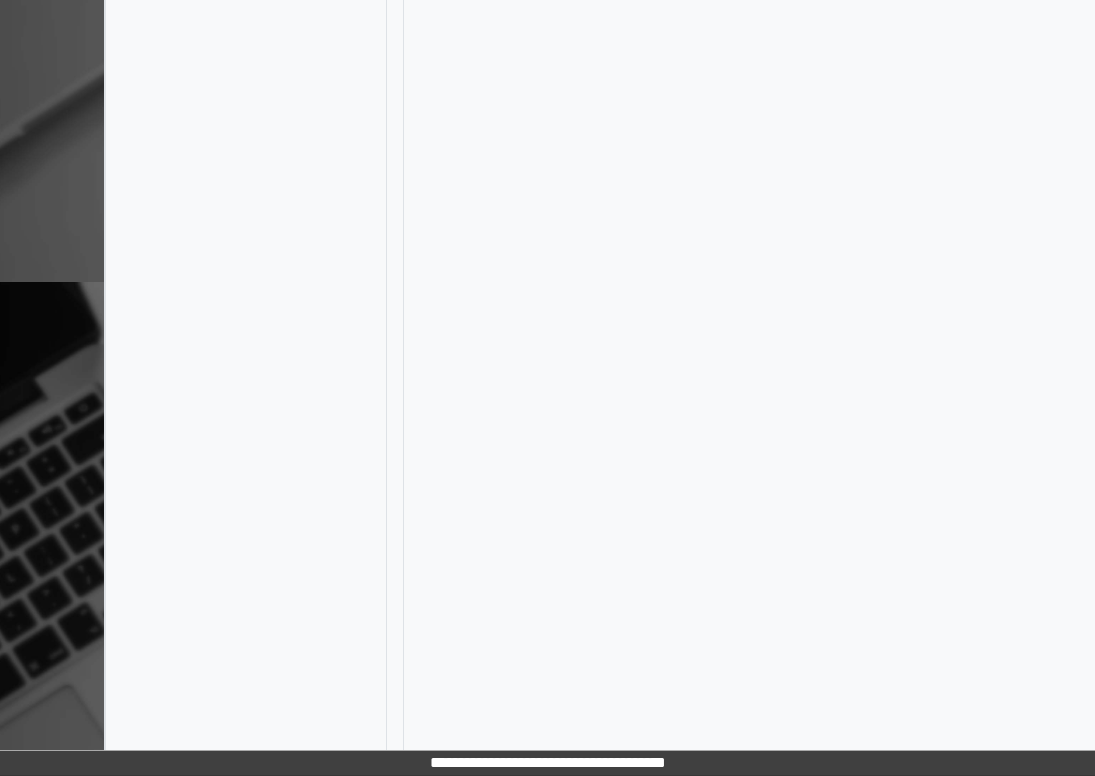 scroll, scrollTop: 422, scrollLeft: 0, axis: vertical 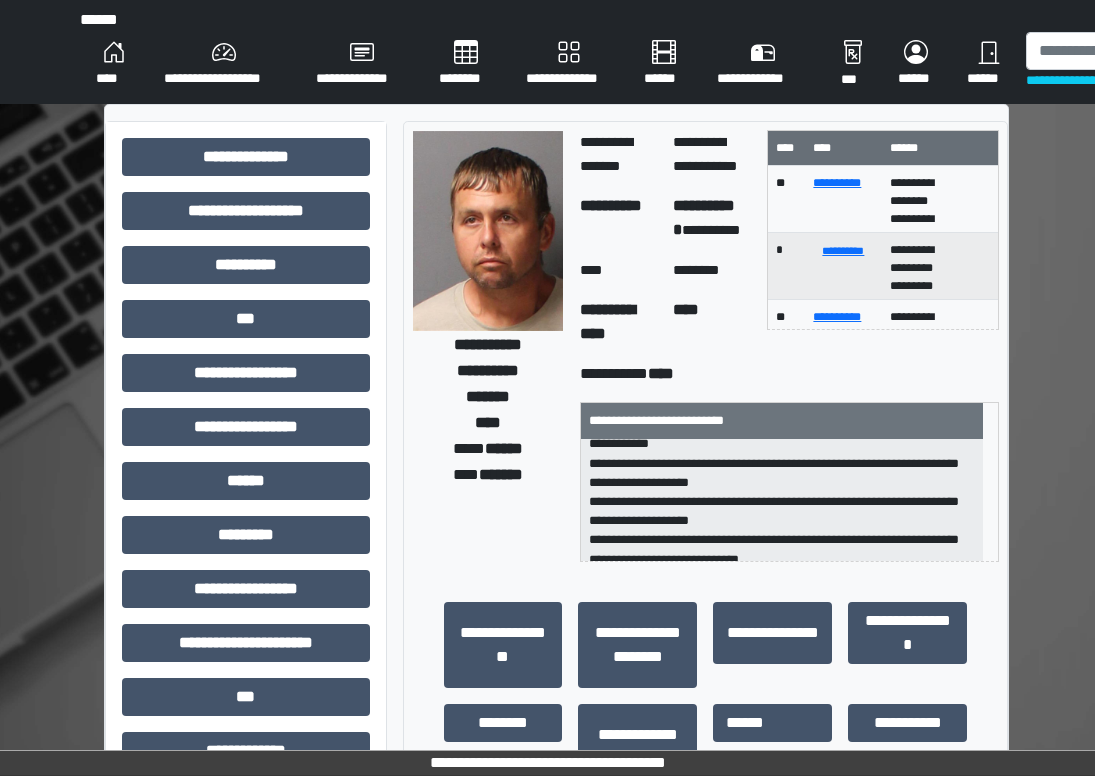 click on "****" at bounding box center (114, 64) 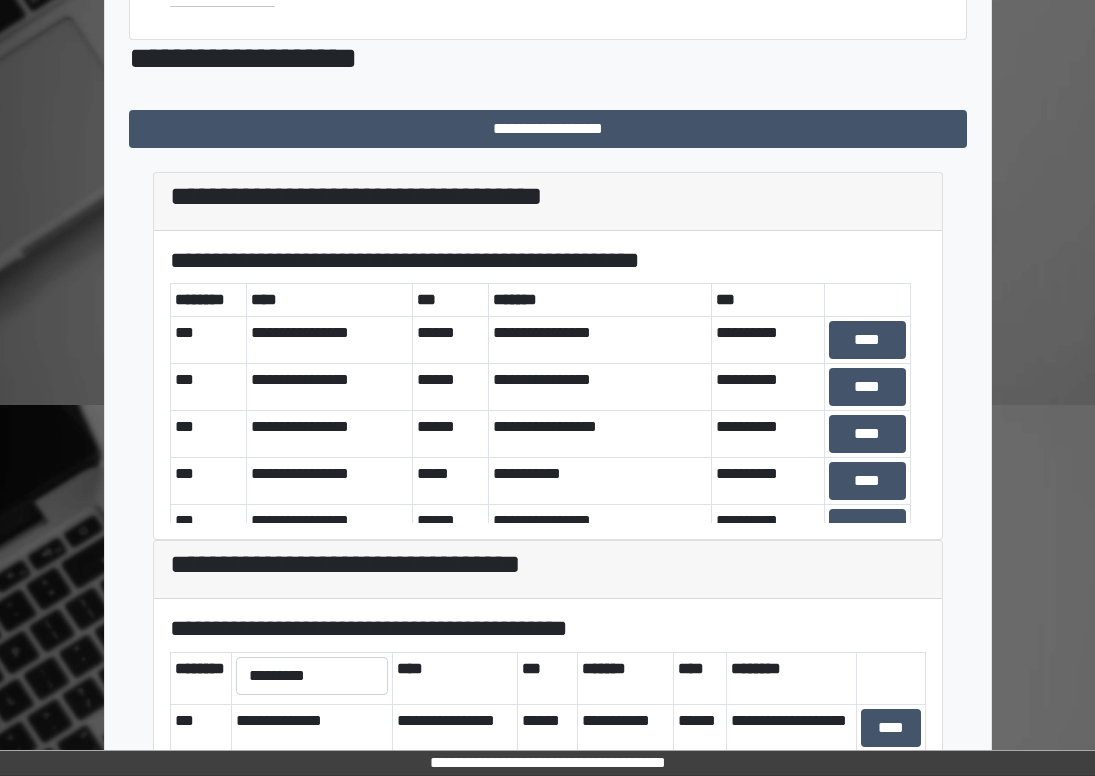 scroll, scrollTop: 560, scrollLeft: 0, axis: vertical 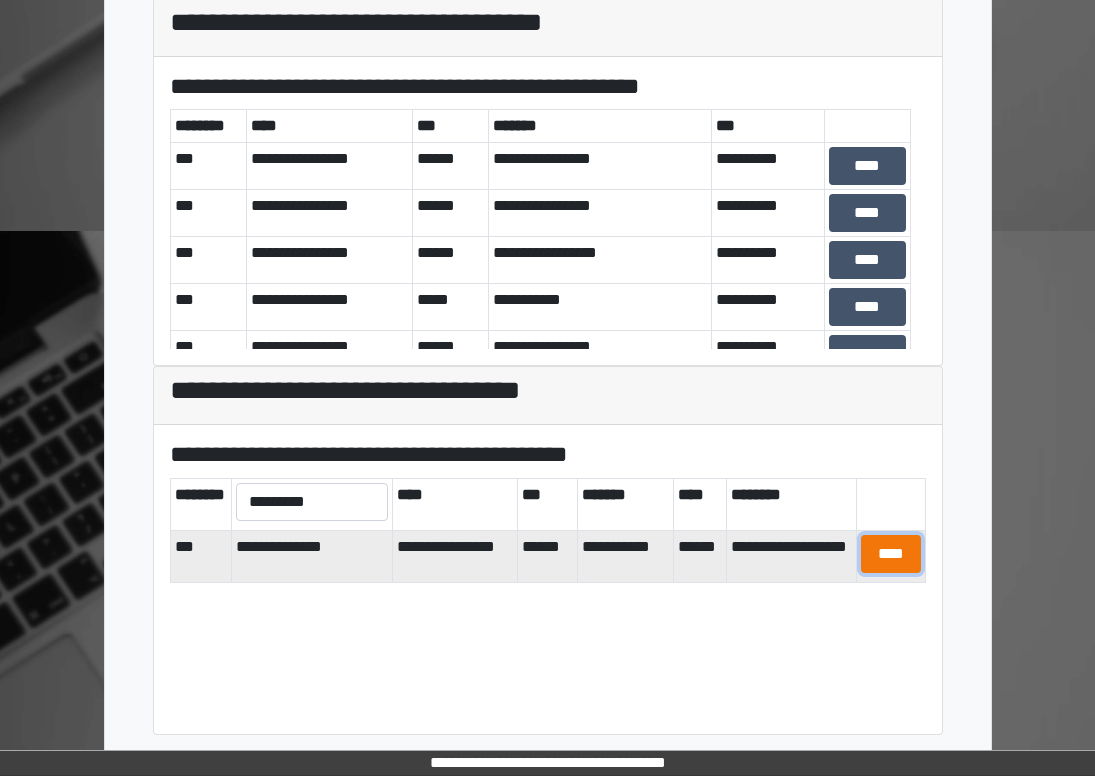 click on "****" at bounding box center (891, 554) 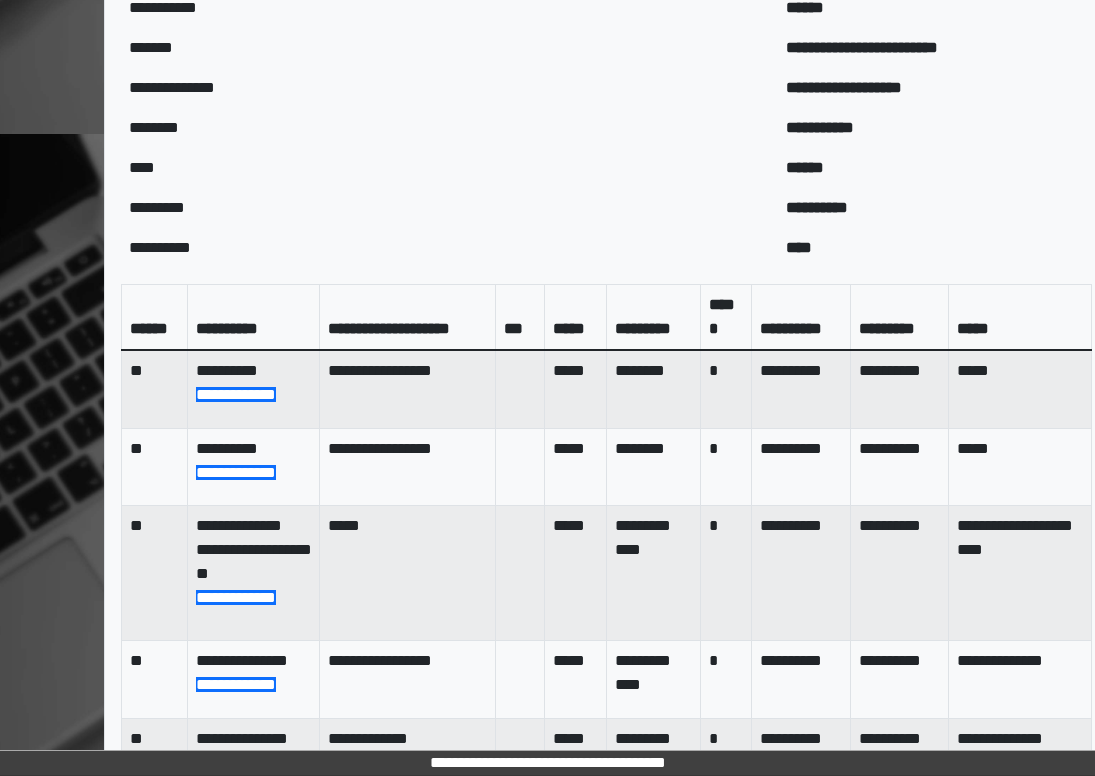 scroll, scrollTop: 1078, scrollLeft: 0, axis: vertical 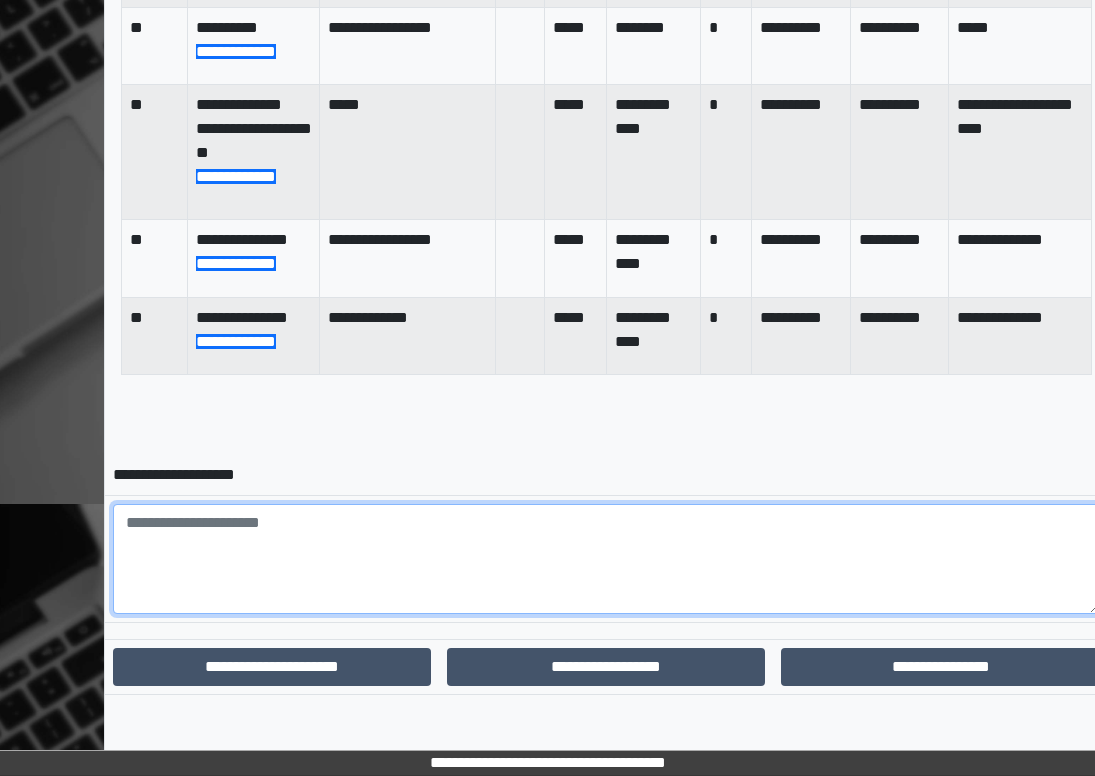 click at bounding box center [606, 559] 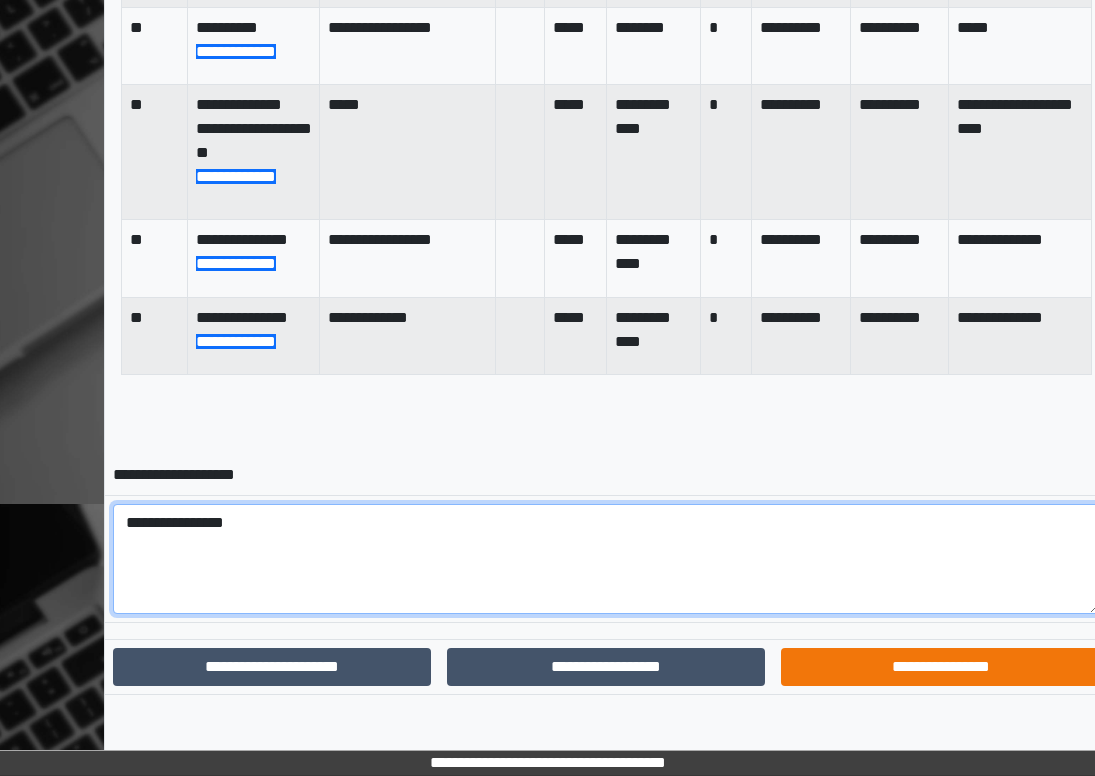 type on "**********" 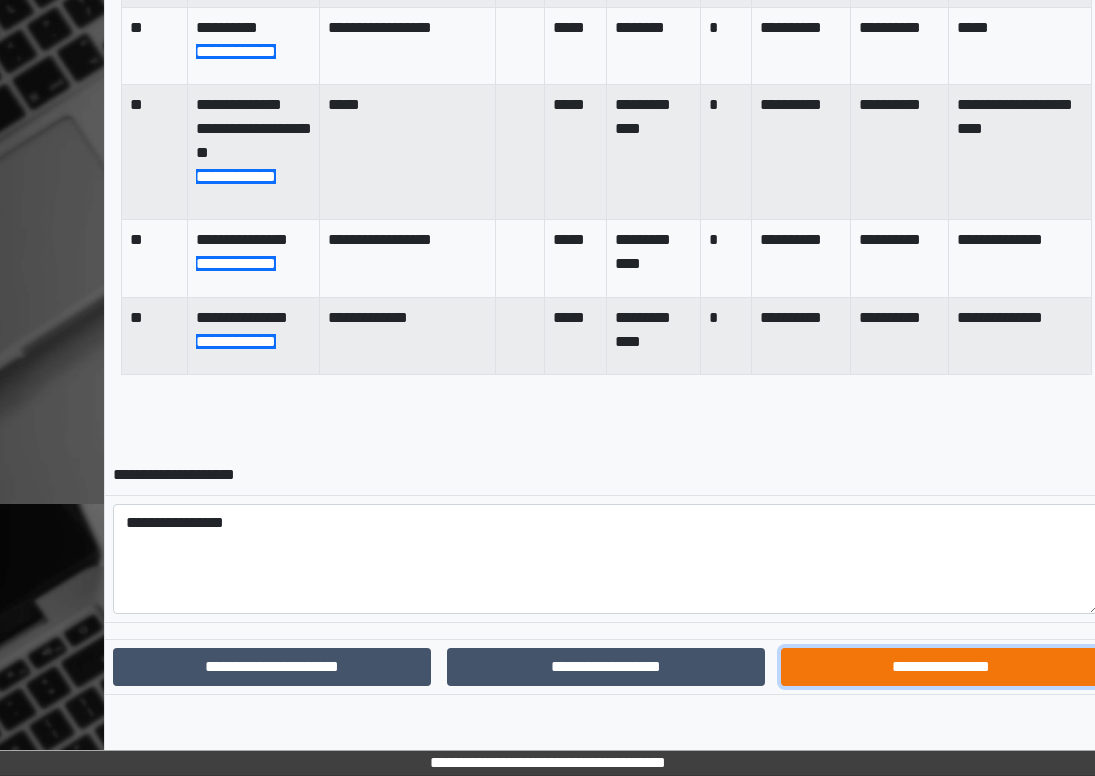 click on "**********" at bounding box center (940, 667) 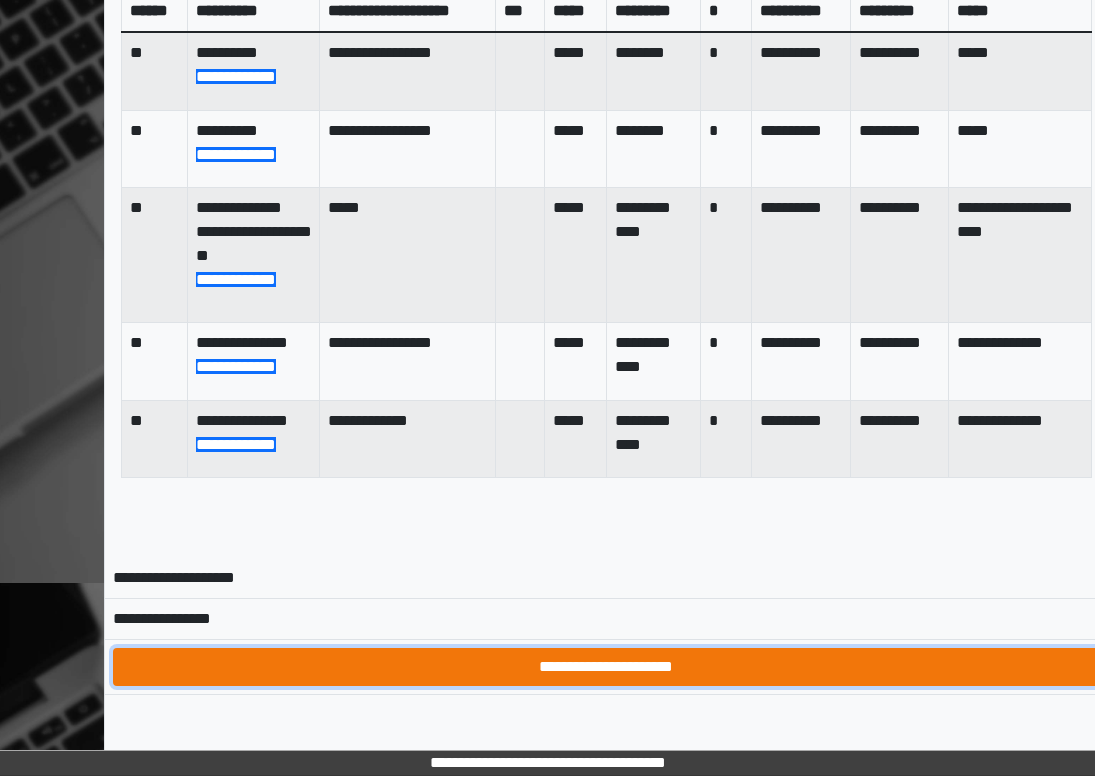 click on "**********" at bounding box center (606, 667) 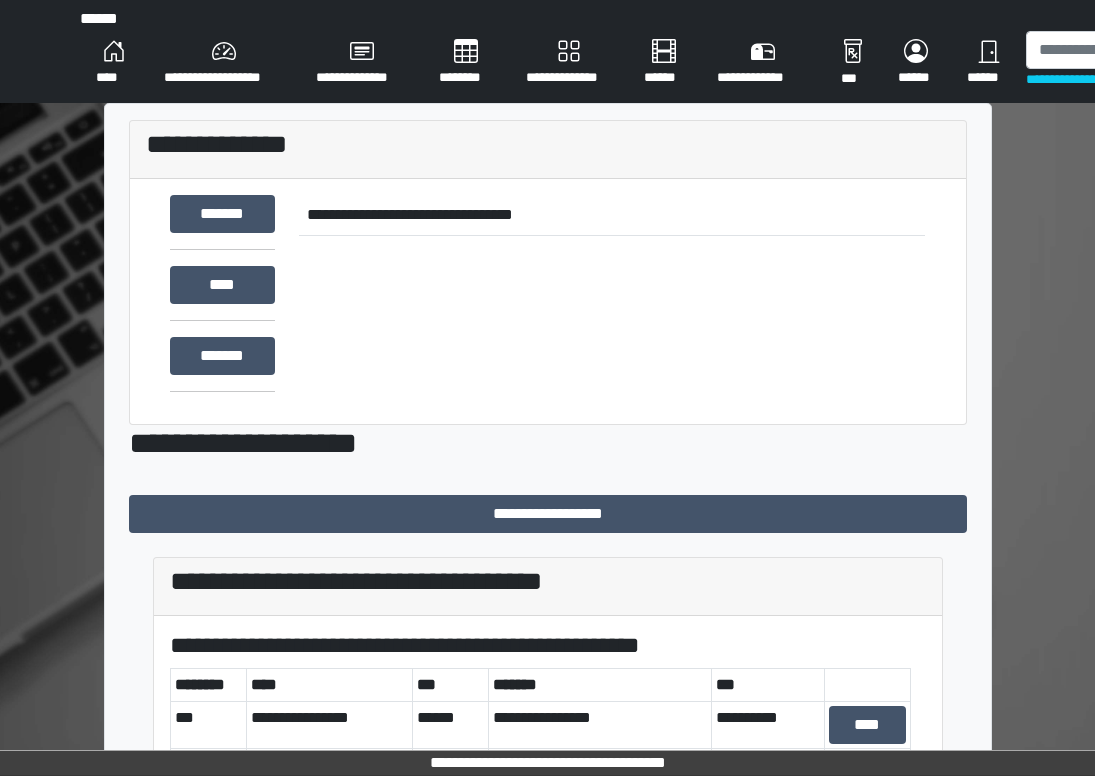 scroll, scrollTop: 0, scrollLeft: 0, axis: both 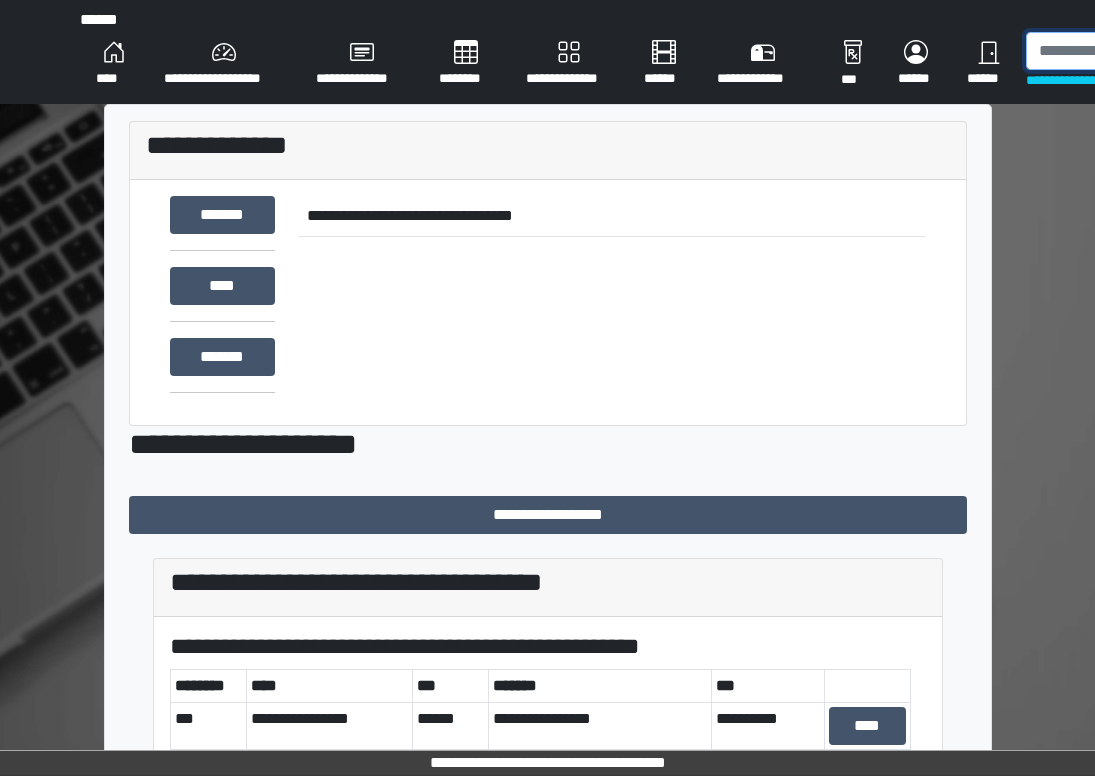 click at bounding box center (1129, 51) 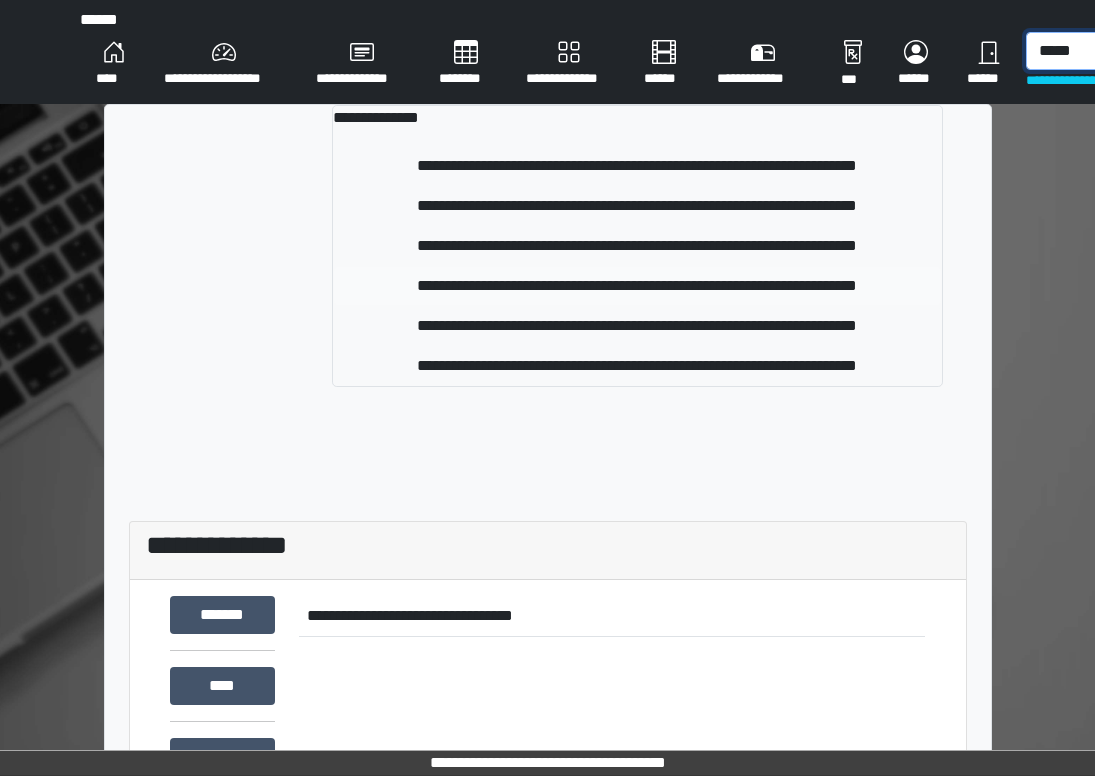 type on "*****" 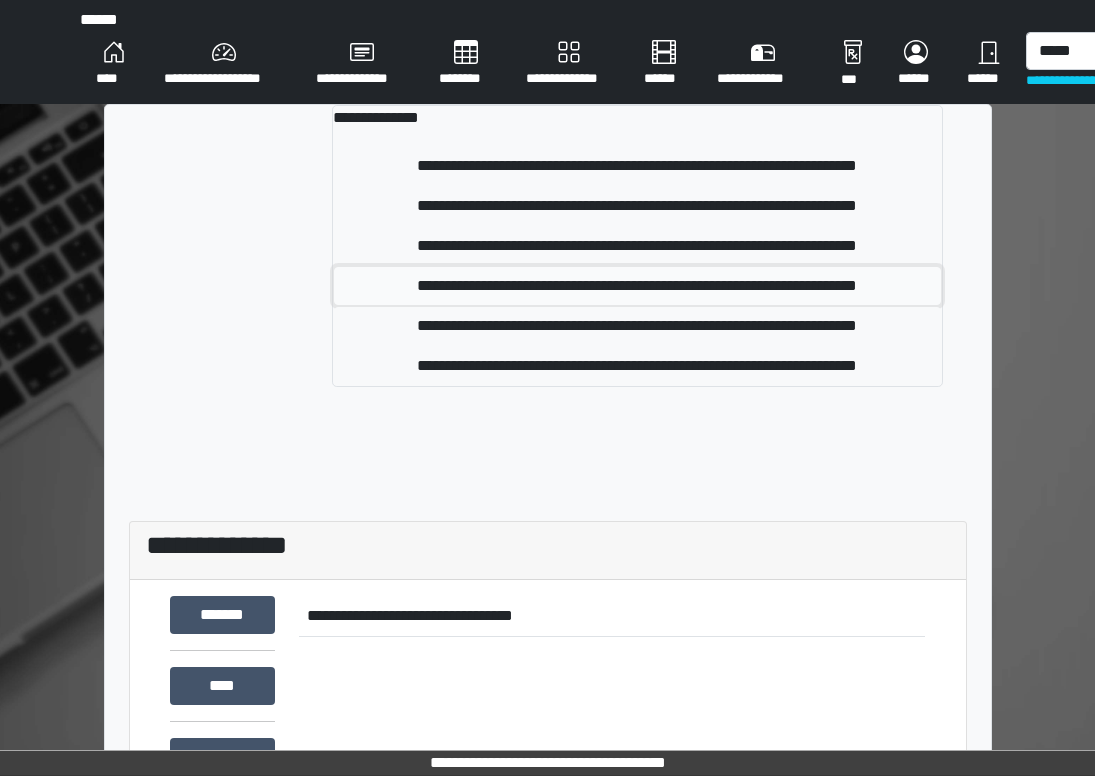 drag, startPoint x: 528, startPoint y: 270, endPoint x: 541, endPoint y: 276, distance: 14.3178215 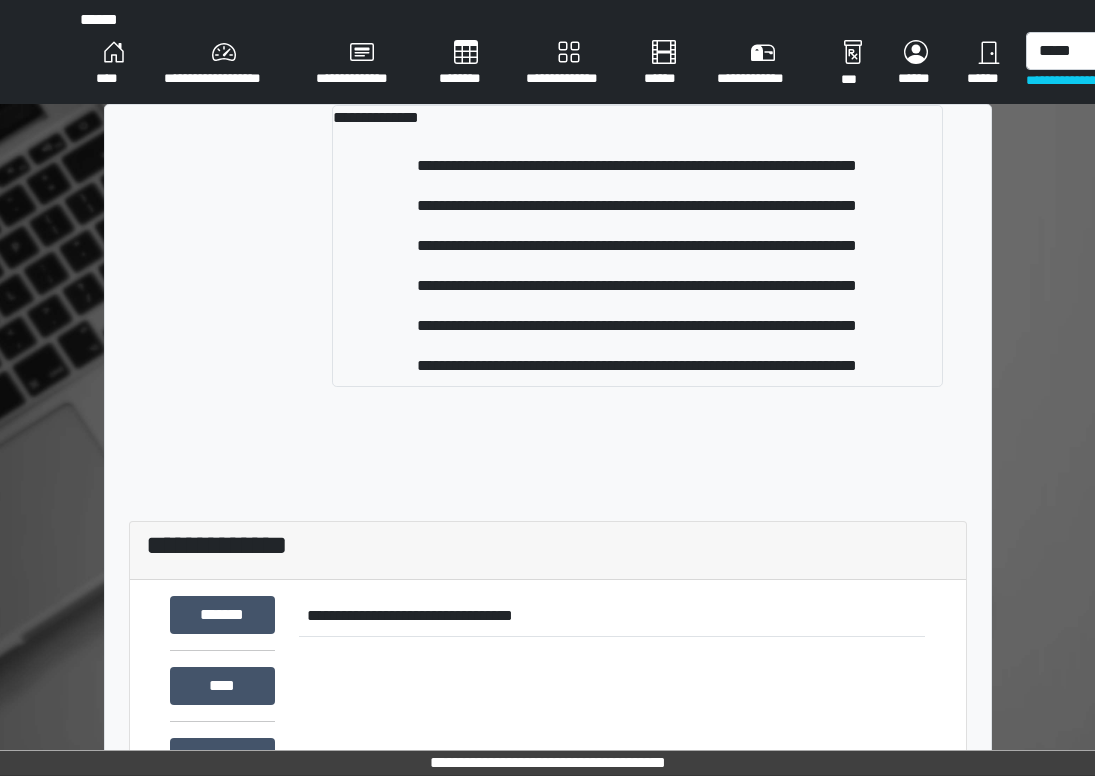 type 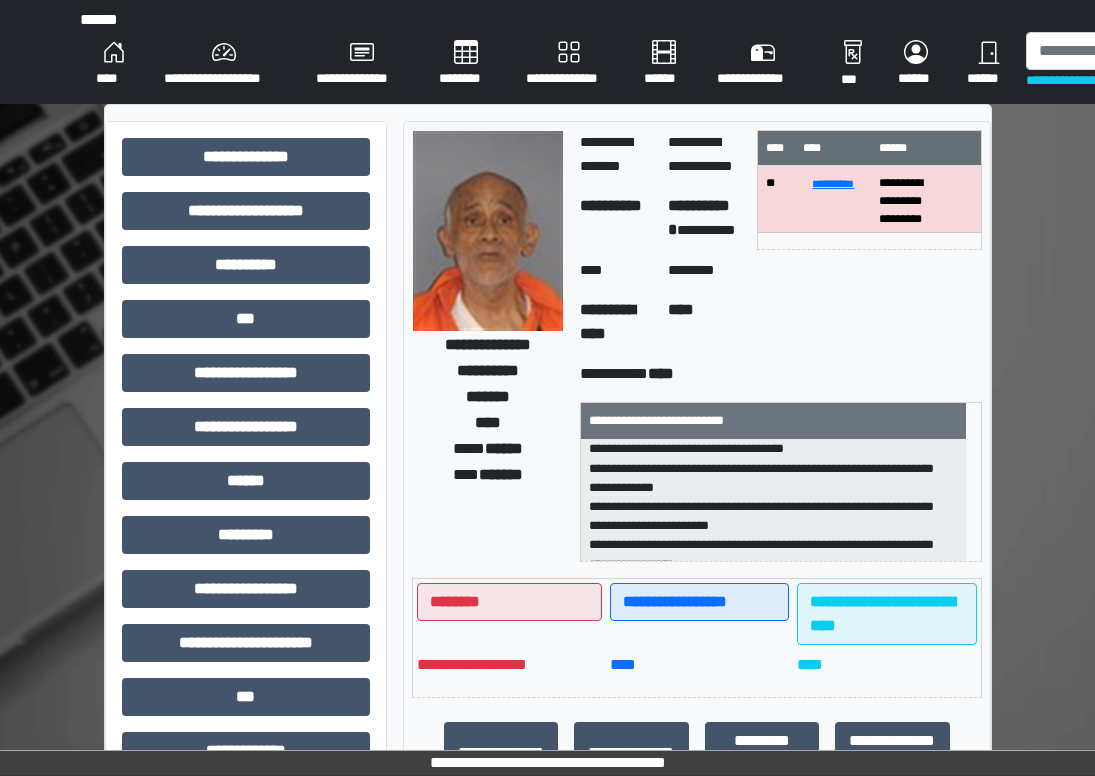 scroll, scrollTop: 200, scrollLeft: 0, axis: vertical 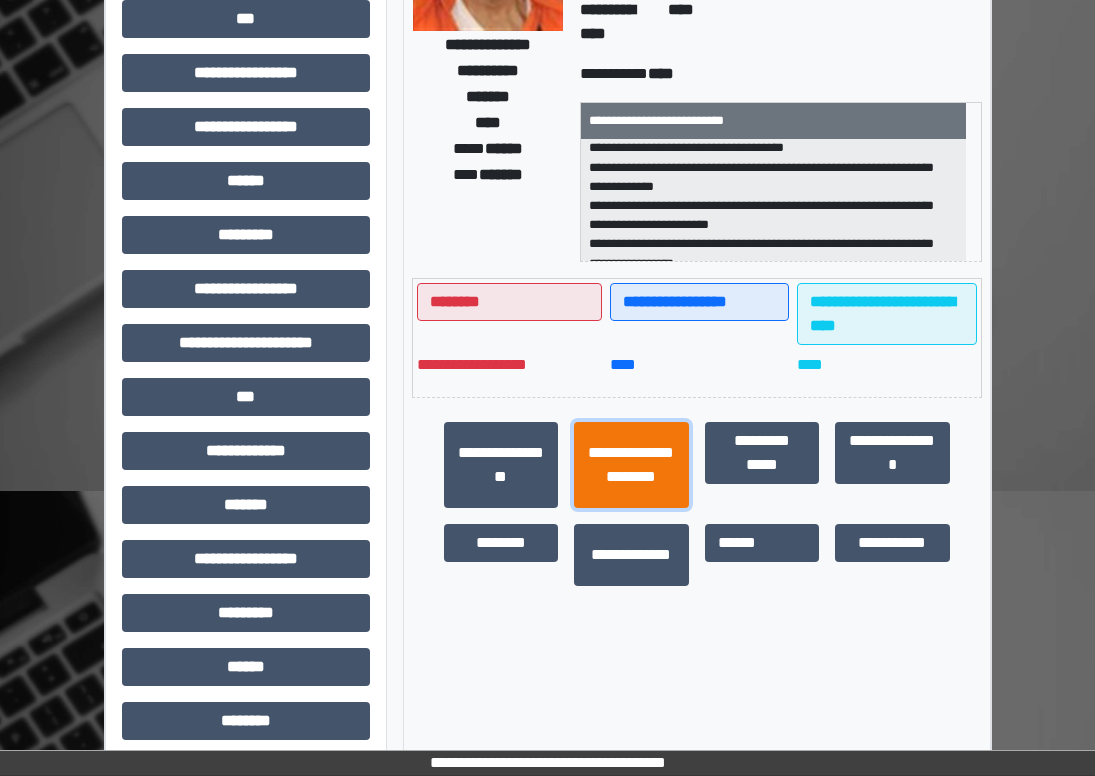 click on "**********" at bounding box center (631, 465) 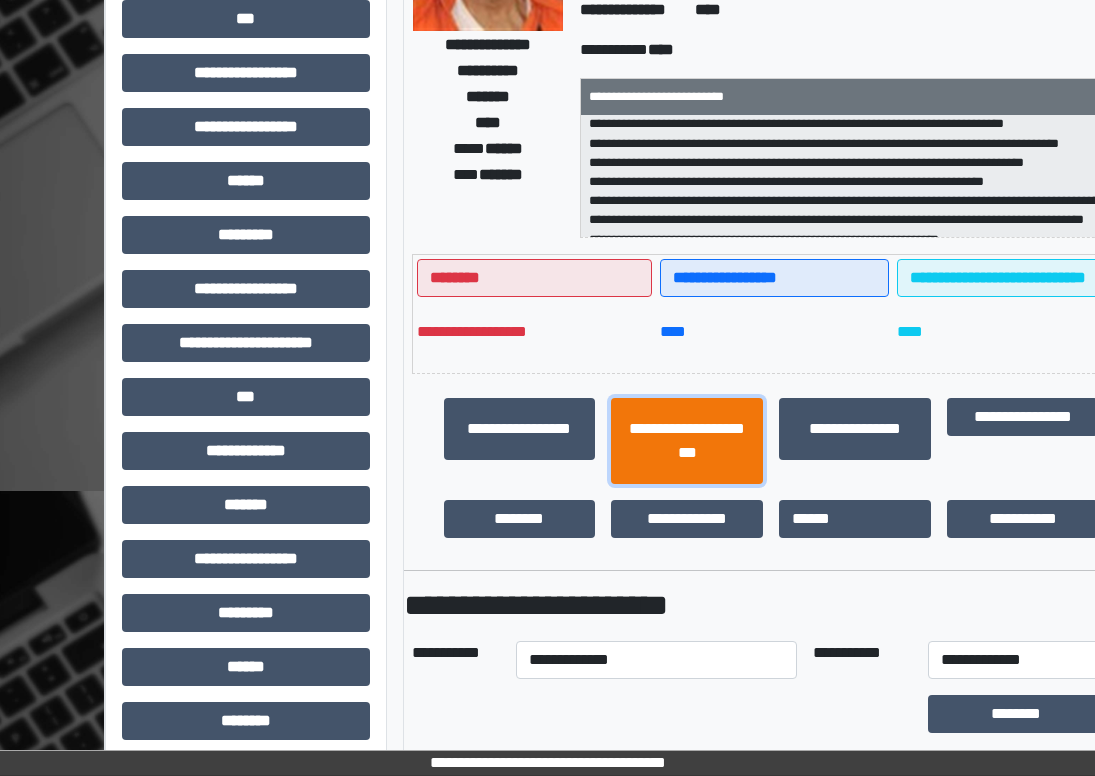 scroll, scrollTop: 162, scrollLeft: 0, axis: vertical 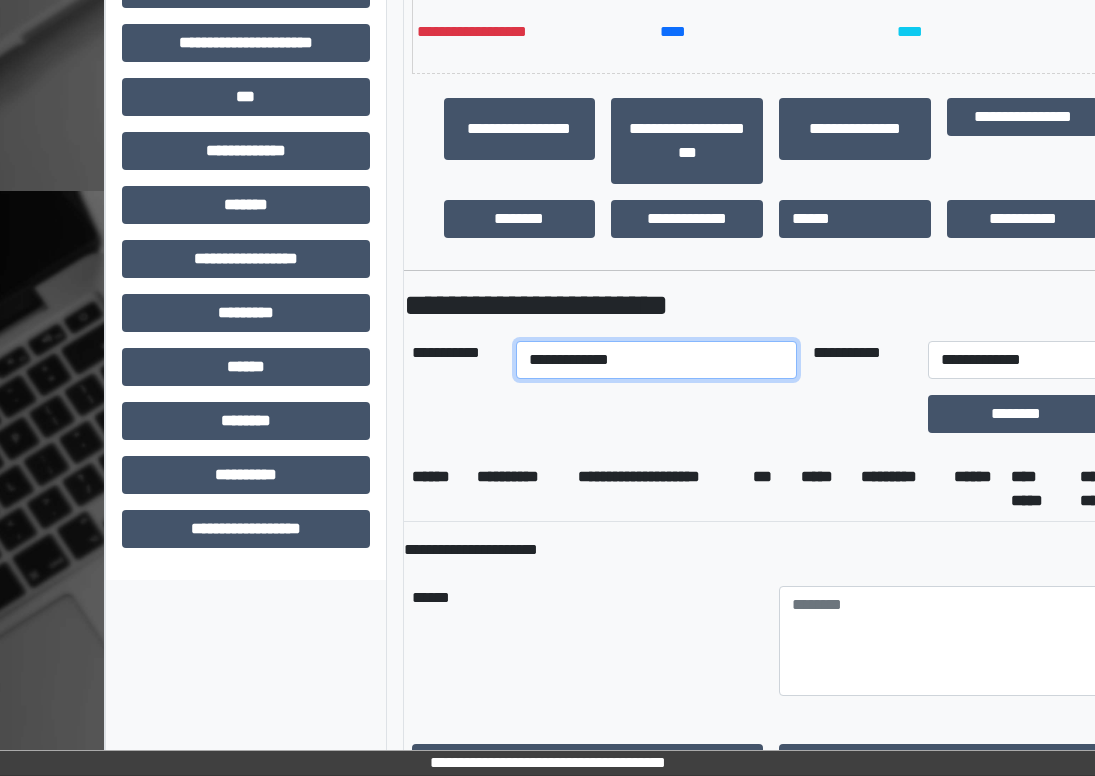 click on "**********" at bounding box center (656, 360) 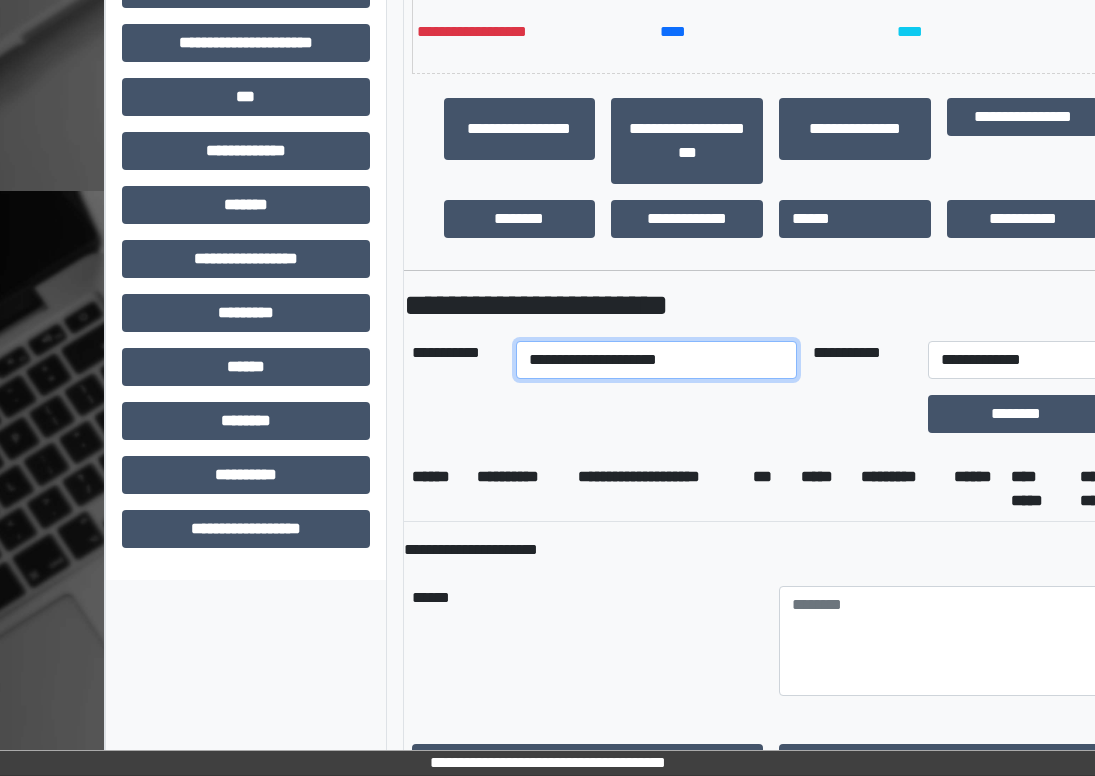 click on "**********" at bounding box center (656, 360) 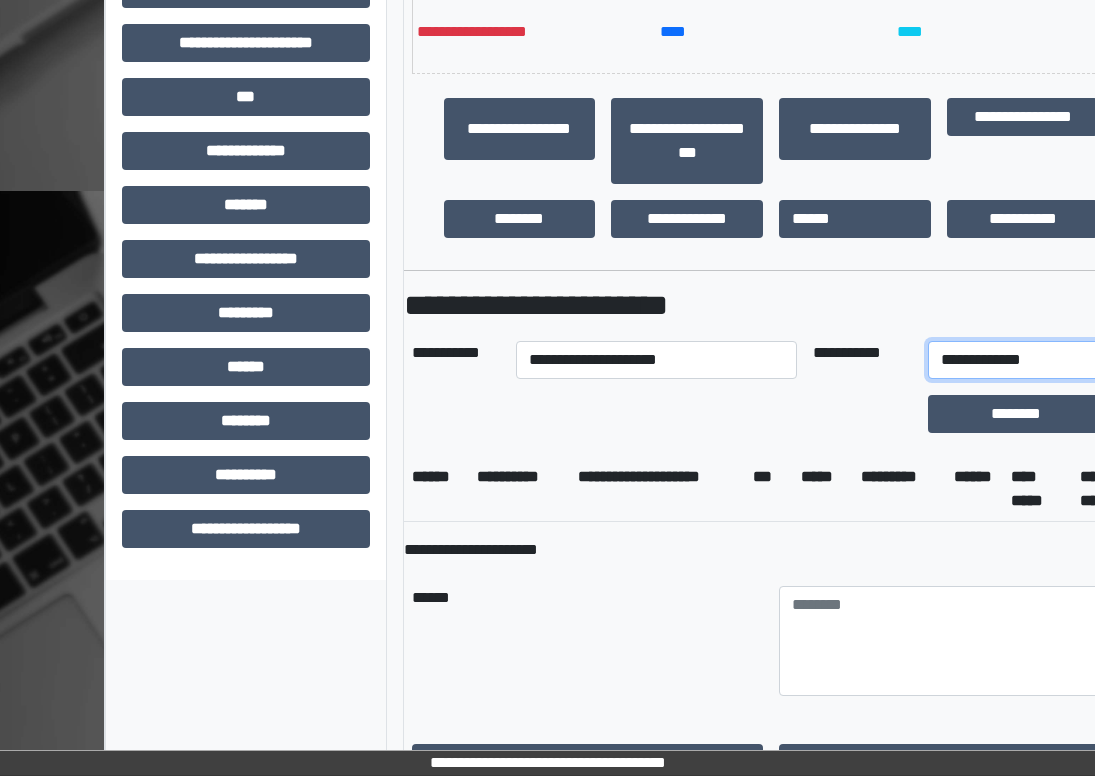 click on "**********" at bounding box center [1029, 360] 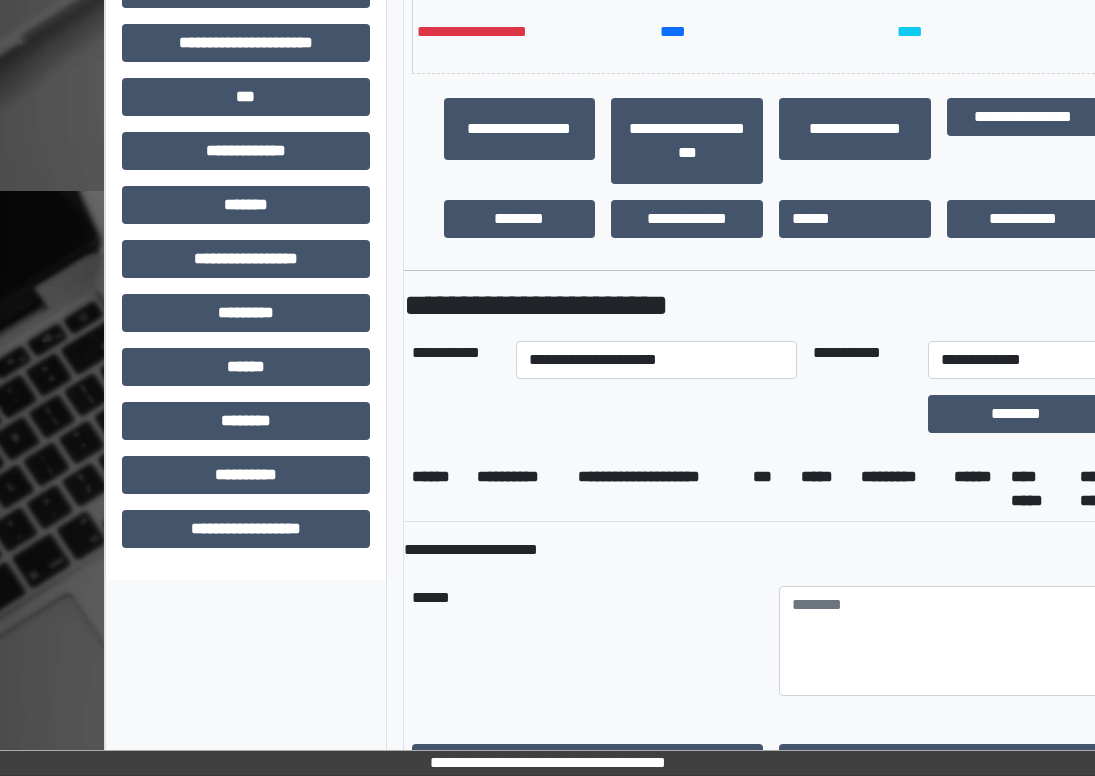 drag, startPoint x: 608, startPoint y: 670, endPoint x: 647, endPoint y: 656, distance: 41.4367 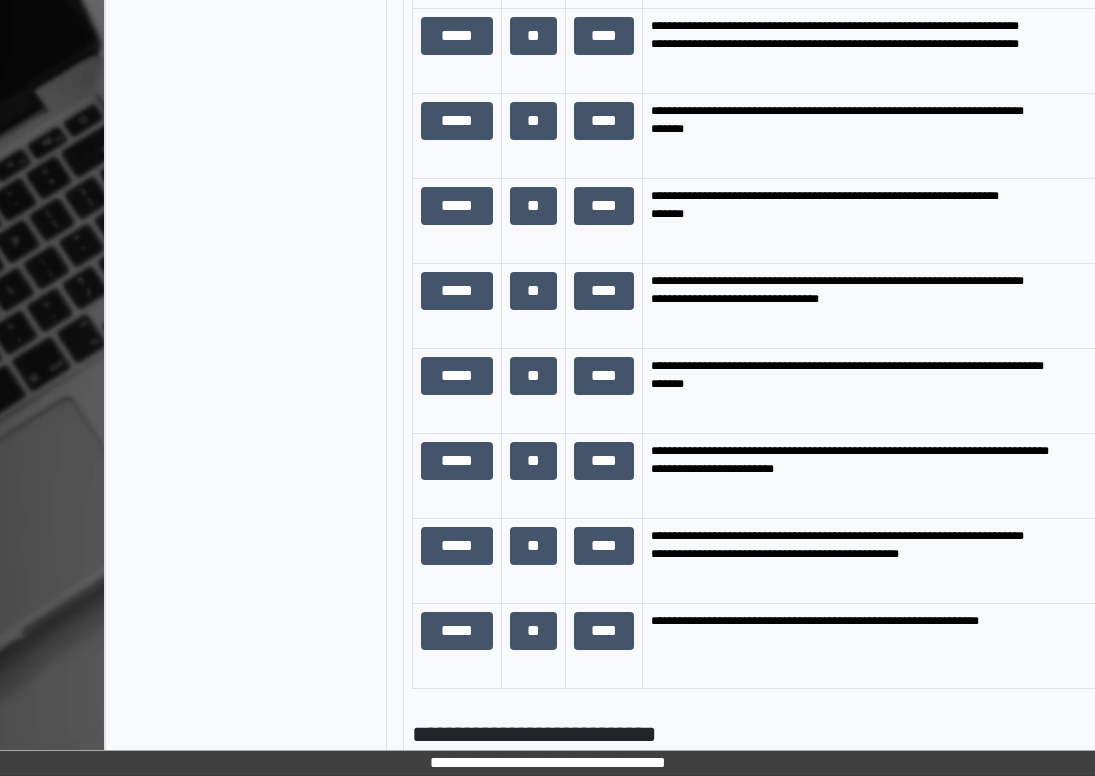 scroll, scrollTop: 2500, scrollLeft: 0, axis: vertical 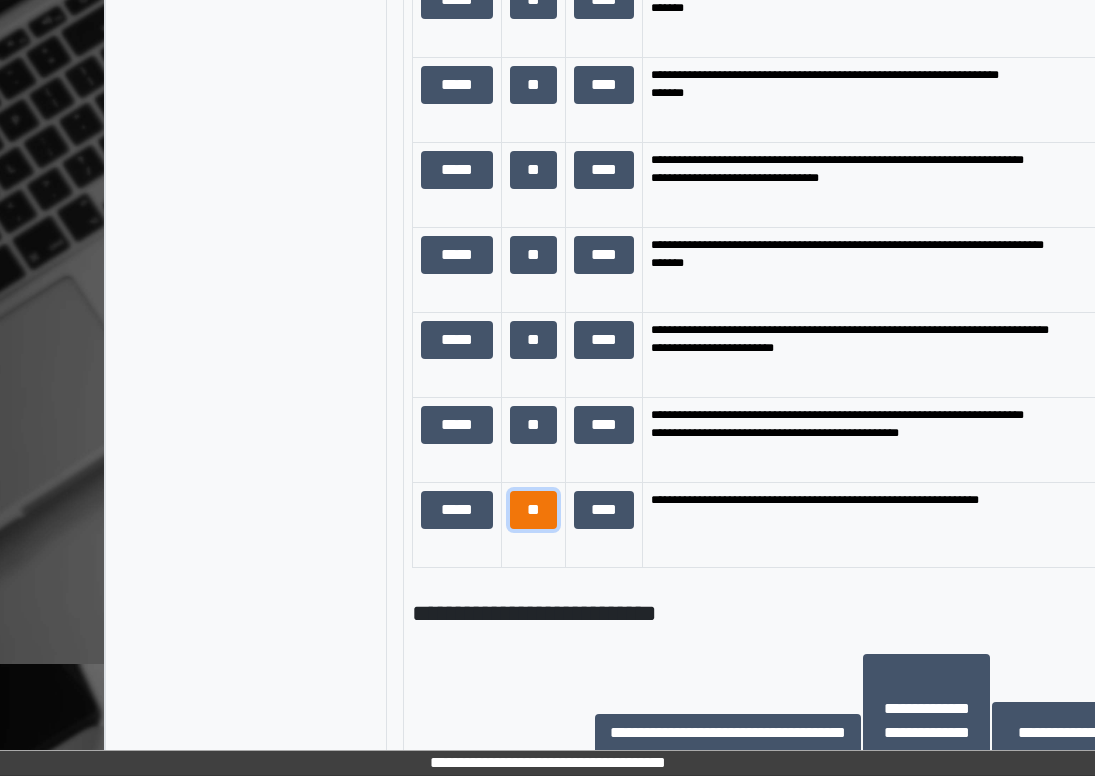 click on "**" at bounding box center (533, 510) 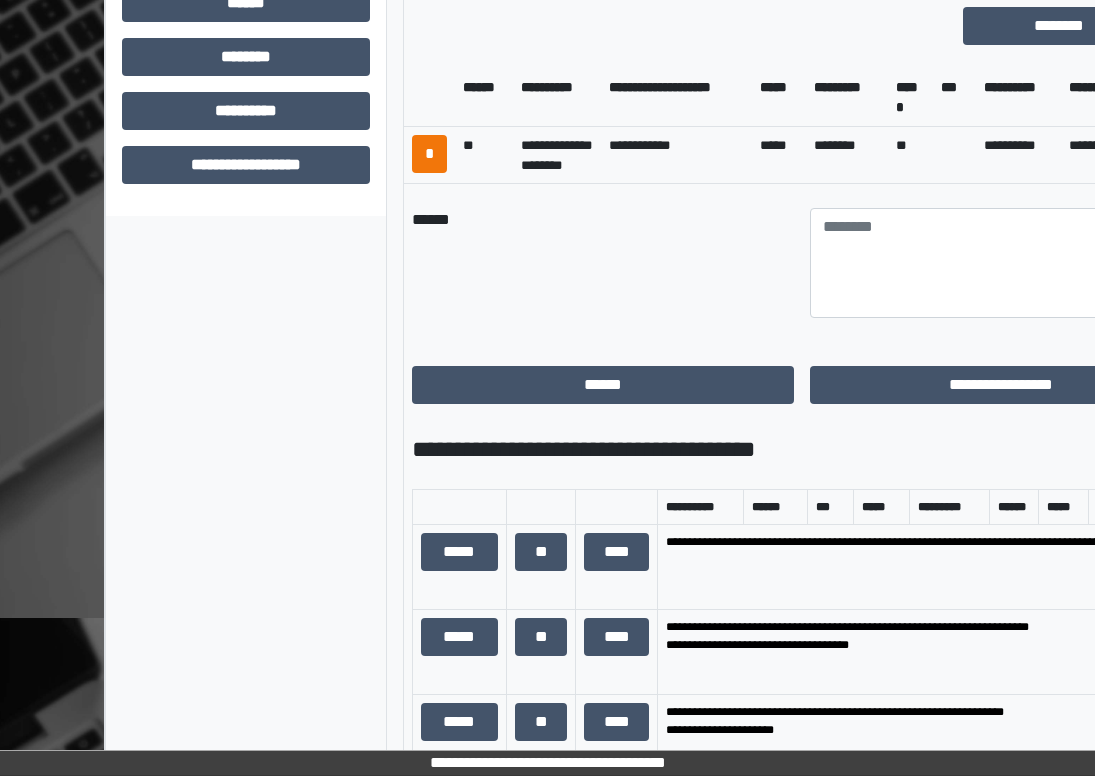 scroll, scrollTop: 700, scrollLeft: 0, axis: vertical 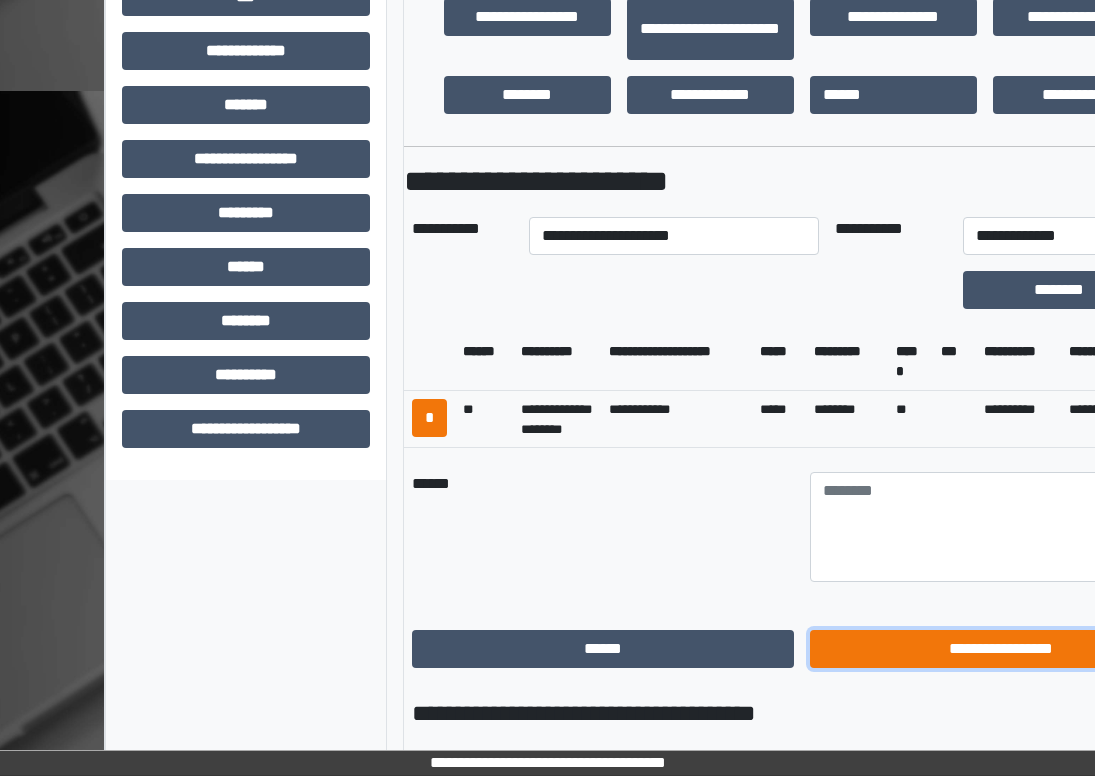 click on "**********" at bounding box center (1001, 649) 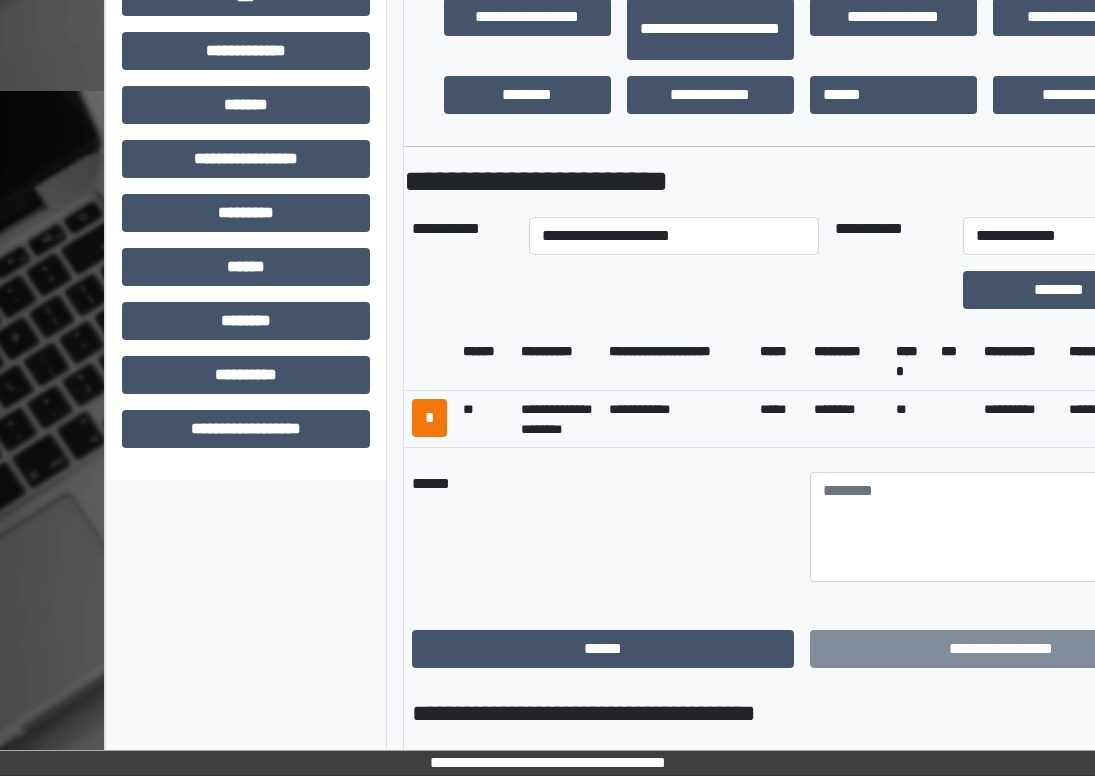scroll, scrollTop: 422, scrollLeft: 0, axis: vertical 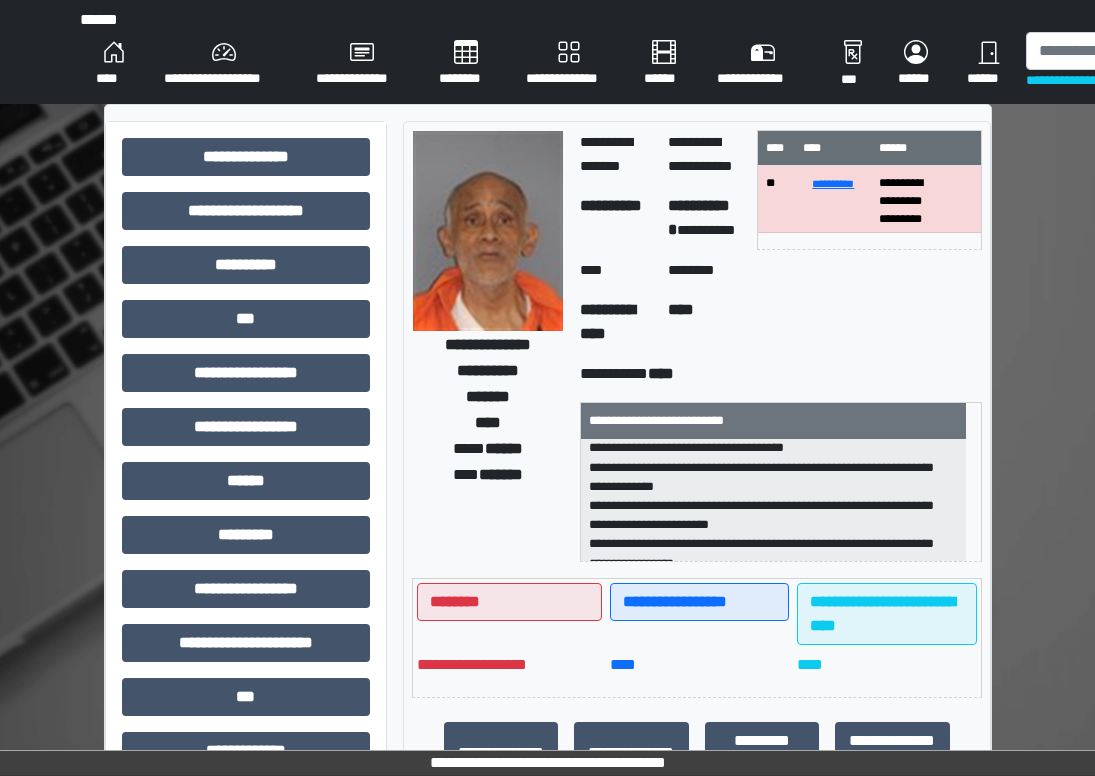 click on "****" at bounding box center (114, 64) 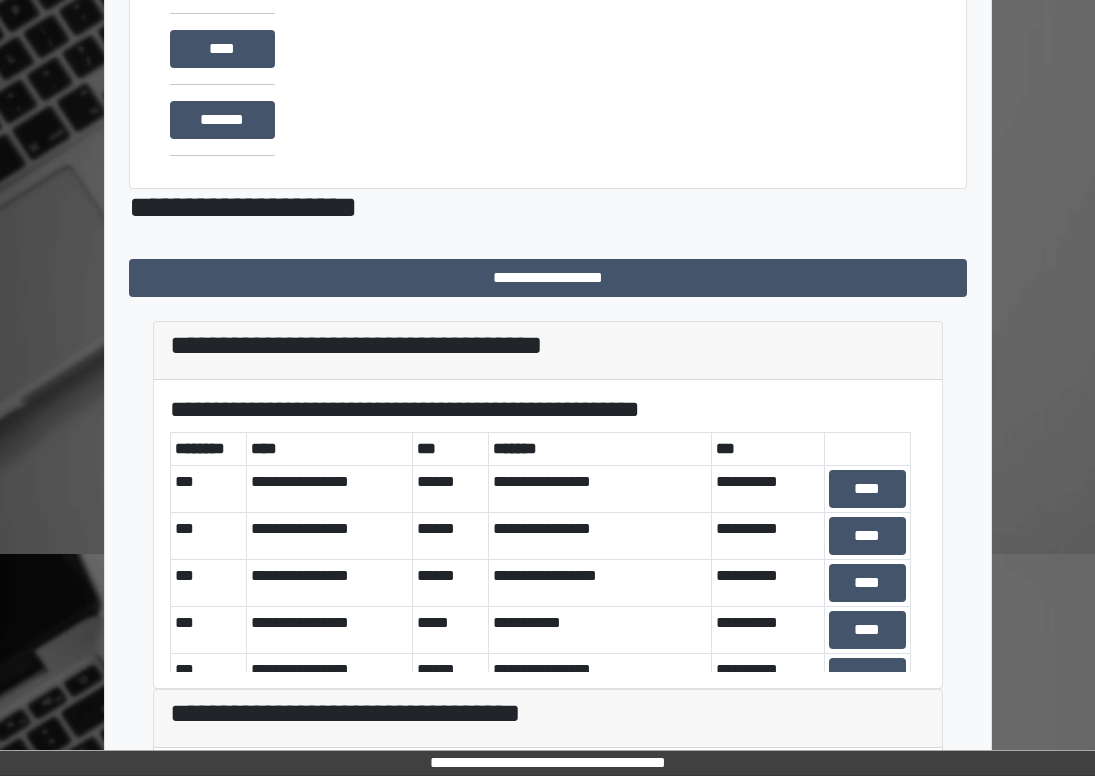 scroll, scrollTop: 500, scrollLeft: 0, axis: vertical 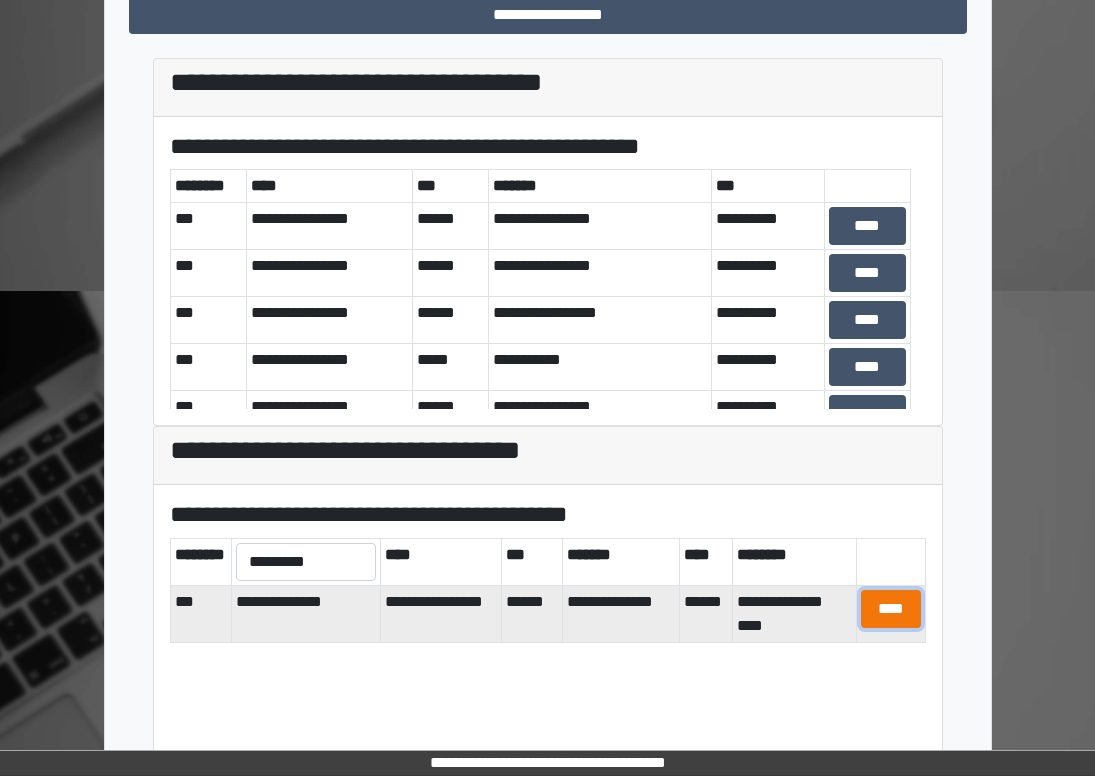 click on "****" at bounding box center (891, 609) 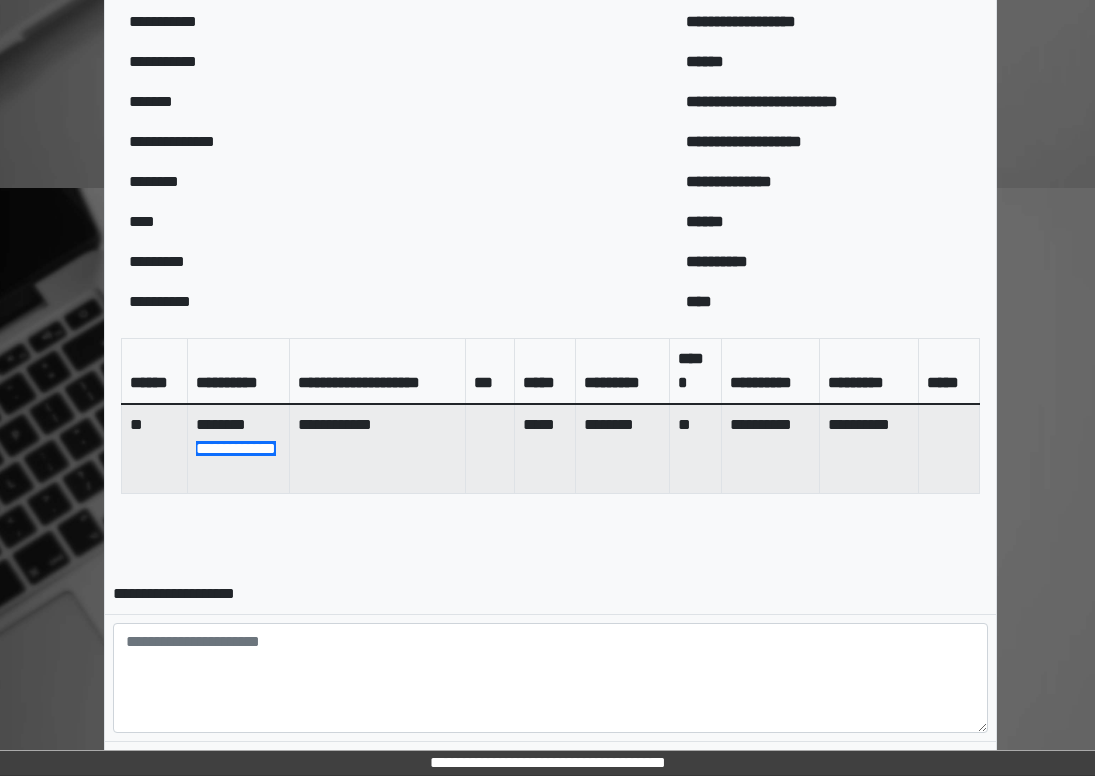scroll, scrollTop: 722, scrollLeft: 0, axis: vertical 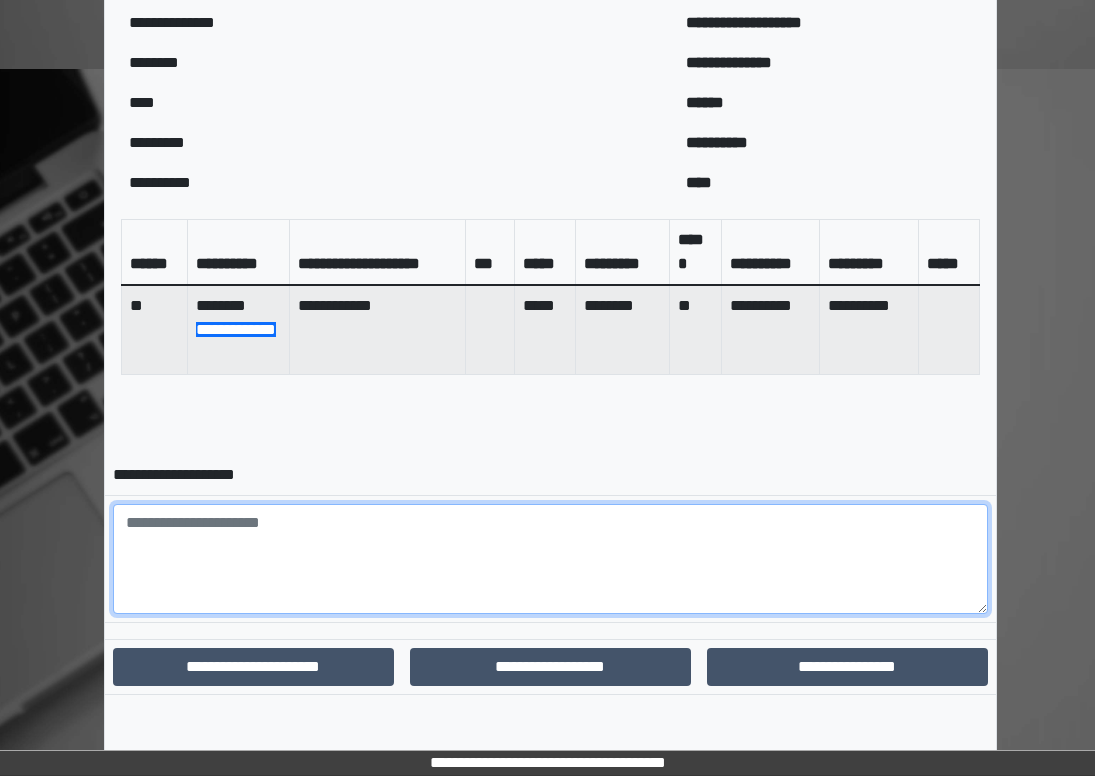 click at bounding box center (550, 559) 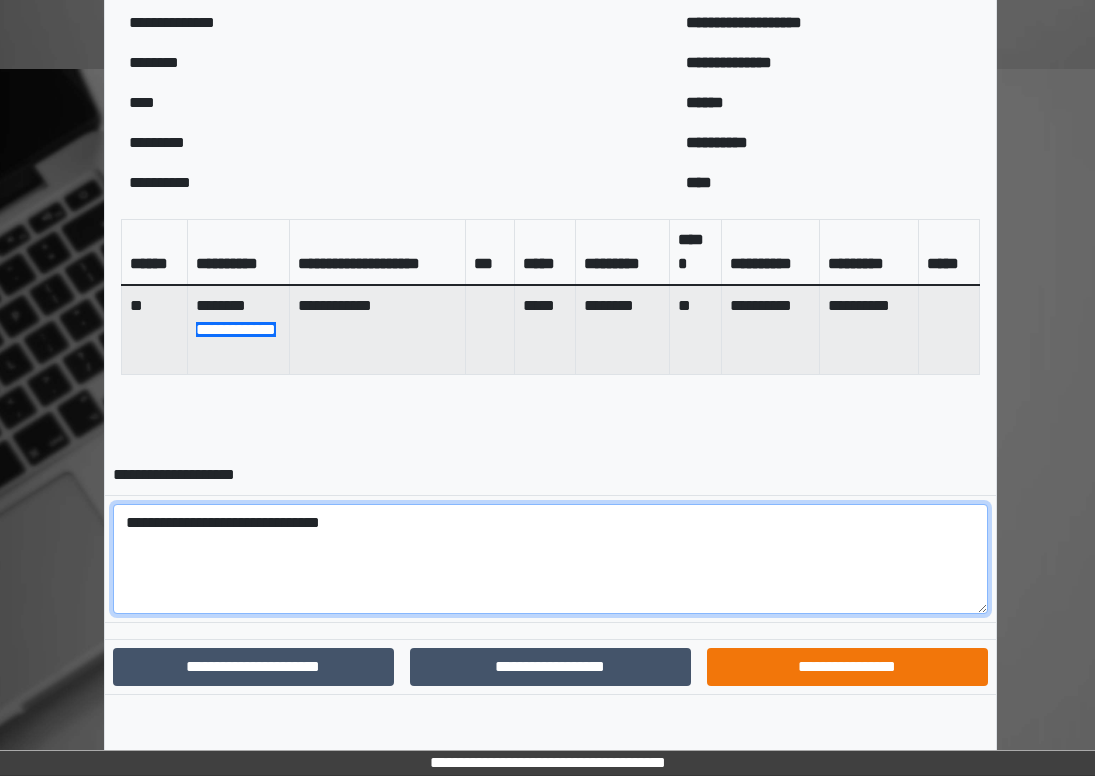 type on "**********" 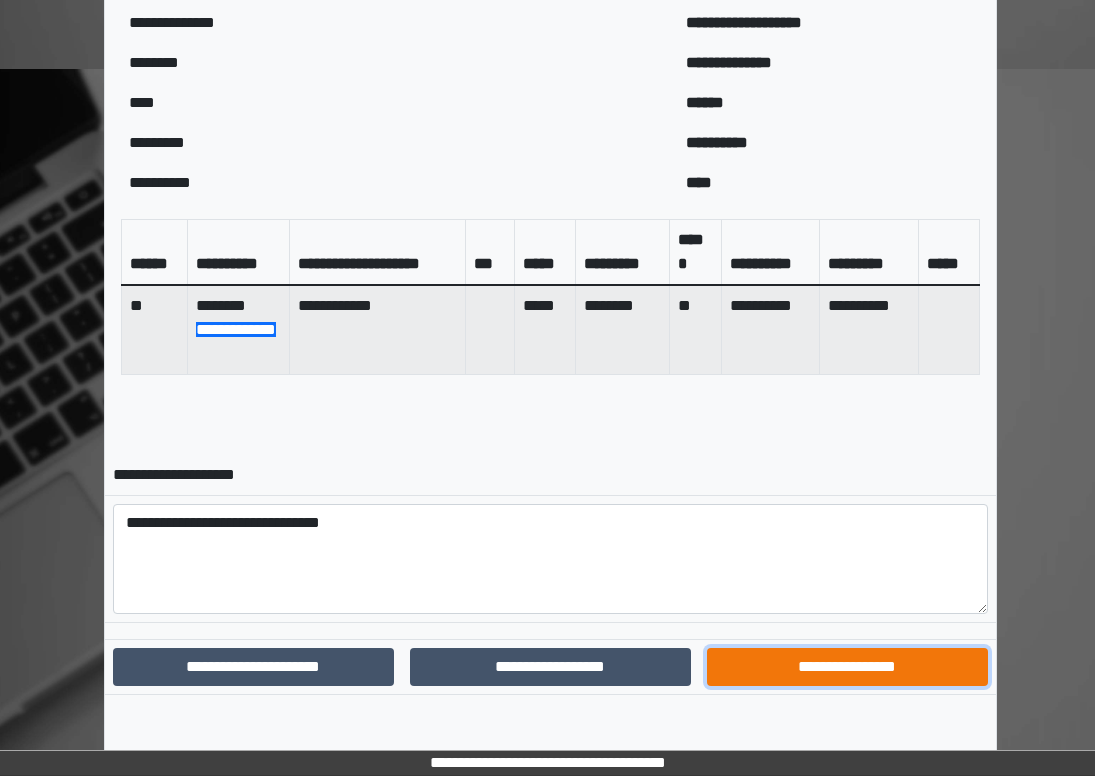 click on "**********" at bounding box center [847, 667] 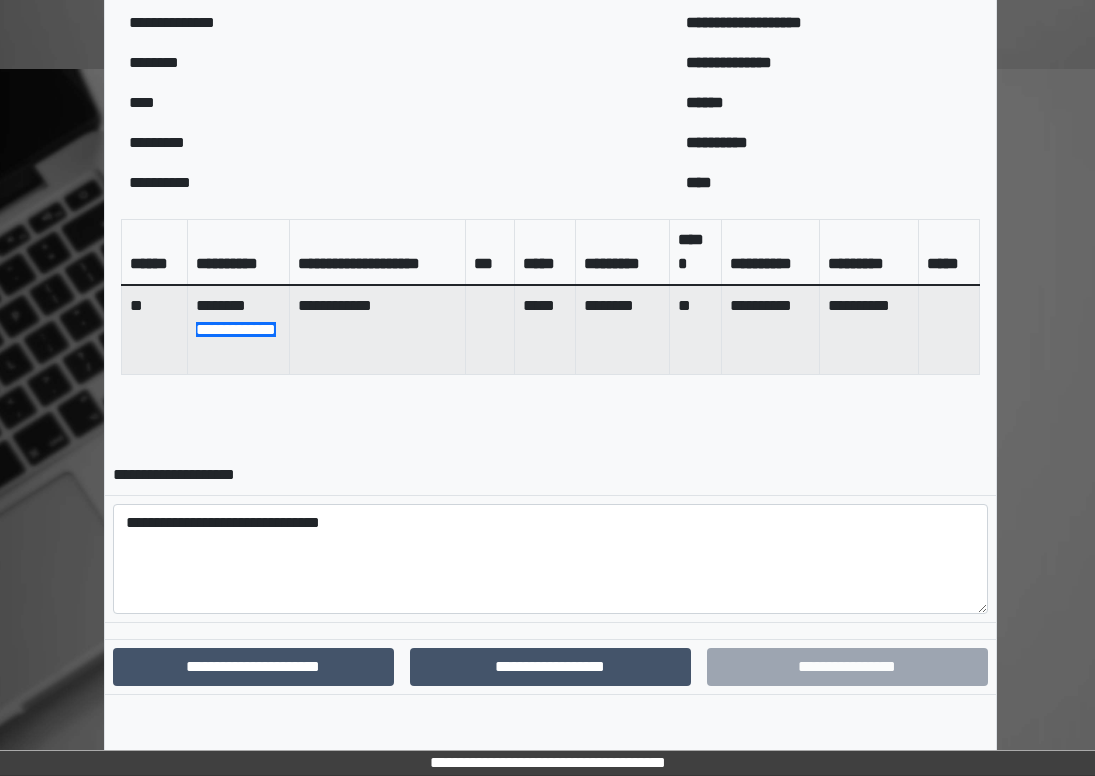 scroll, scrollTop: 643, scrollLeft: 0, axis: vertical 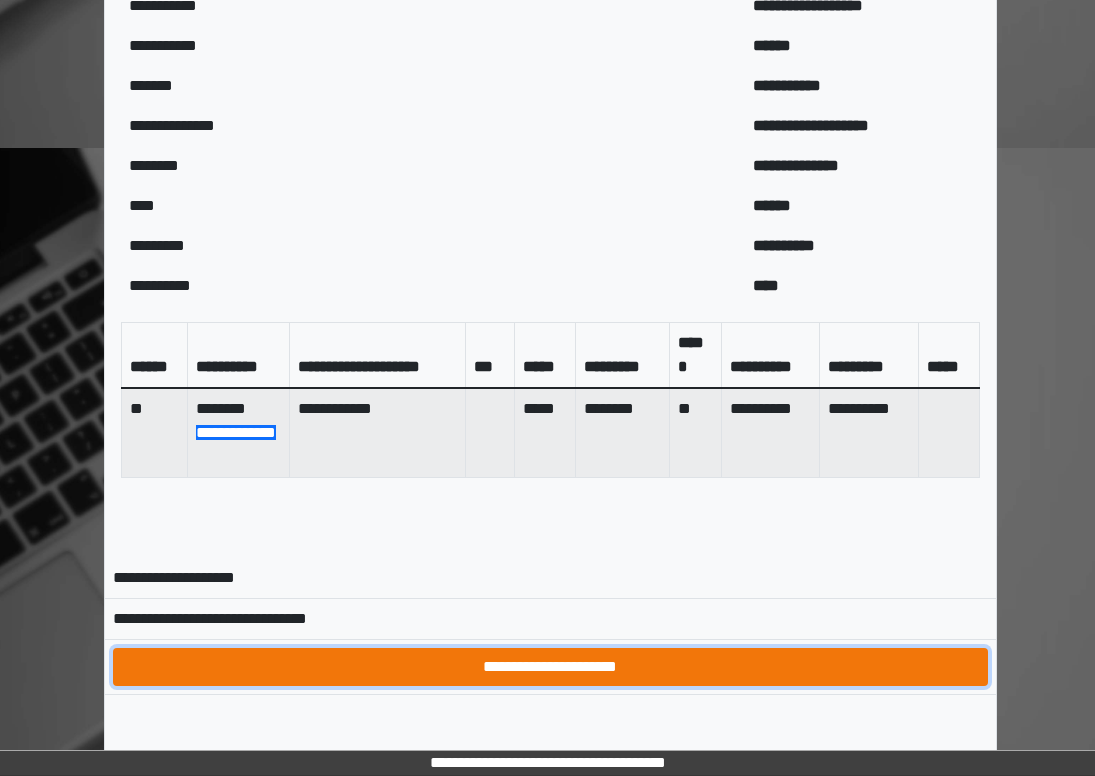 drag, startPoint x: 966, startPoint y: 673, endPoint x: 977, endPoint y: 668, distance: 12.083046 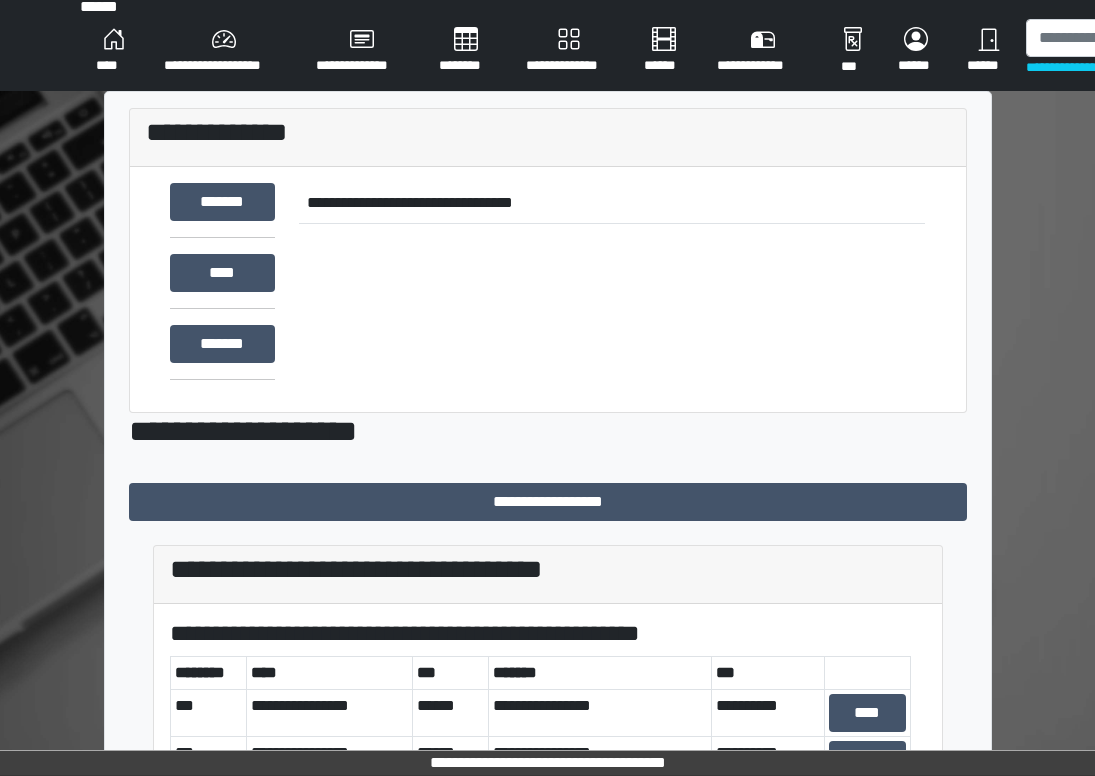 scroll, scrollTop: 0, scrollLeft: 0, axis: both 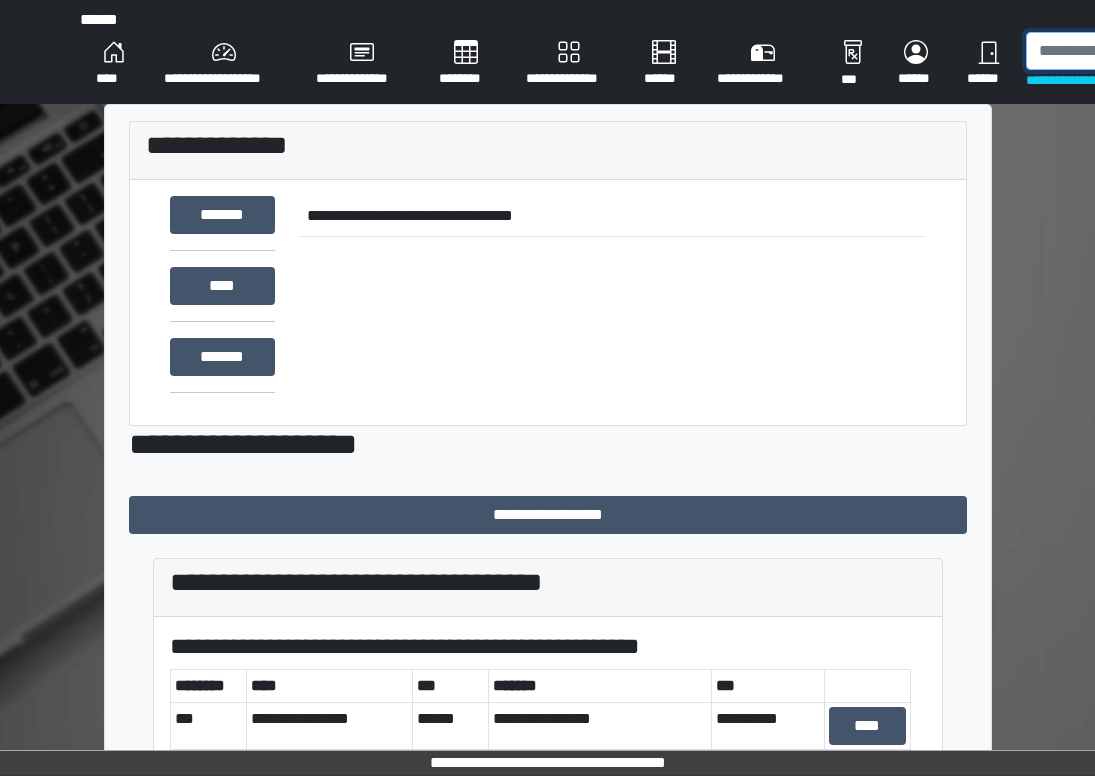 click at bounding box center [1129, 51] 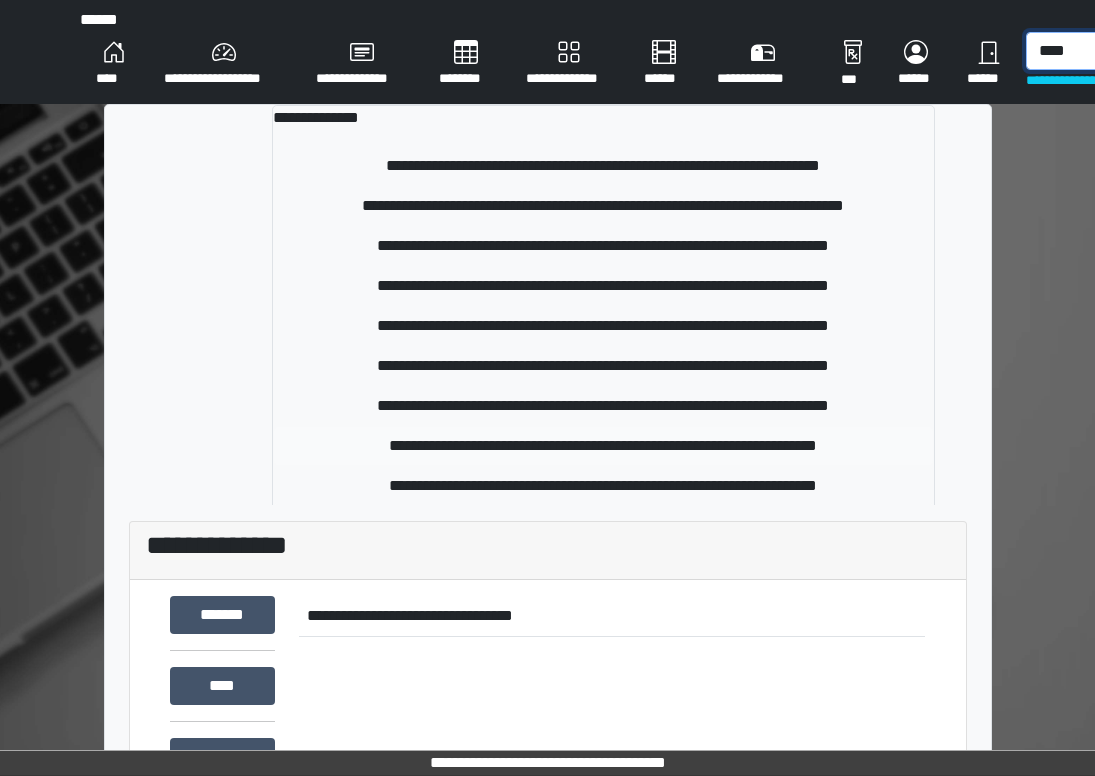 type on "****" 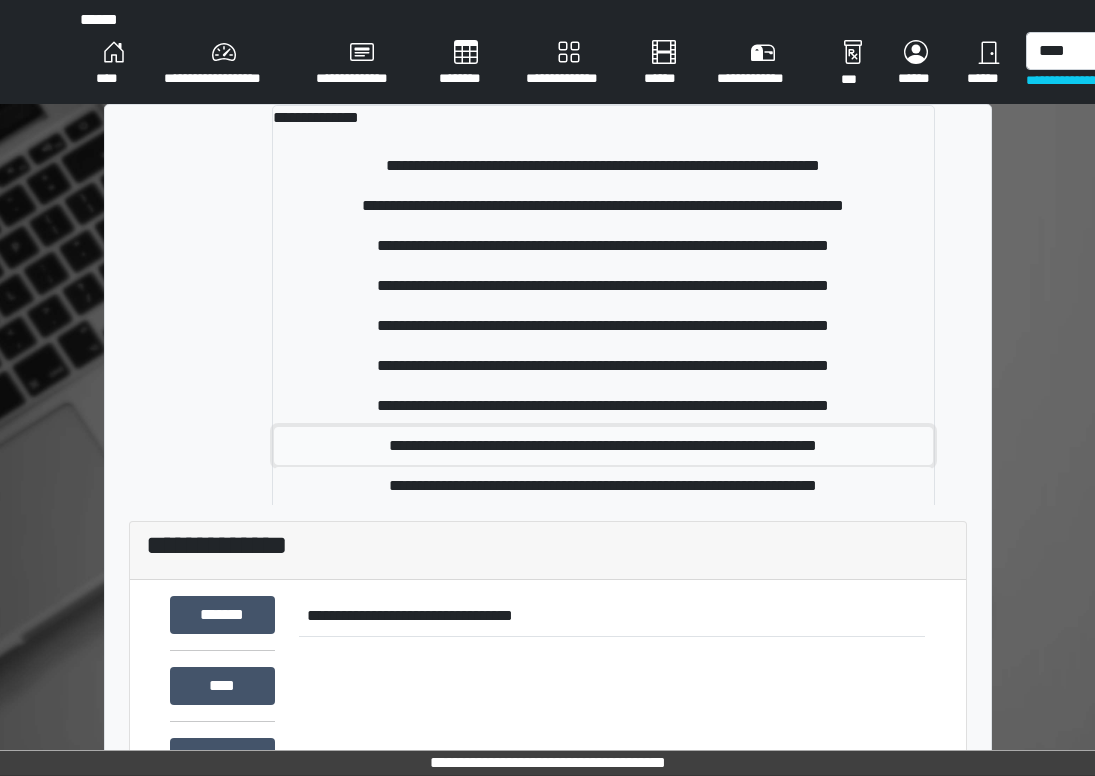 click on "**********" at bounding box center [603, 446] 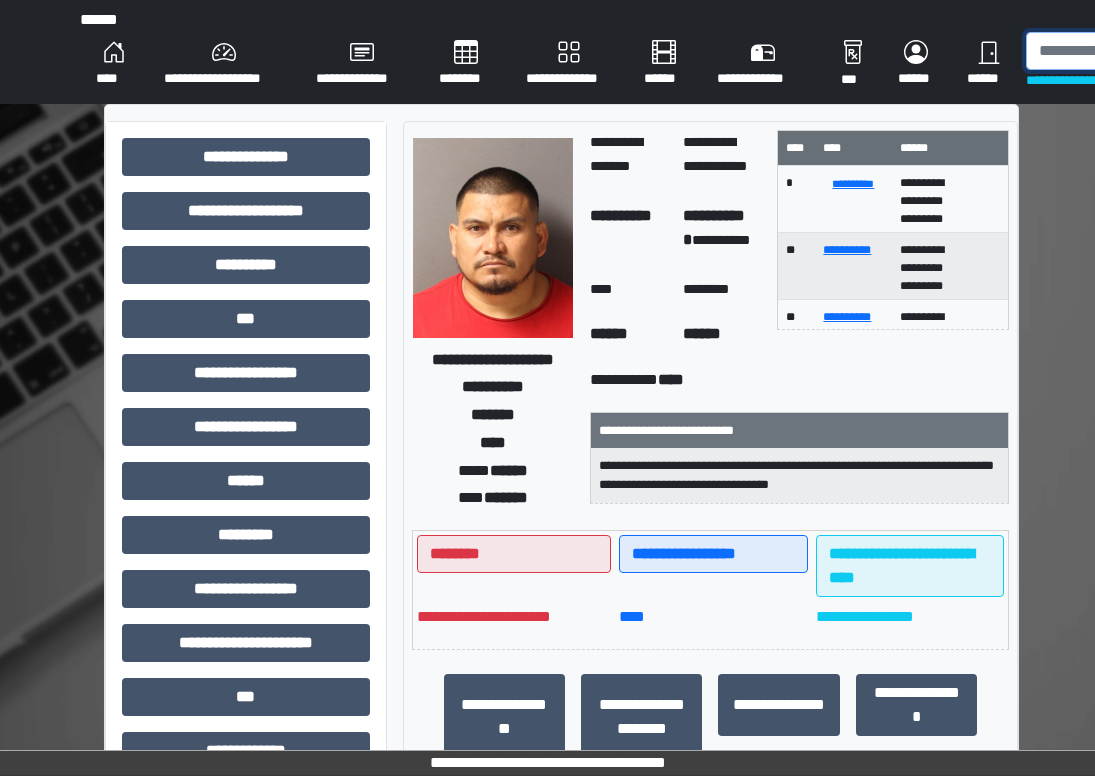 click at bounding box center [1129, 51] 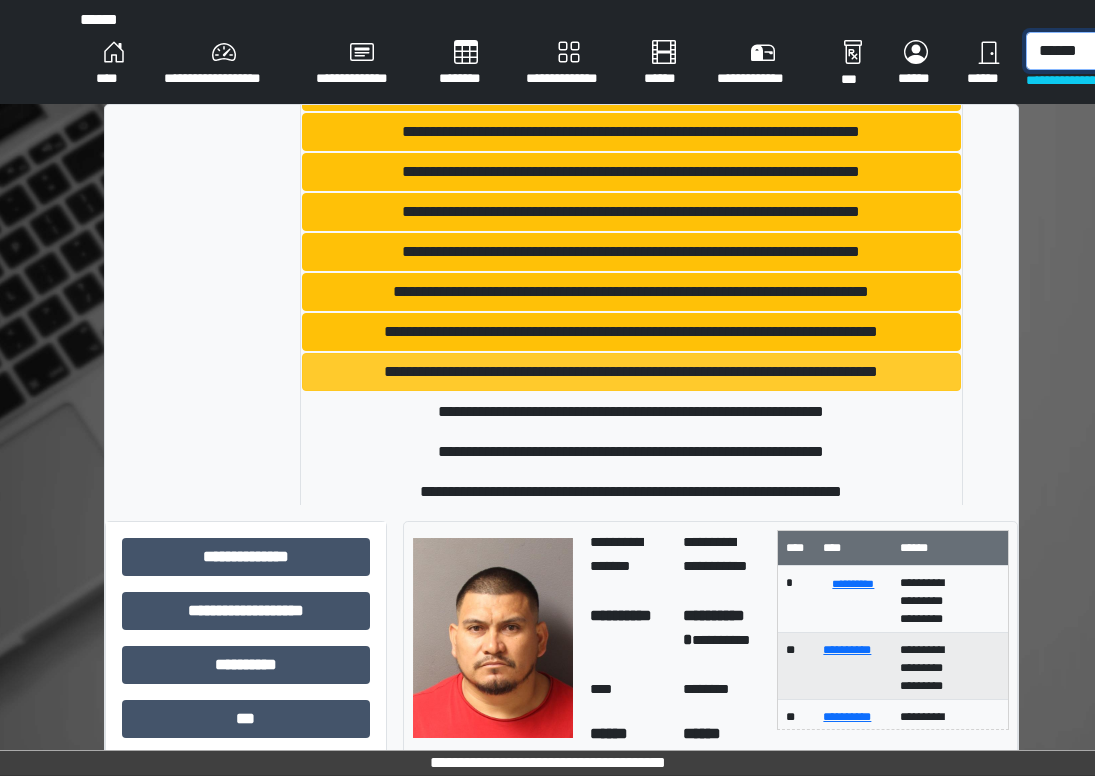 scroll, scrollTop: 800, scrollLeft: 0, axis: vertical 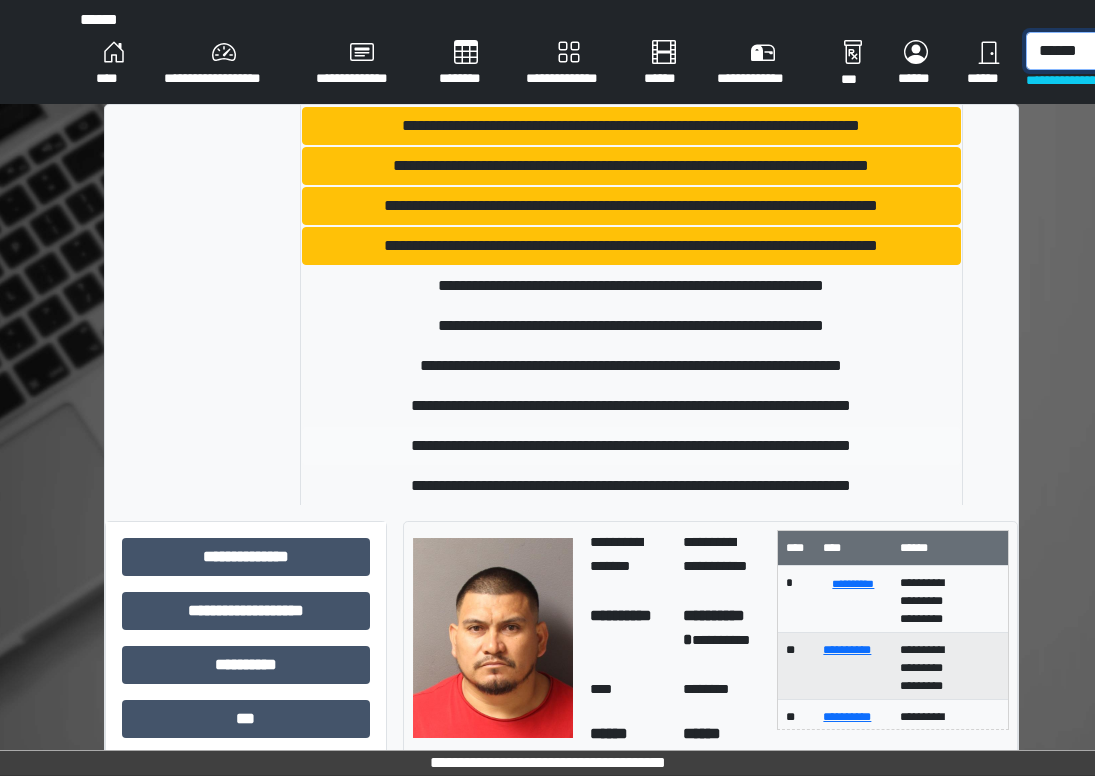 type on "******" 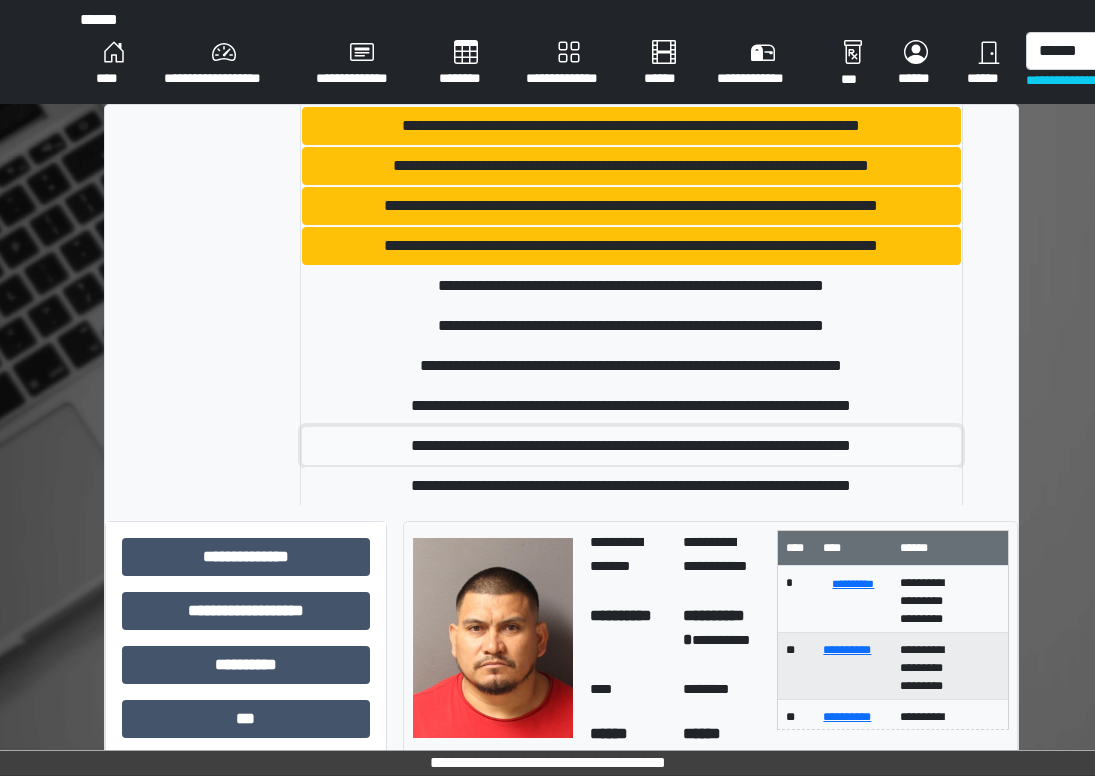 click on "**********" at bounding box center (631, 446) 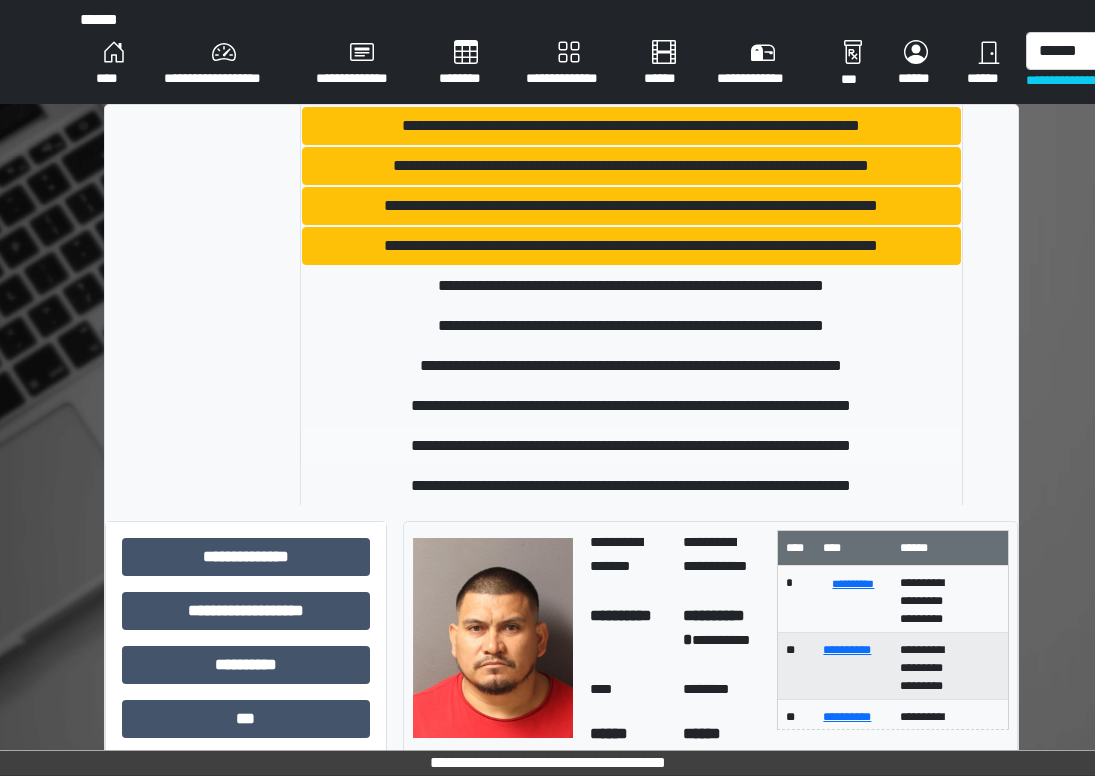 type 